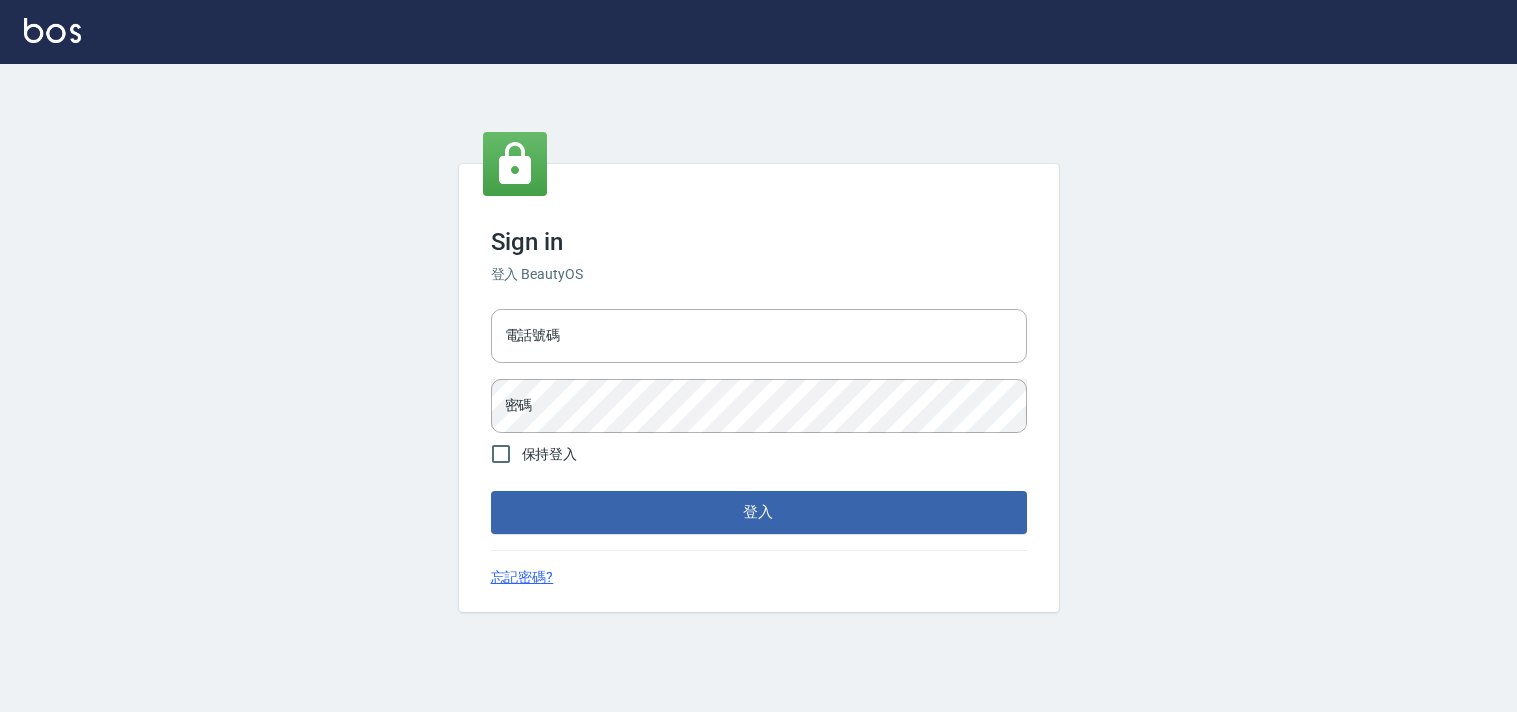 scroll, scrollTop: 0, scrollLeft: 0, axis: both 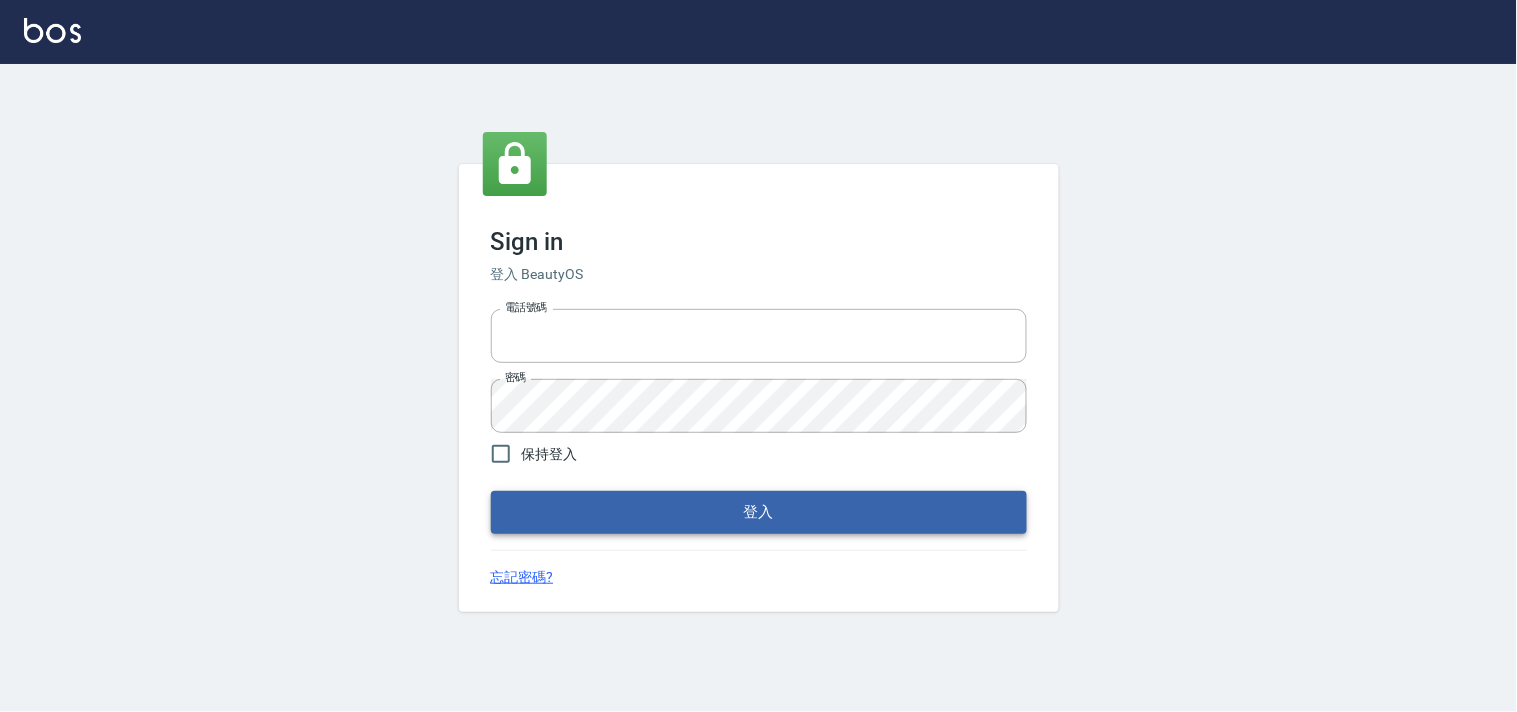 type on "28362778" 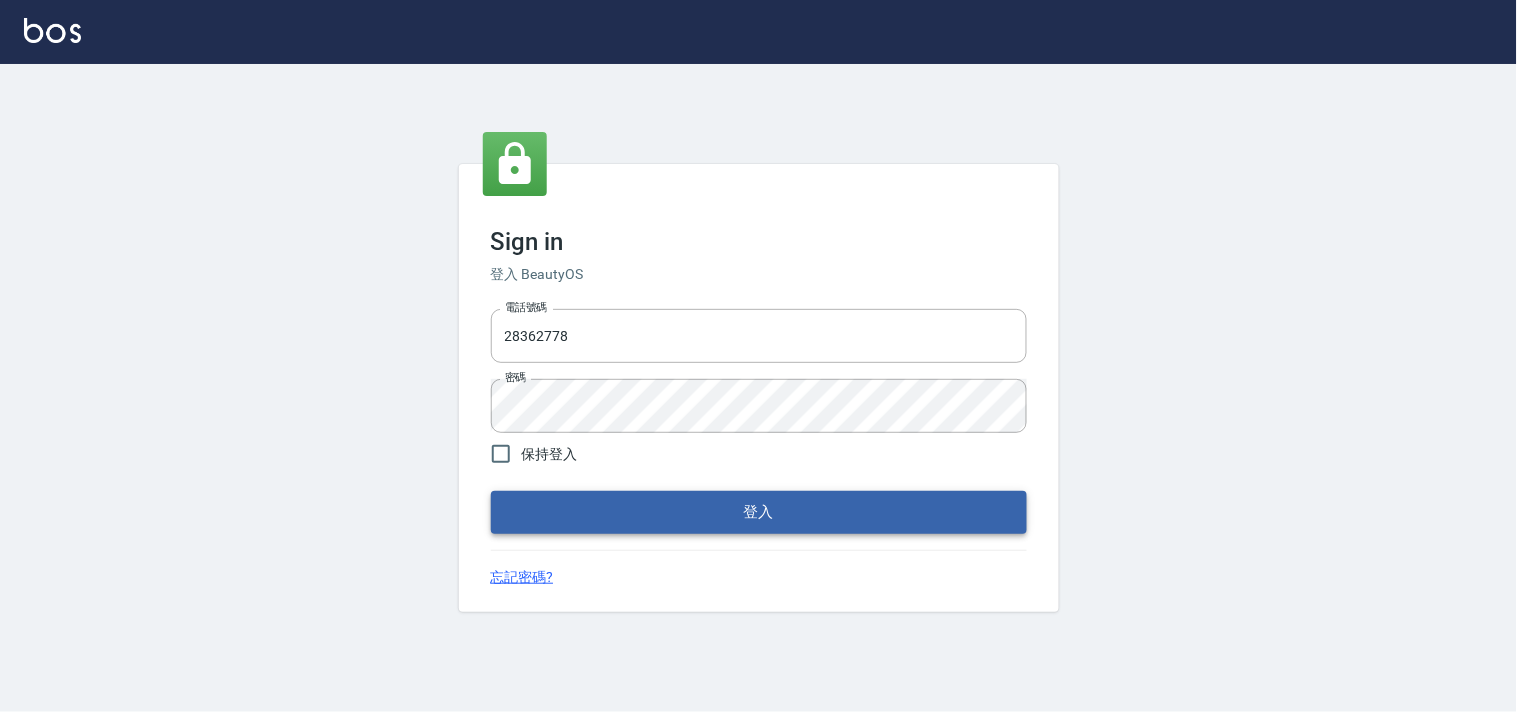 click on "登入" at bounding box center [759, 512] 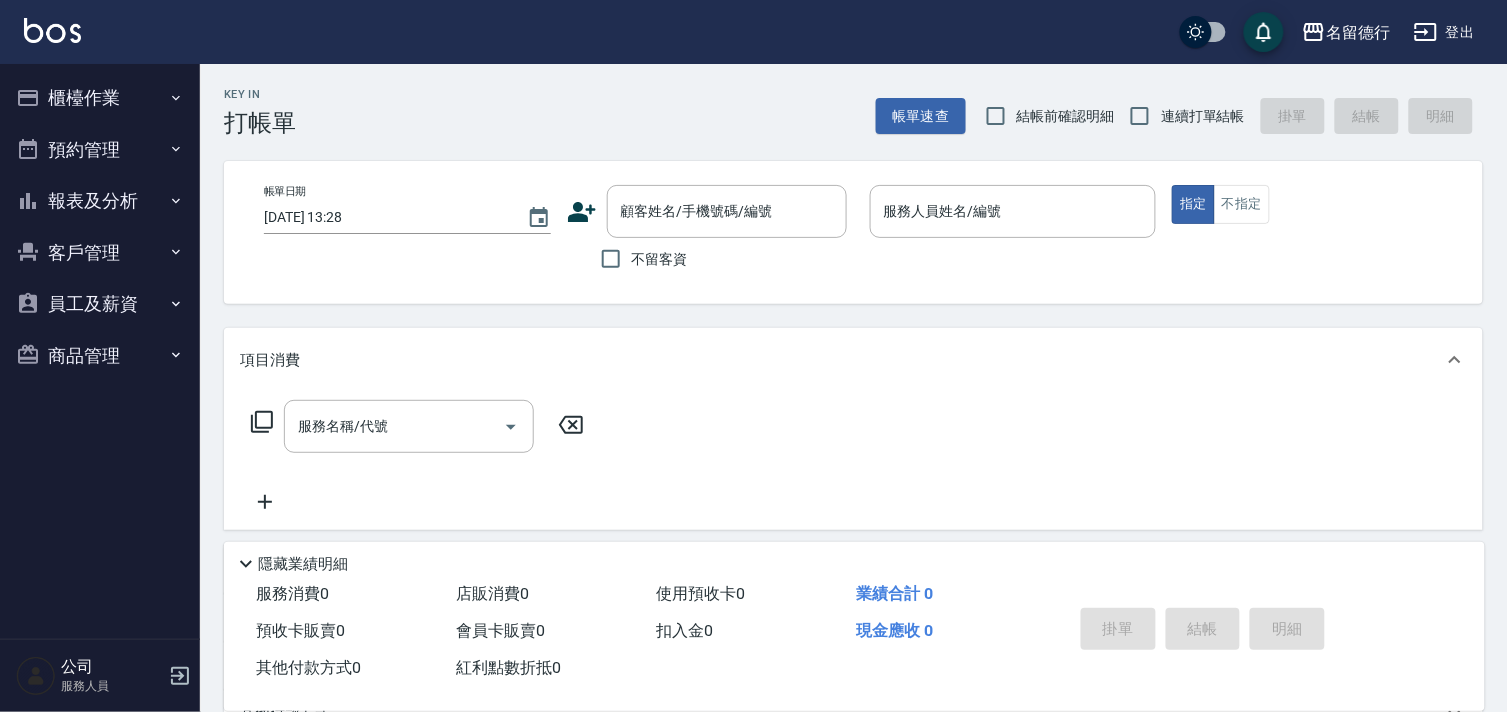 drag, startPoint x: 1030, startPoint y: 108, endPoint x: 1111, endPoint y: 117, distance: 81.49847 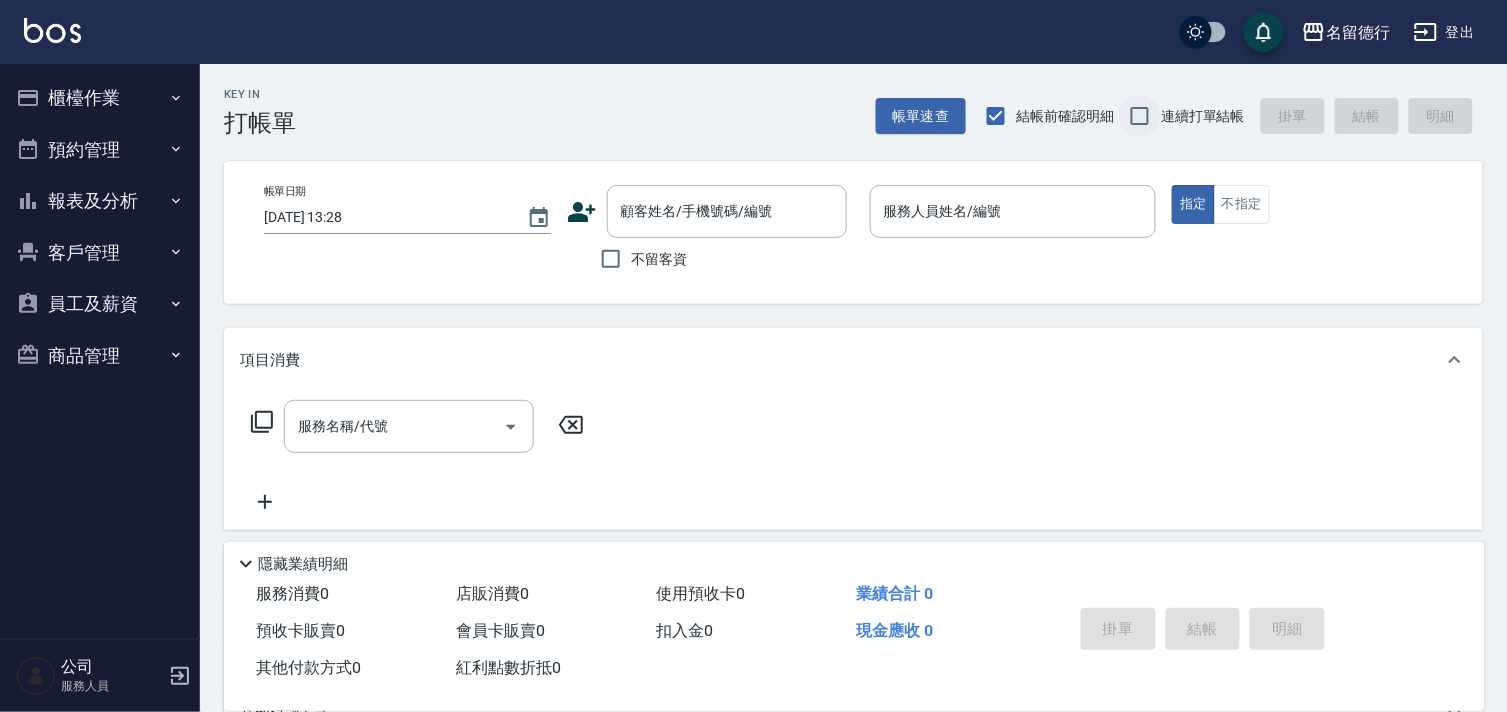 drag, startPoint x: 1118, startPoint y: 117, endPoint x: 1130, endPoint y: 116, distance: 12.0415945 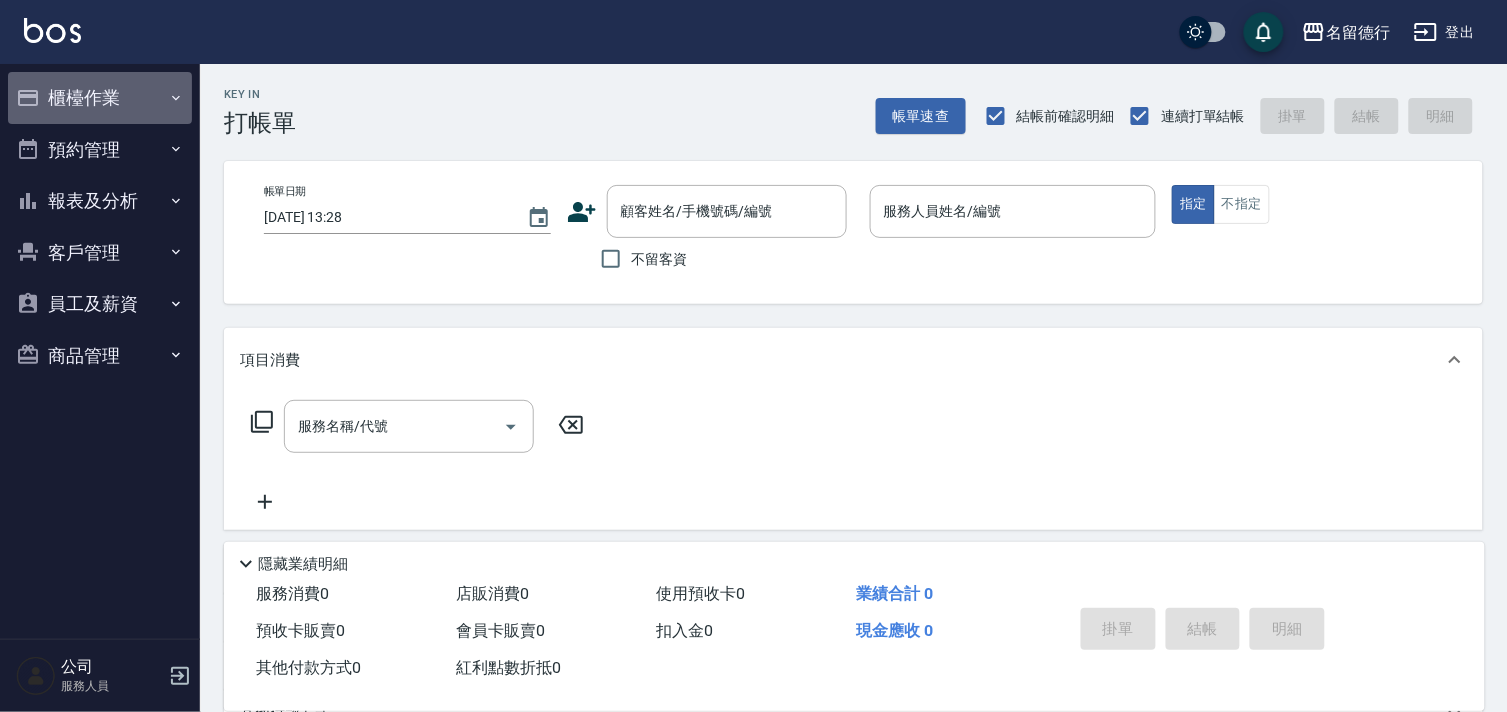 click on "櫃檯作業" at bounding box center (100, 98) 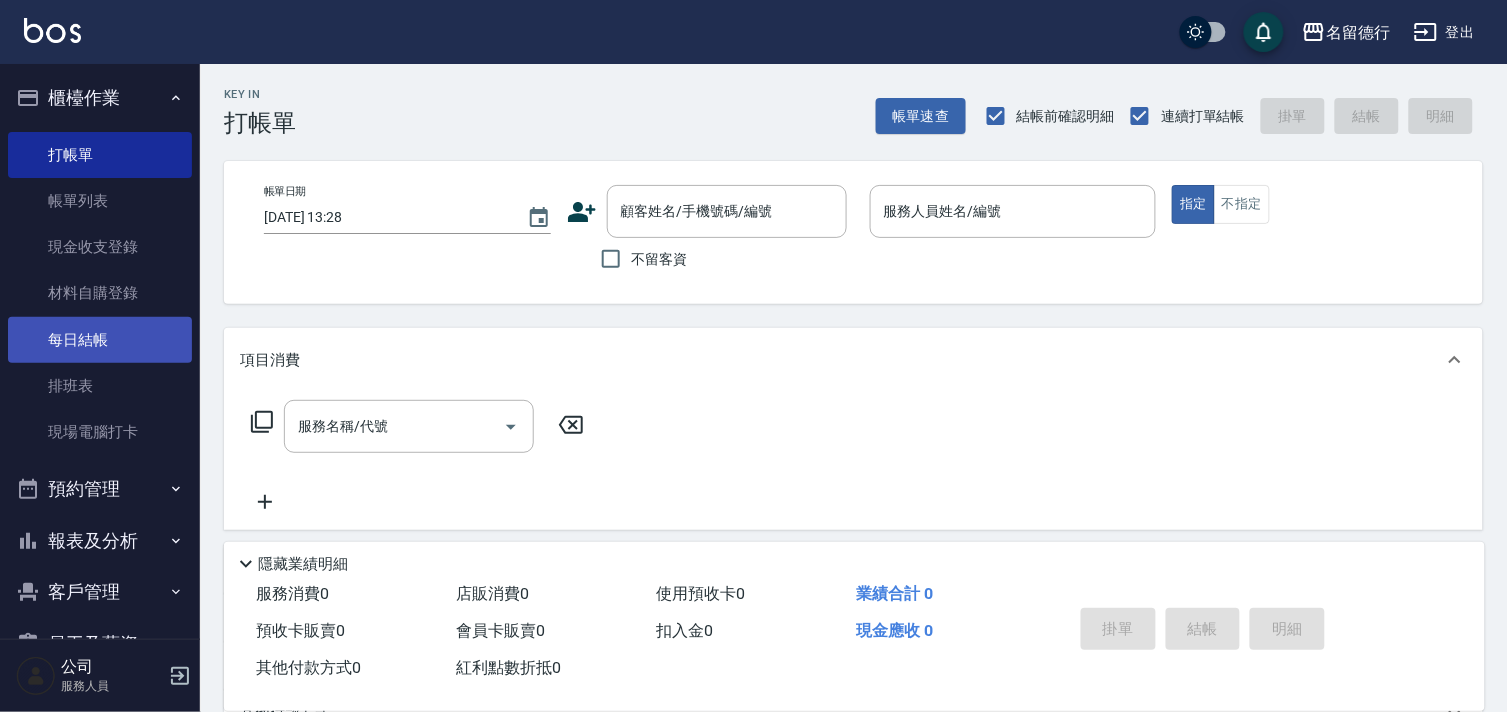 click on "每日結帳" at bounding box center [100, 340] 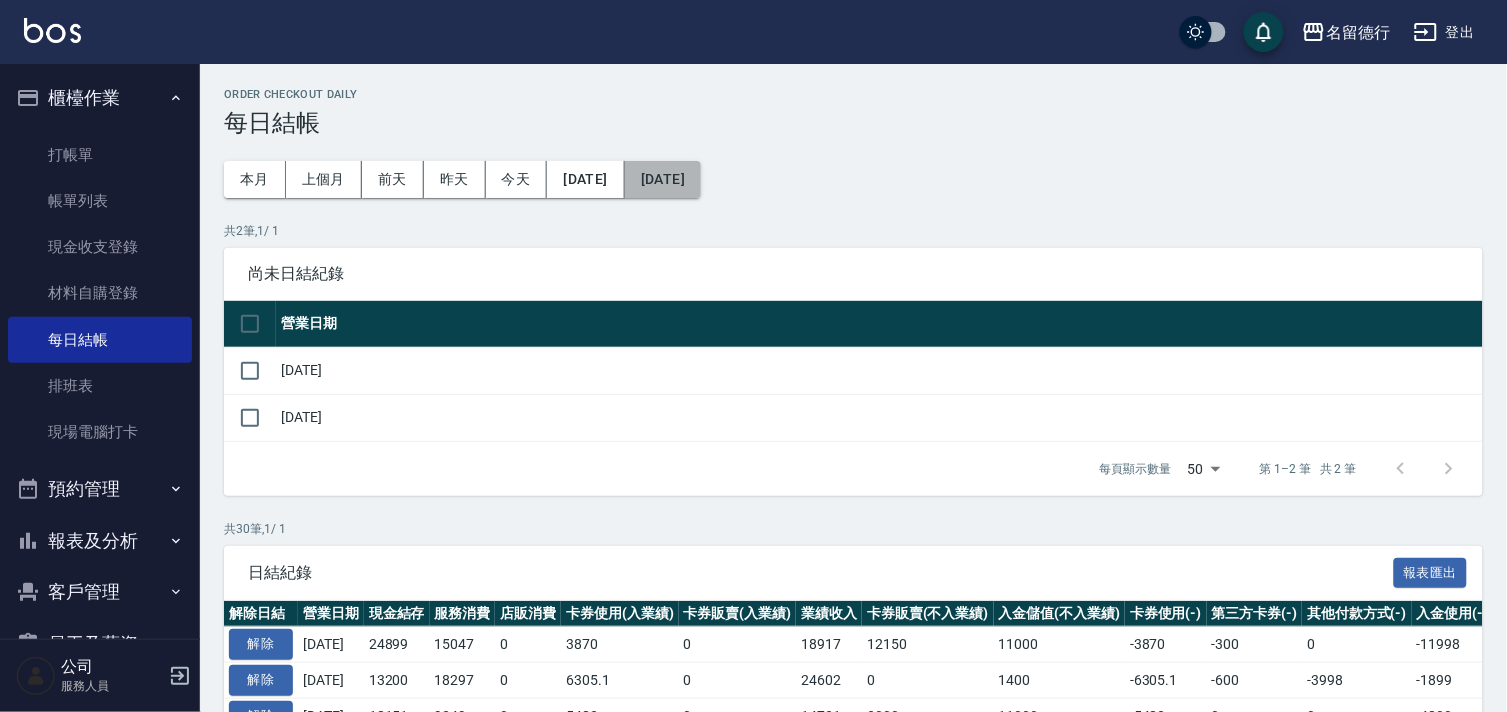 click on "[DATE]" at bounding box center (663, 179) 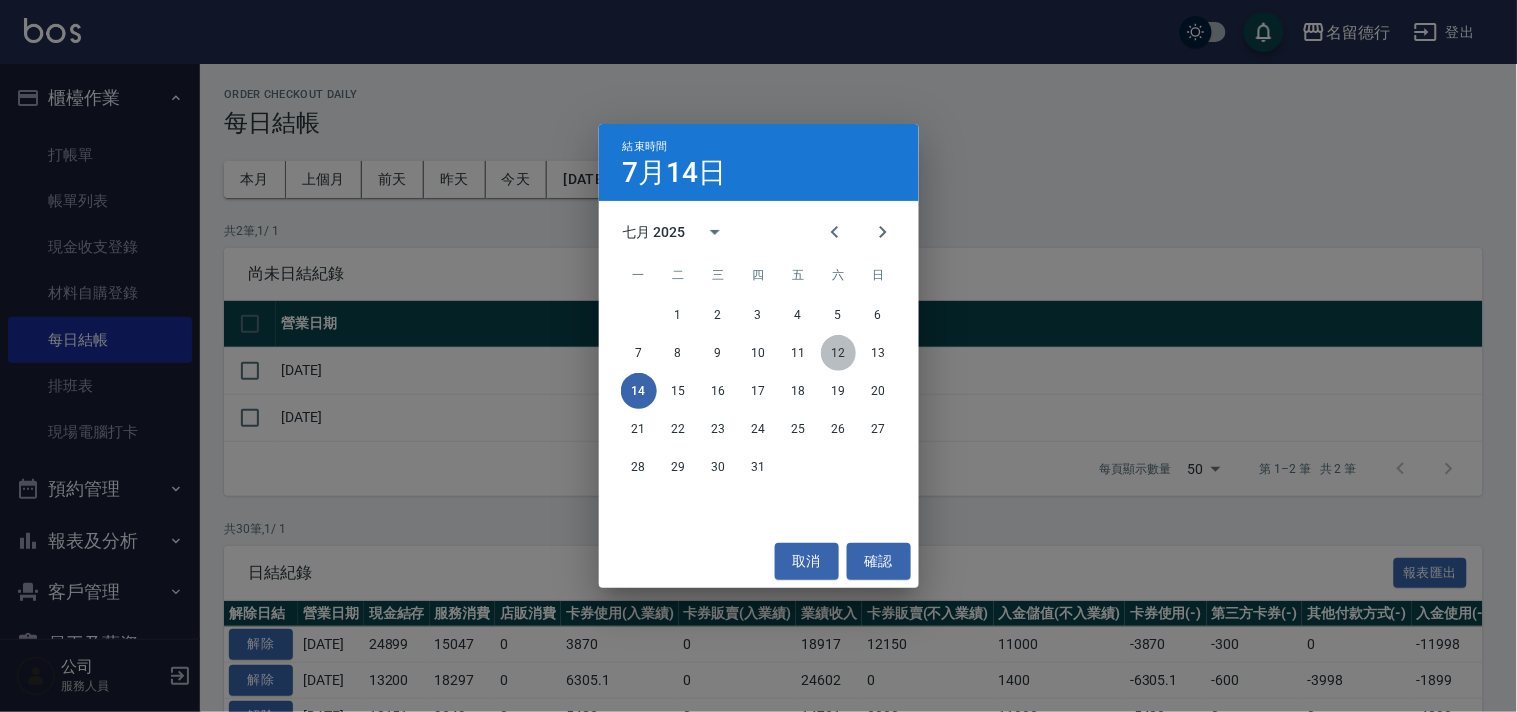 click on "12" at bounding box center [839, 353] 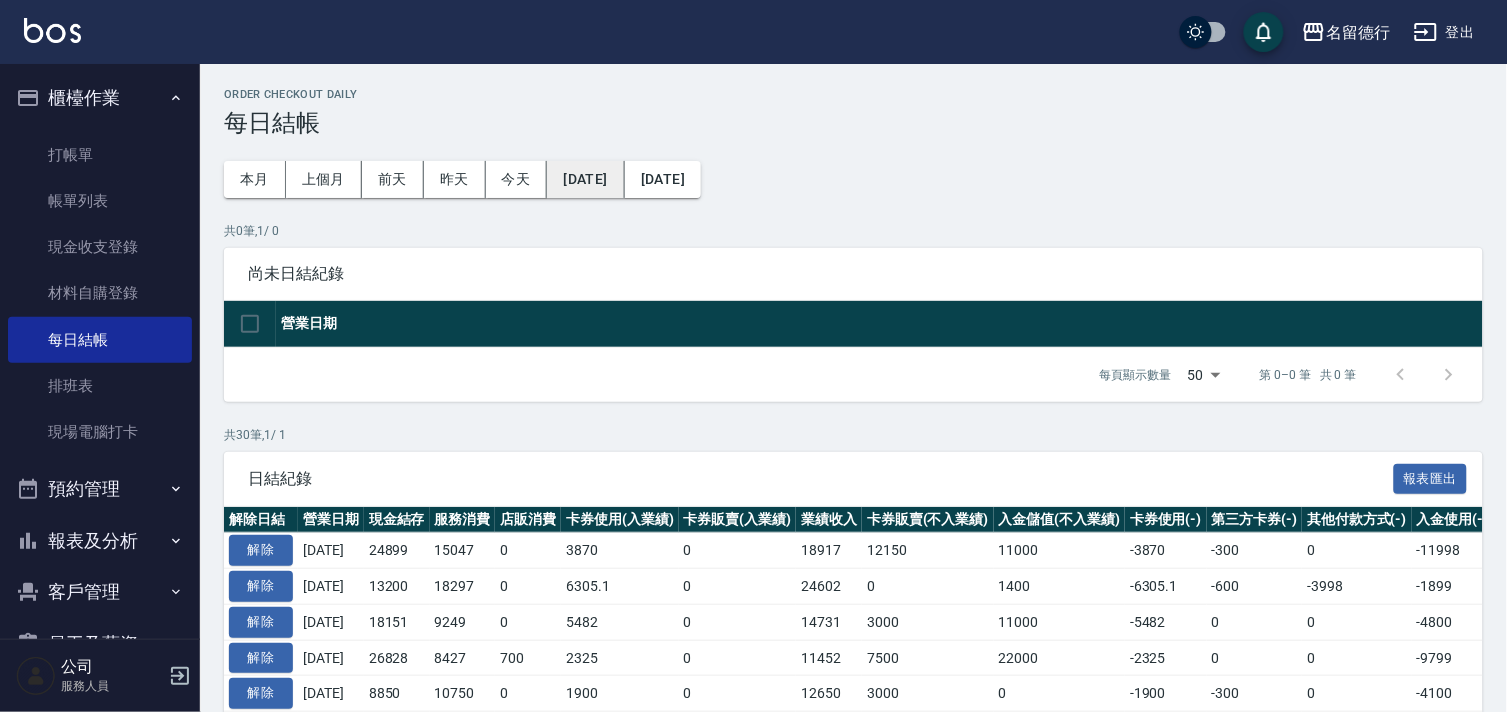 click on "[DATE]" at bounding box center (585, 179) 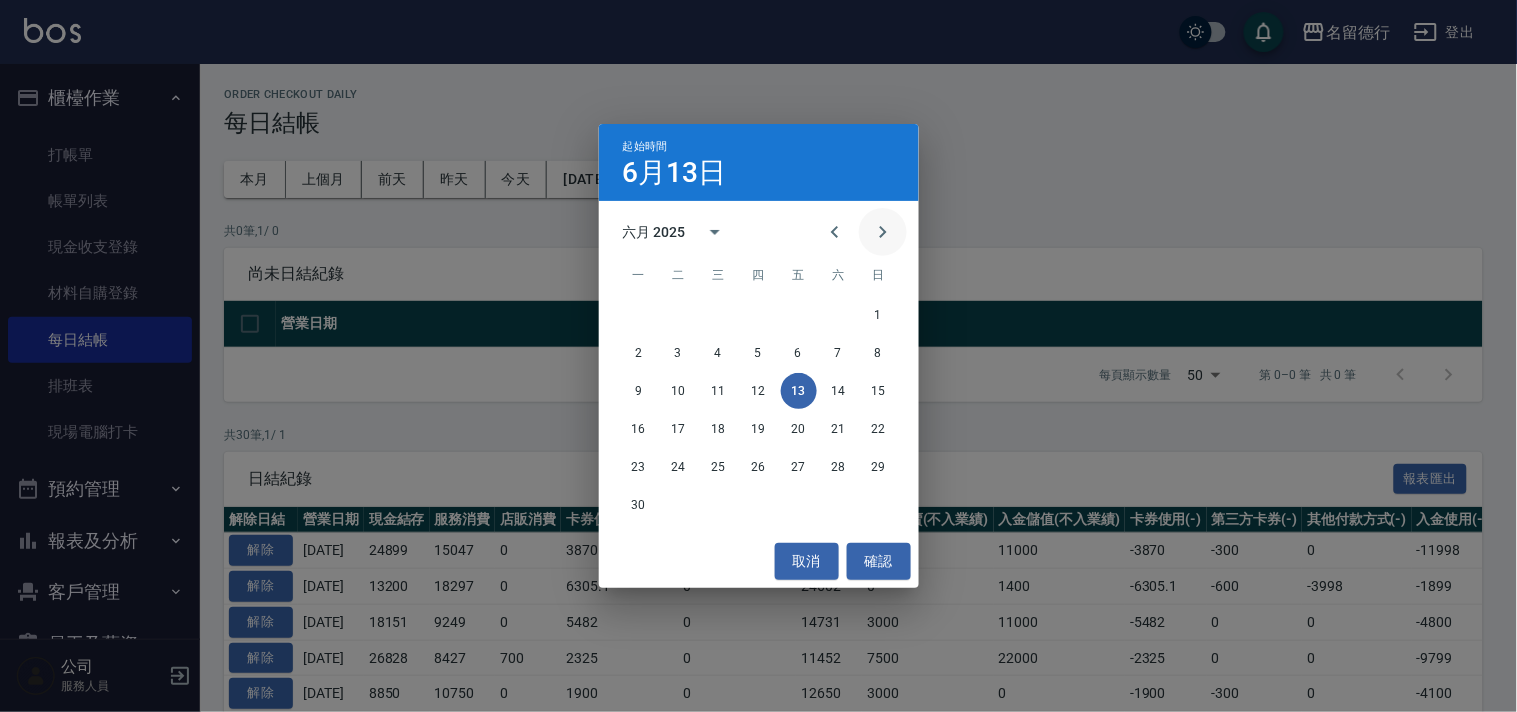 click 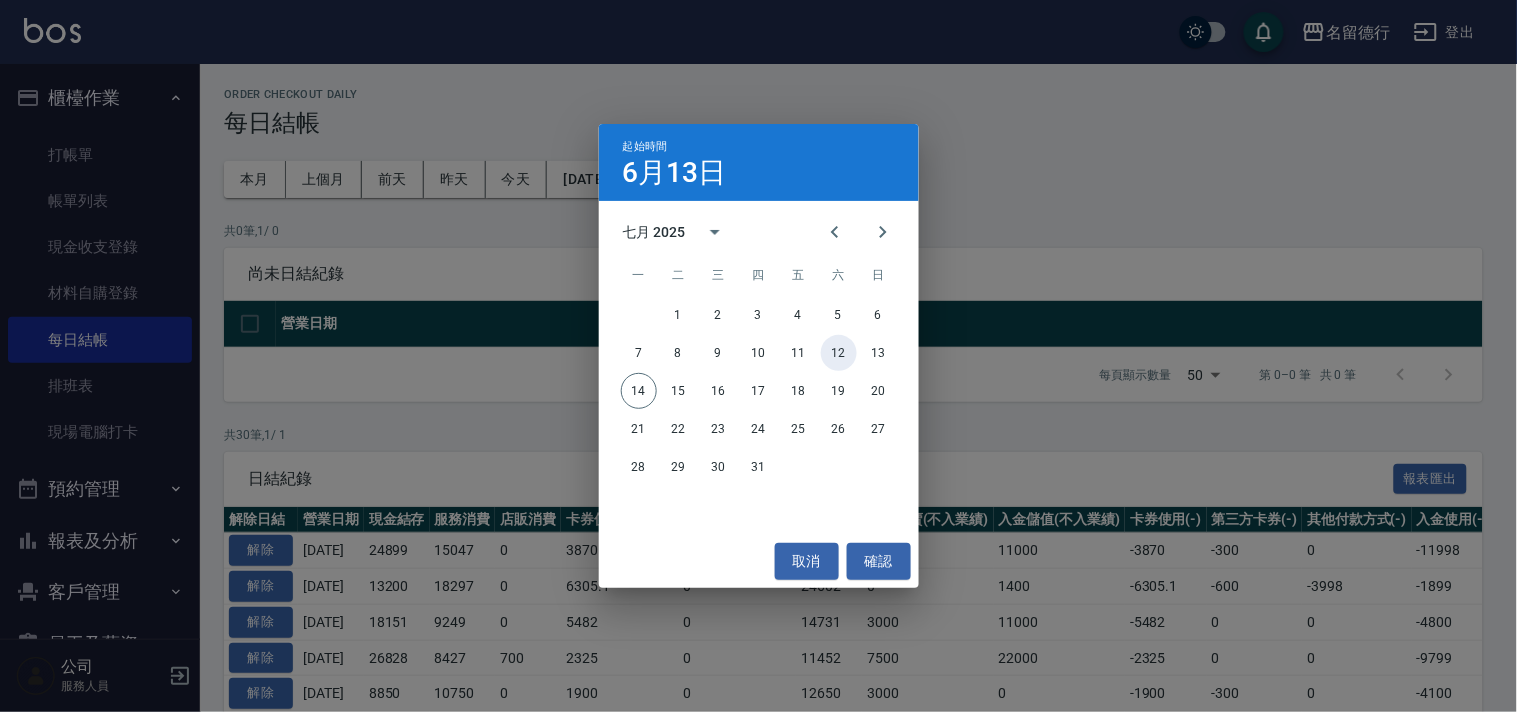 click on "12" at bounding box center [839, 353] 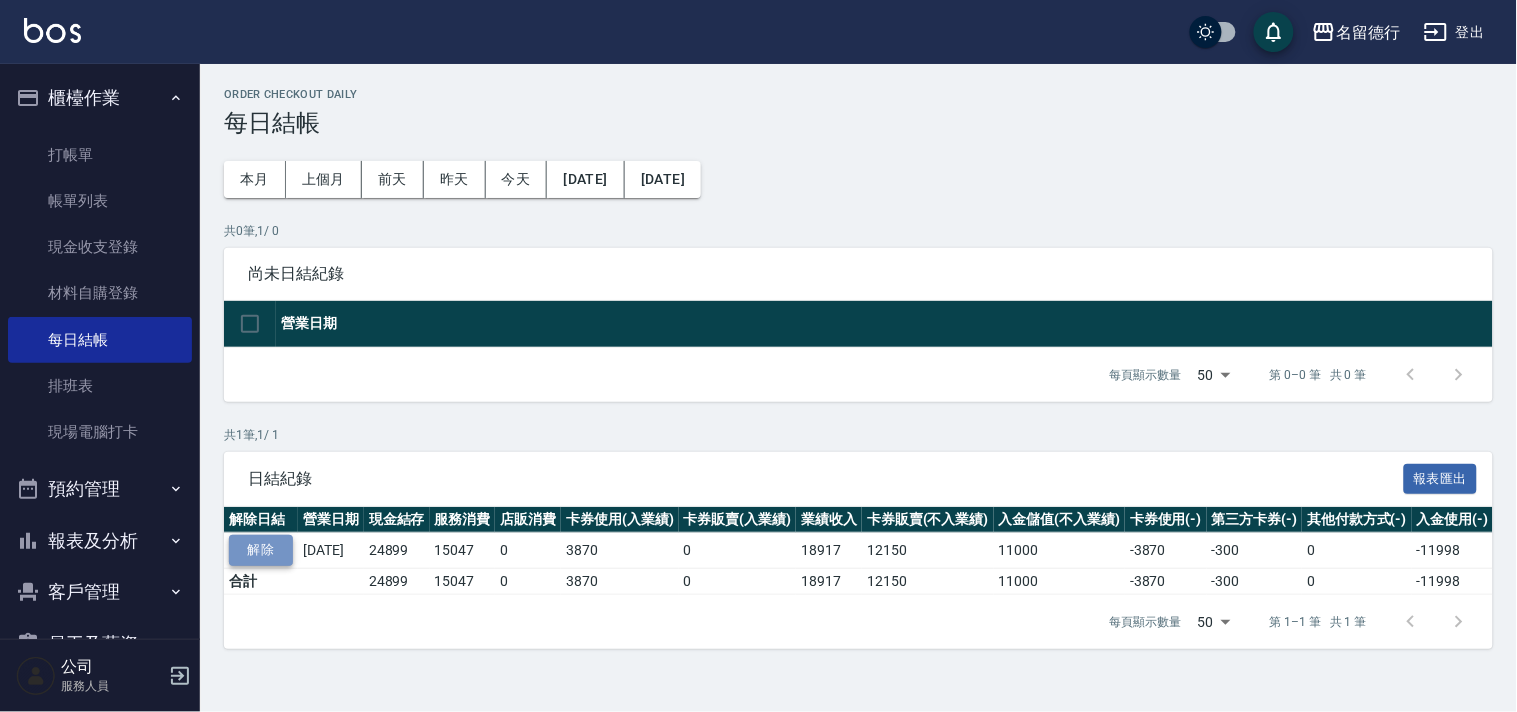 click on "解除" at bounding box center (261, 550) 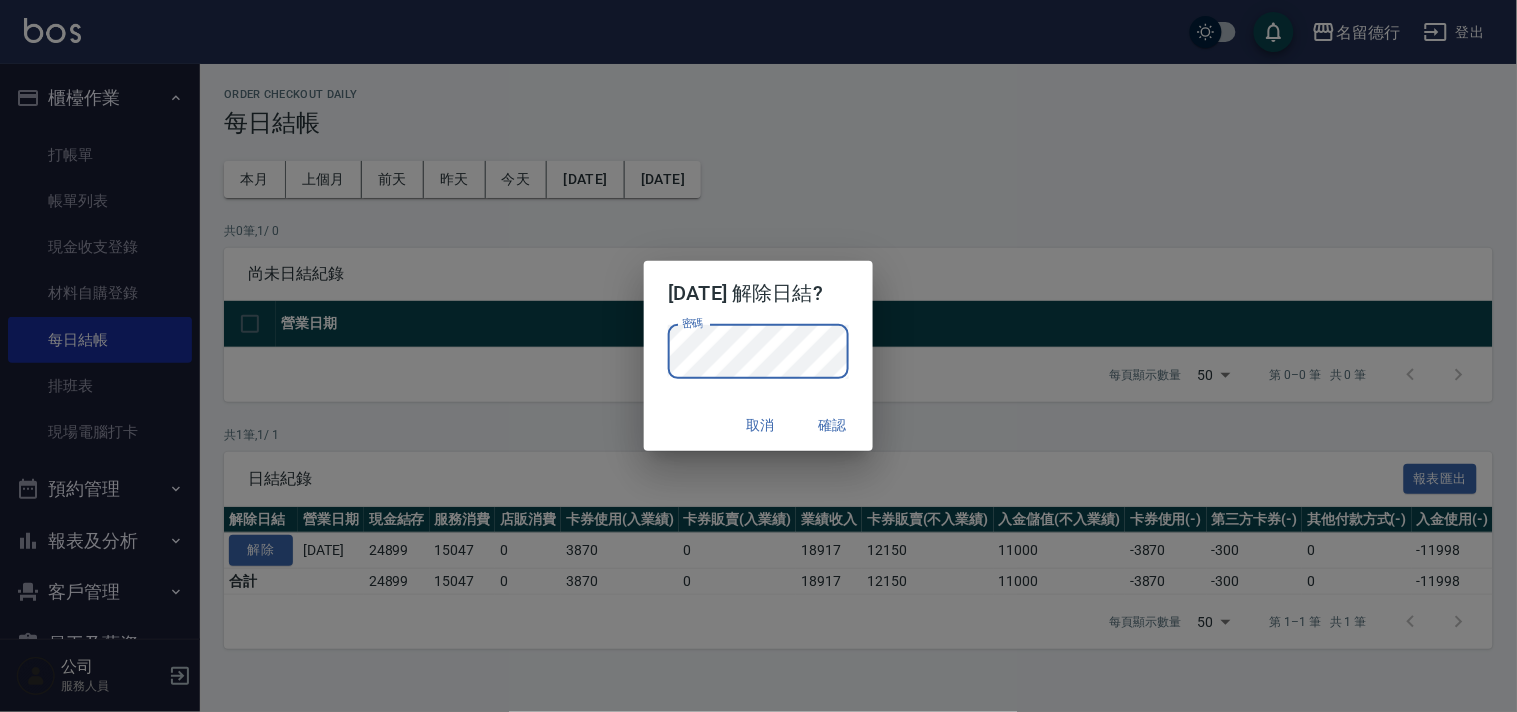 click on "確認" at bounding box center [833, 425] 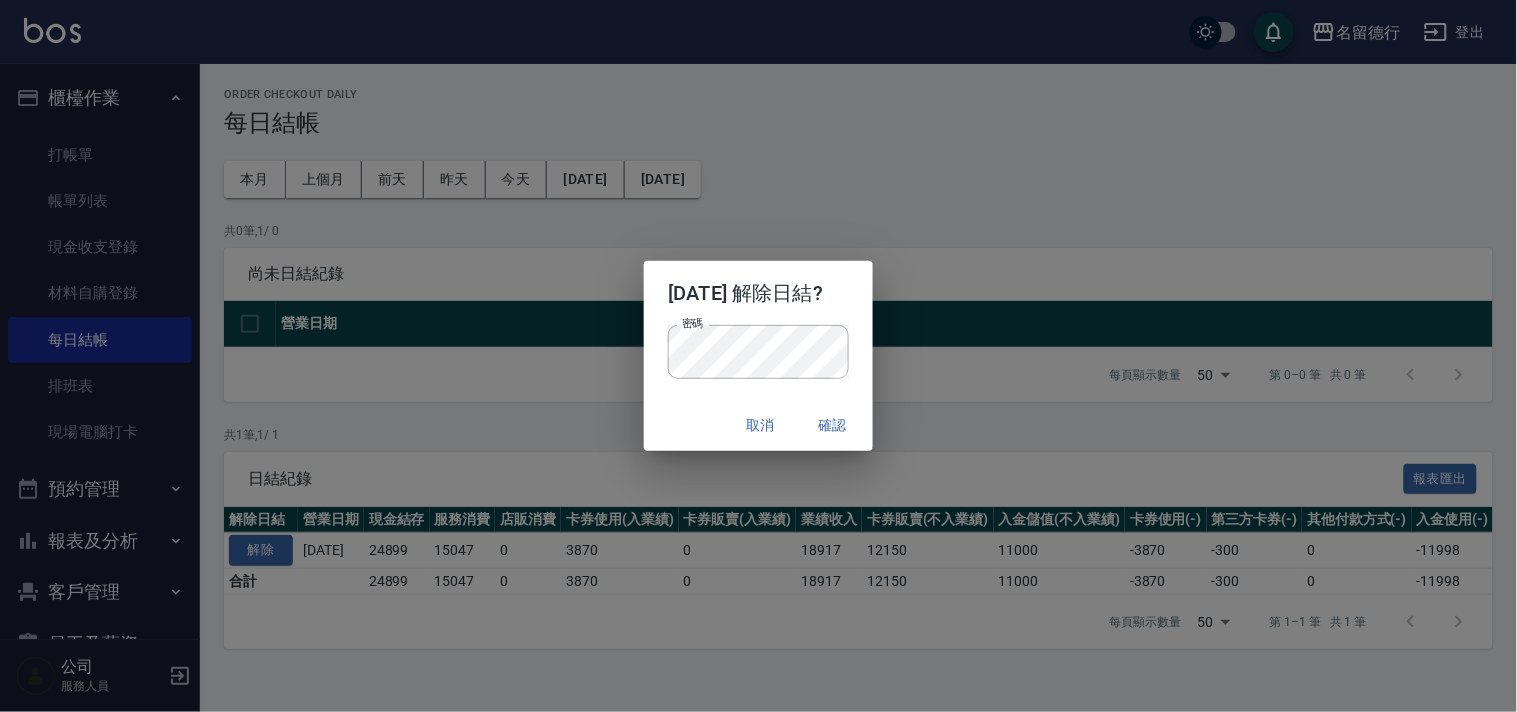 scroll, scrollTop: 0, scrollLeft: 0, axis: both 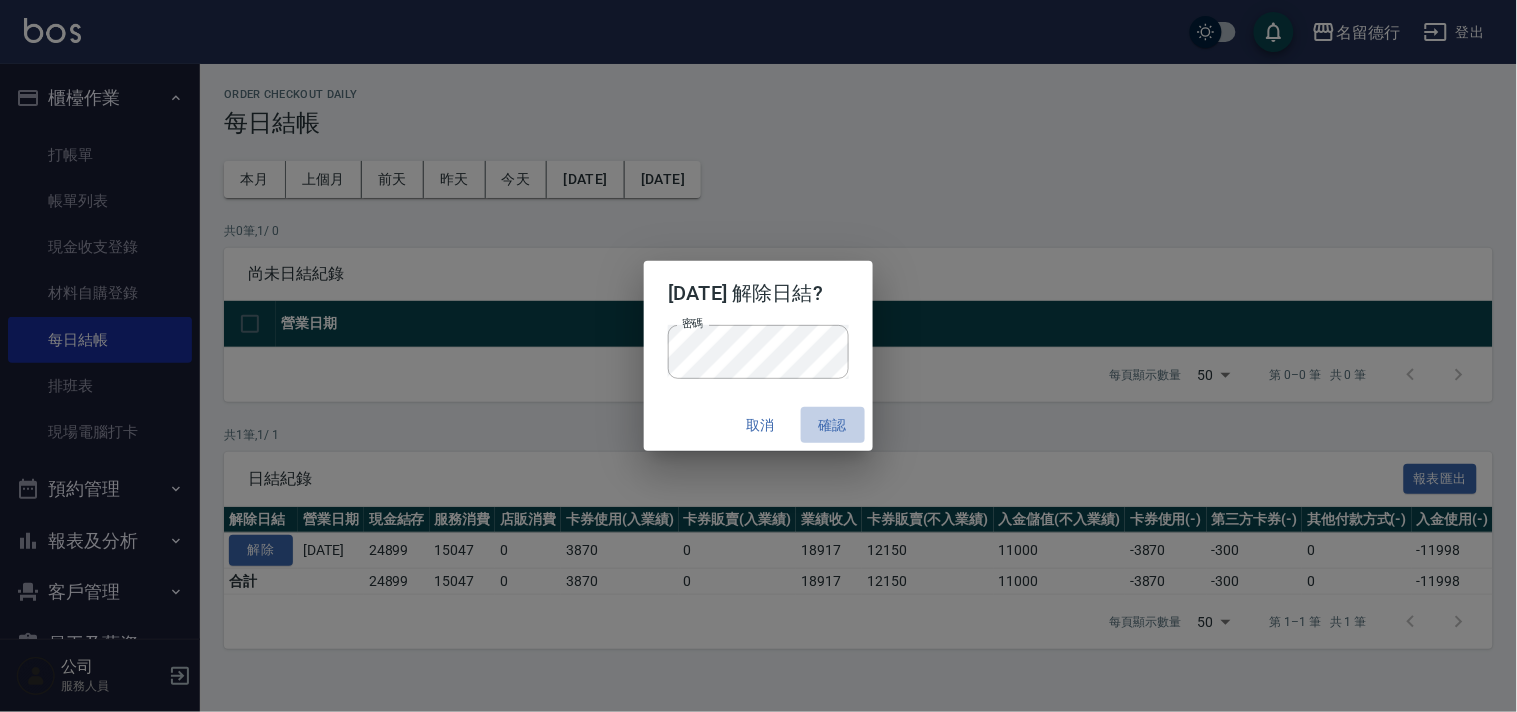 click on "確認" at bounding box center (833, 425) 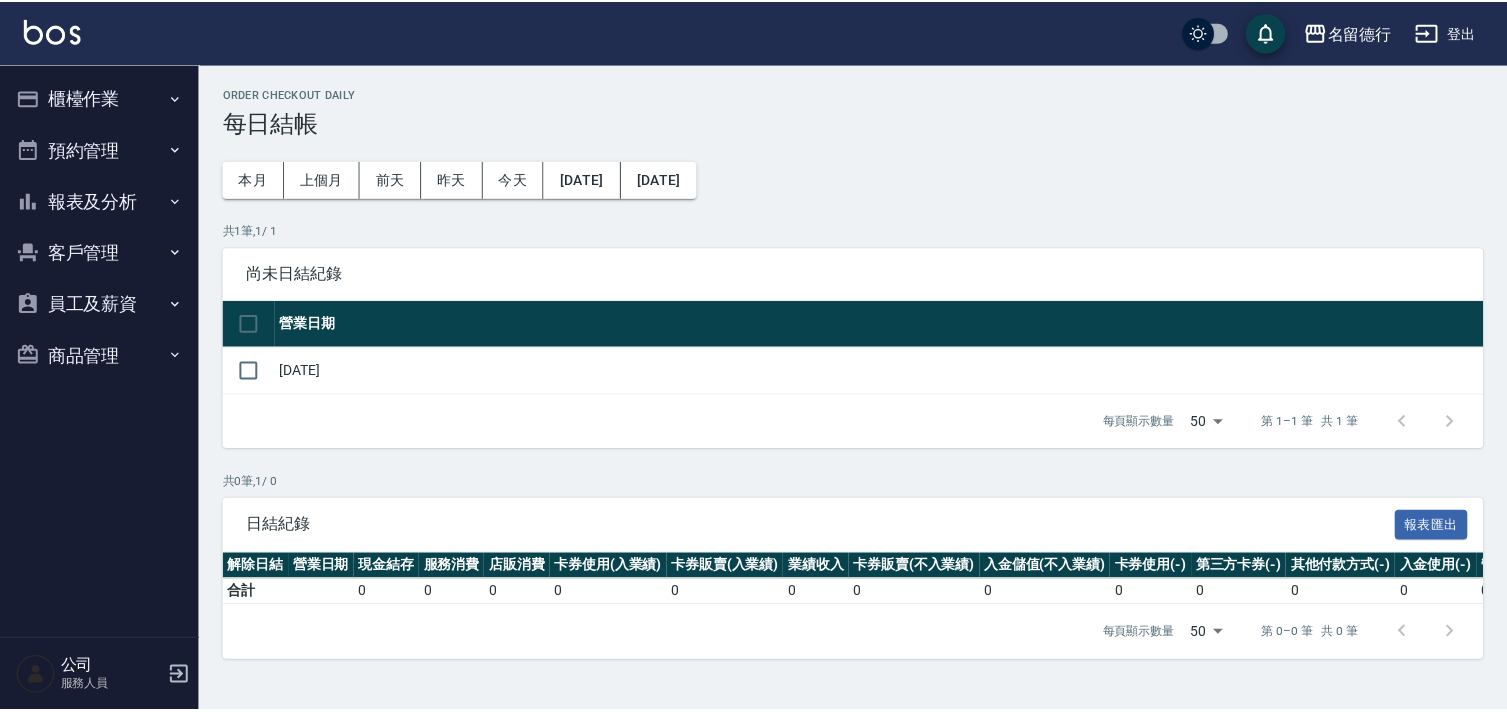 scroll, scrollTop: 0, scrollLeft: 0, axis: both 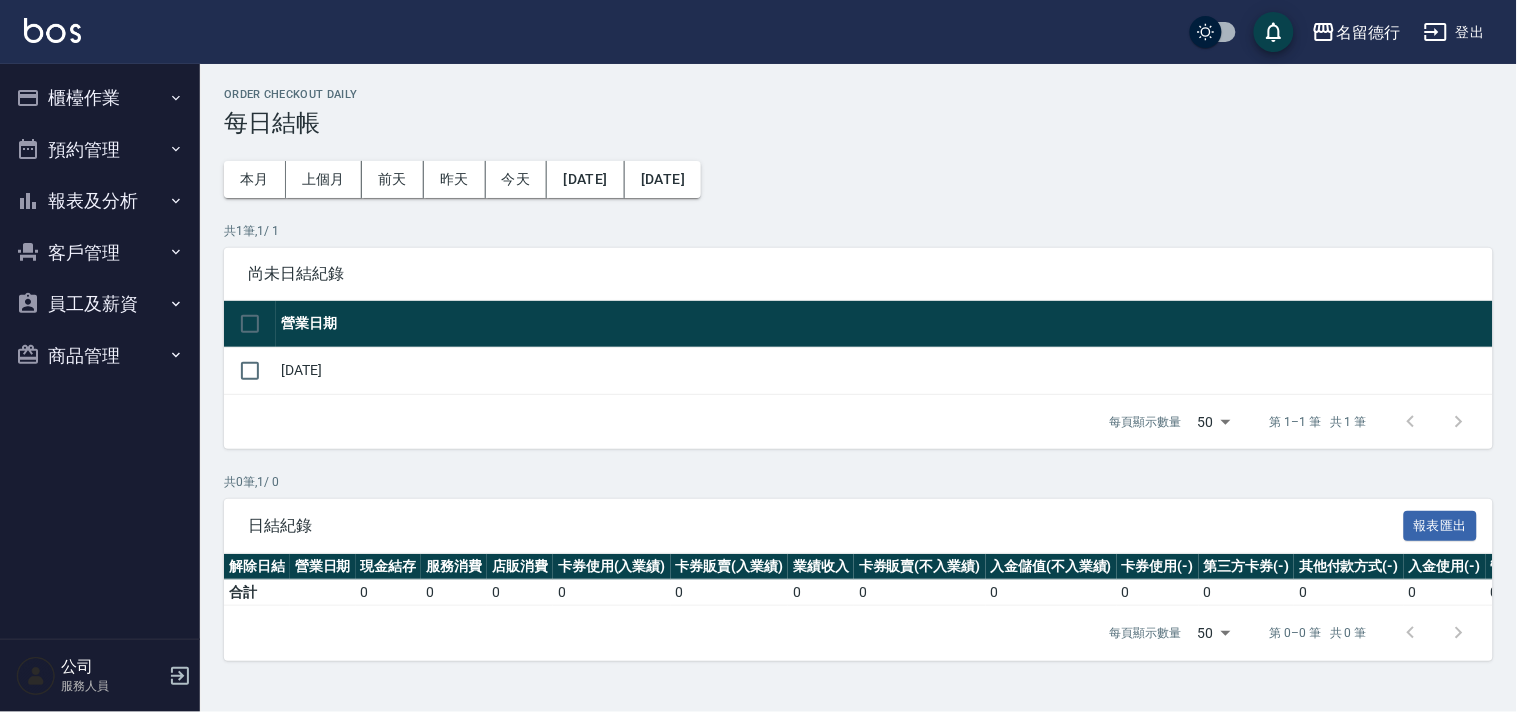 click on "櫃檯作業" at bounding box center (100, 98) 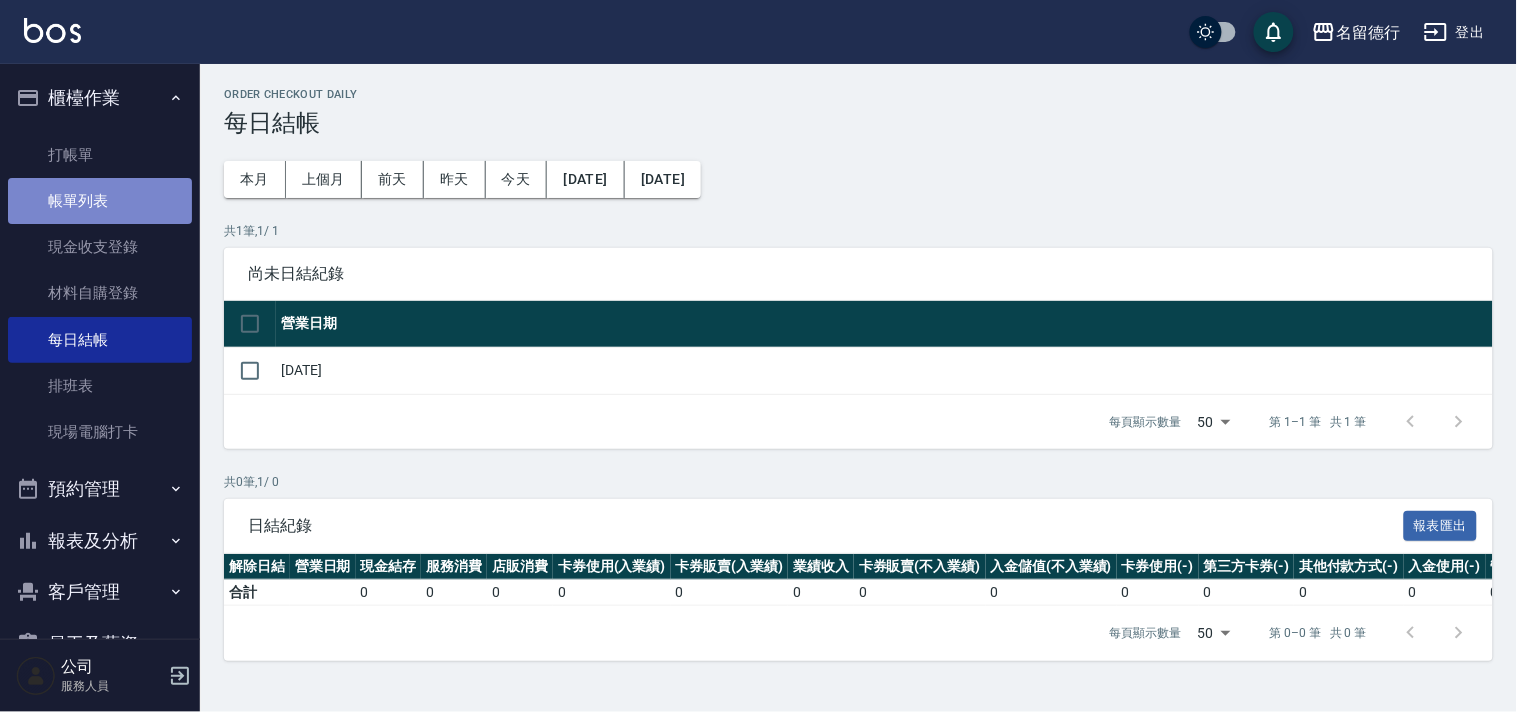 click on "帳單列表" at bounding box center (100, 201) 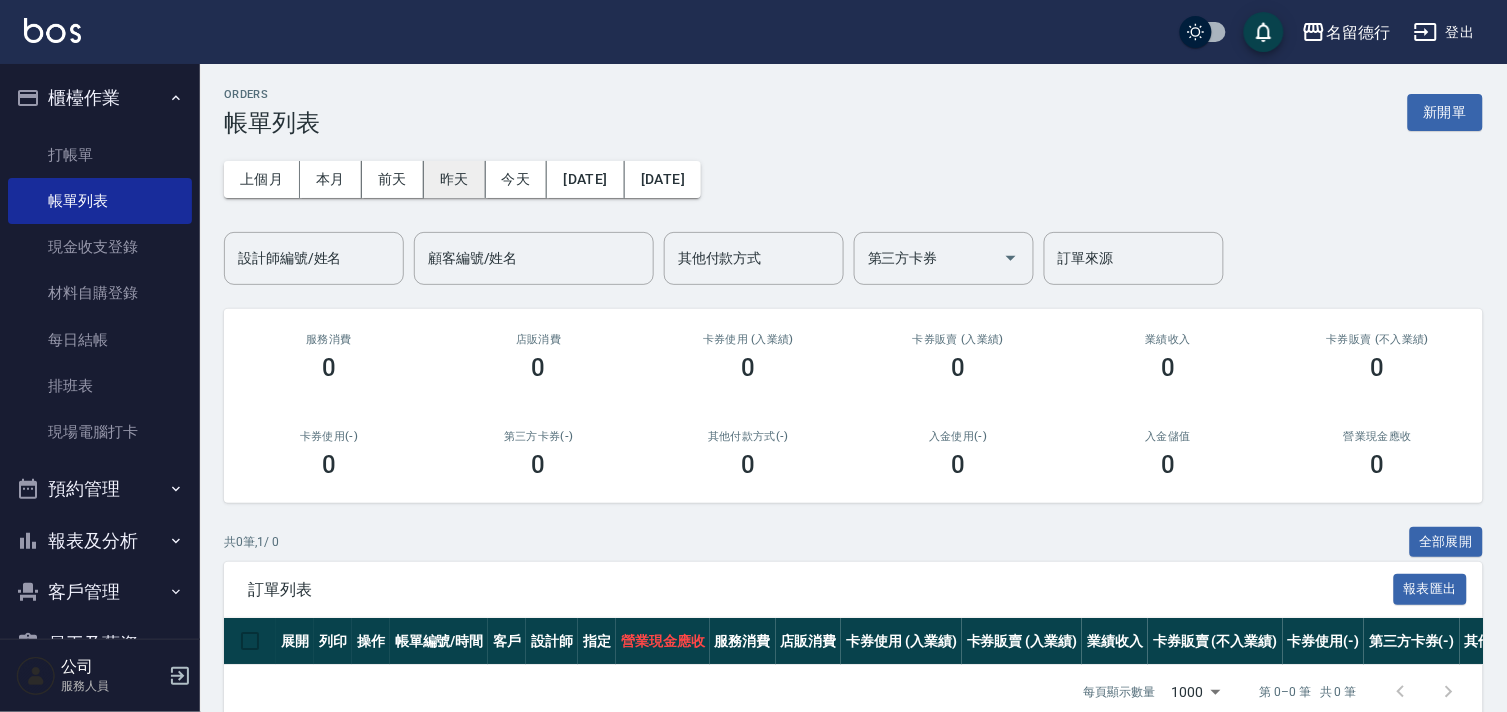 click on "昨天" at bounding box center (455, 179) 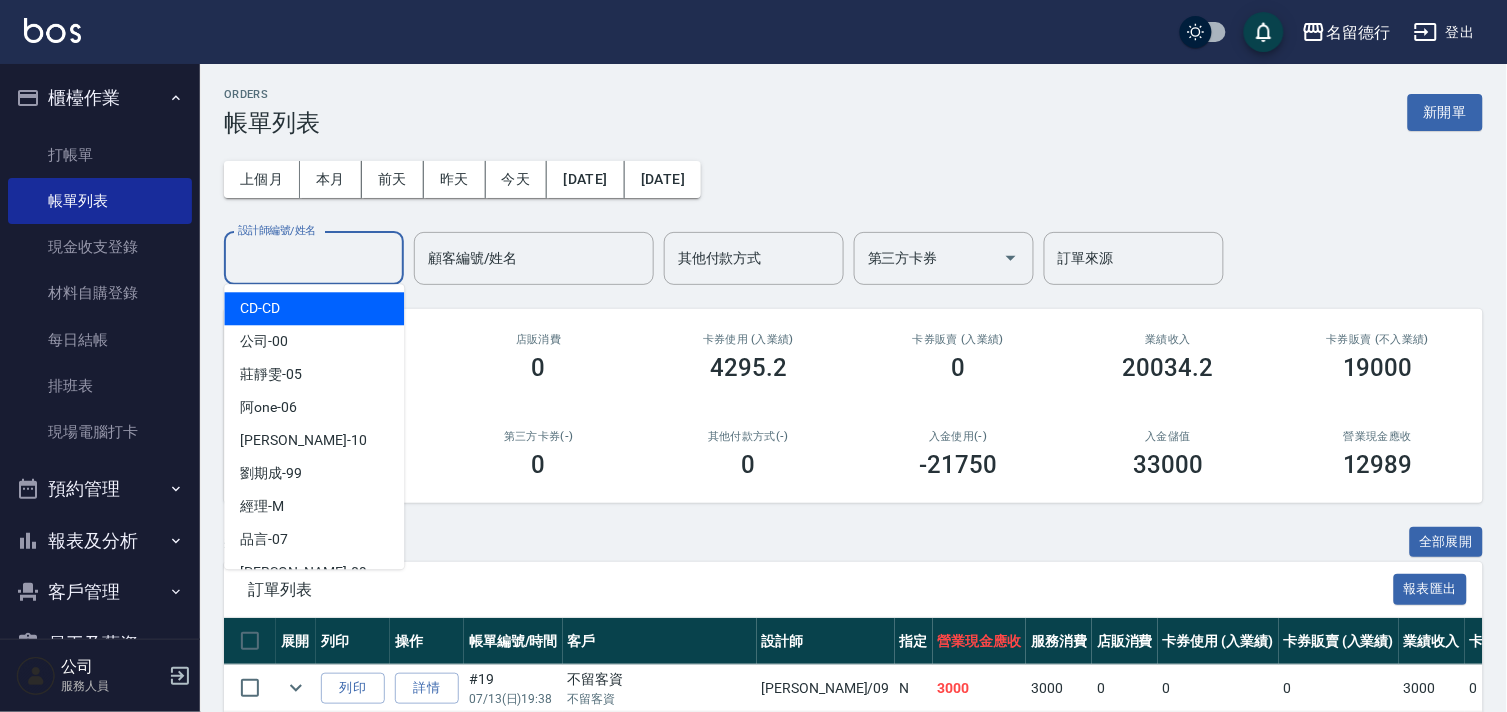 click on "設計師編號/姓名" at bounding box center [314, 258] 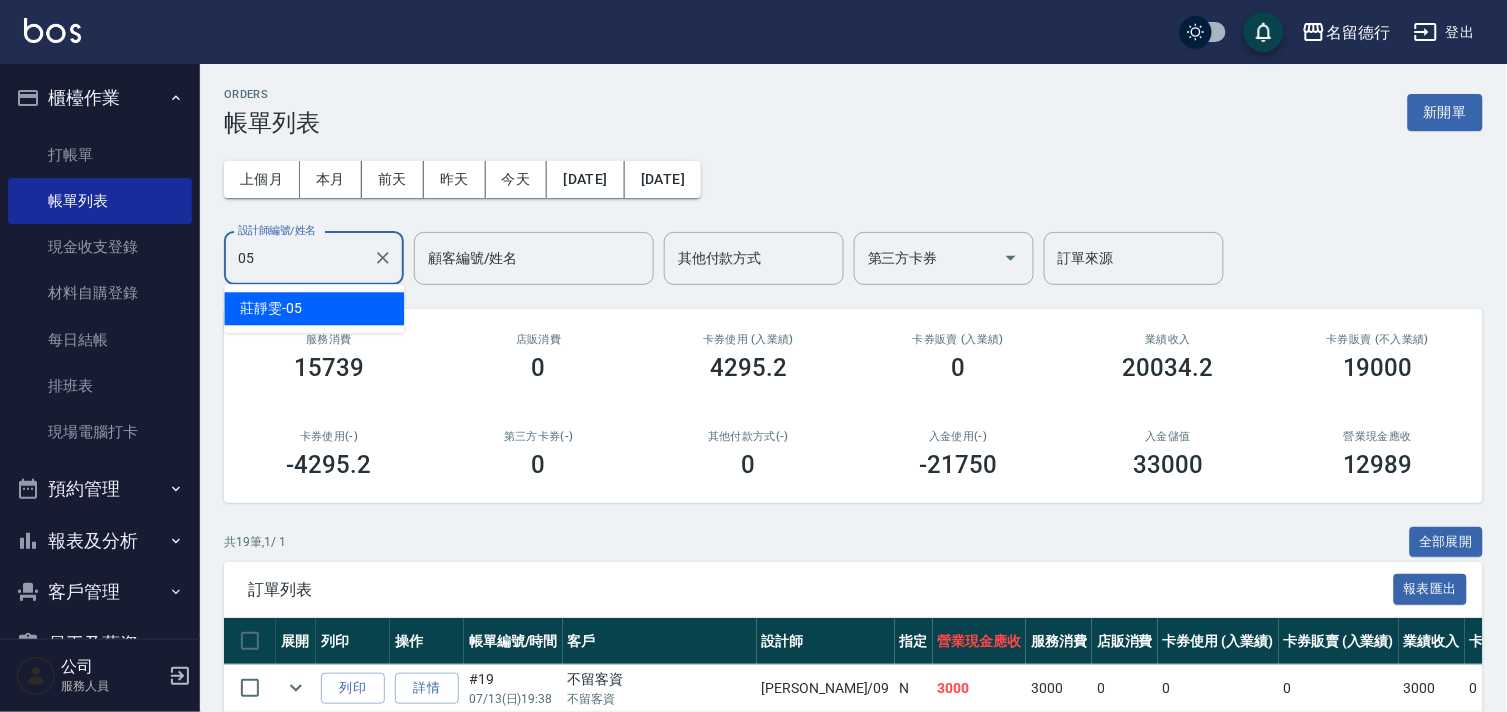 click on "莊靜雯 -05" at bounding box center [271, 308] 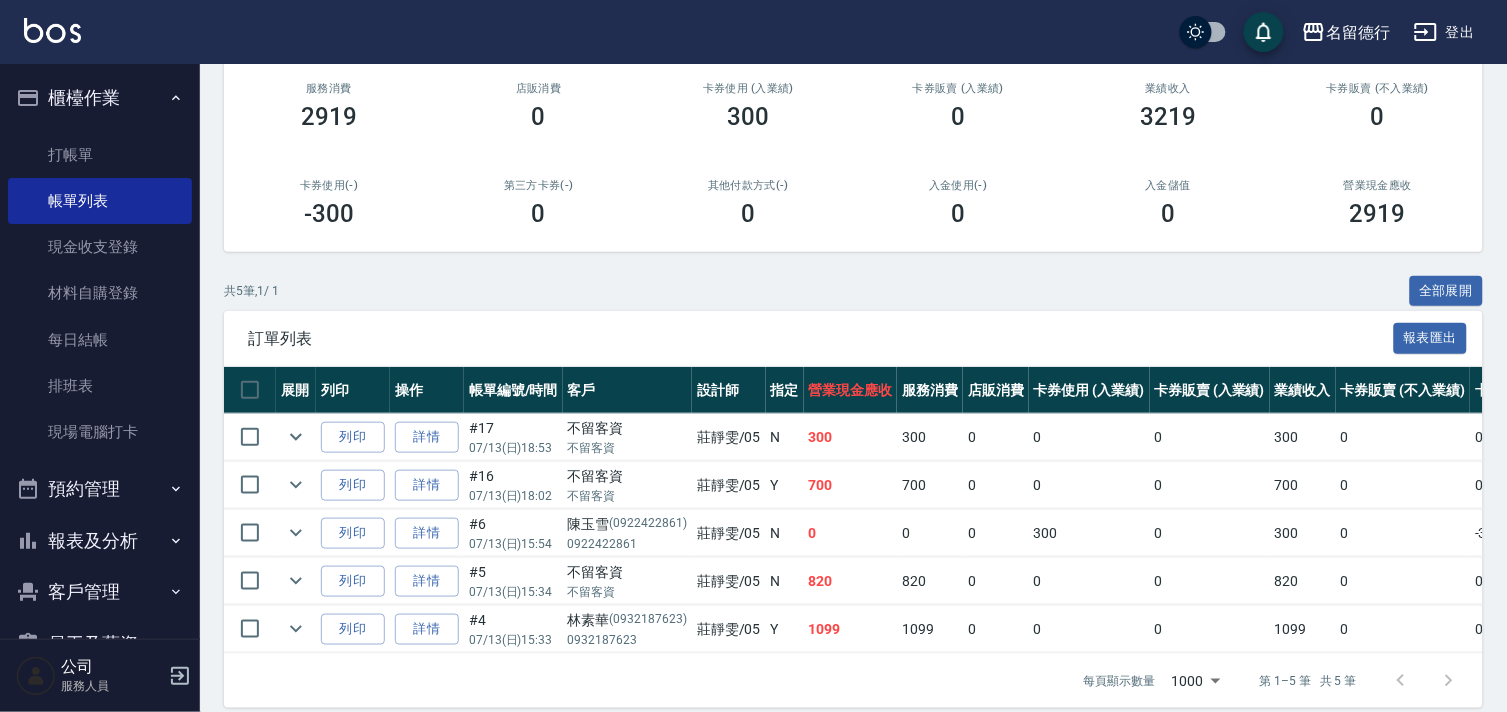 scroll, scrollTop: 288, scrollLeft: 0, axis: vertical 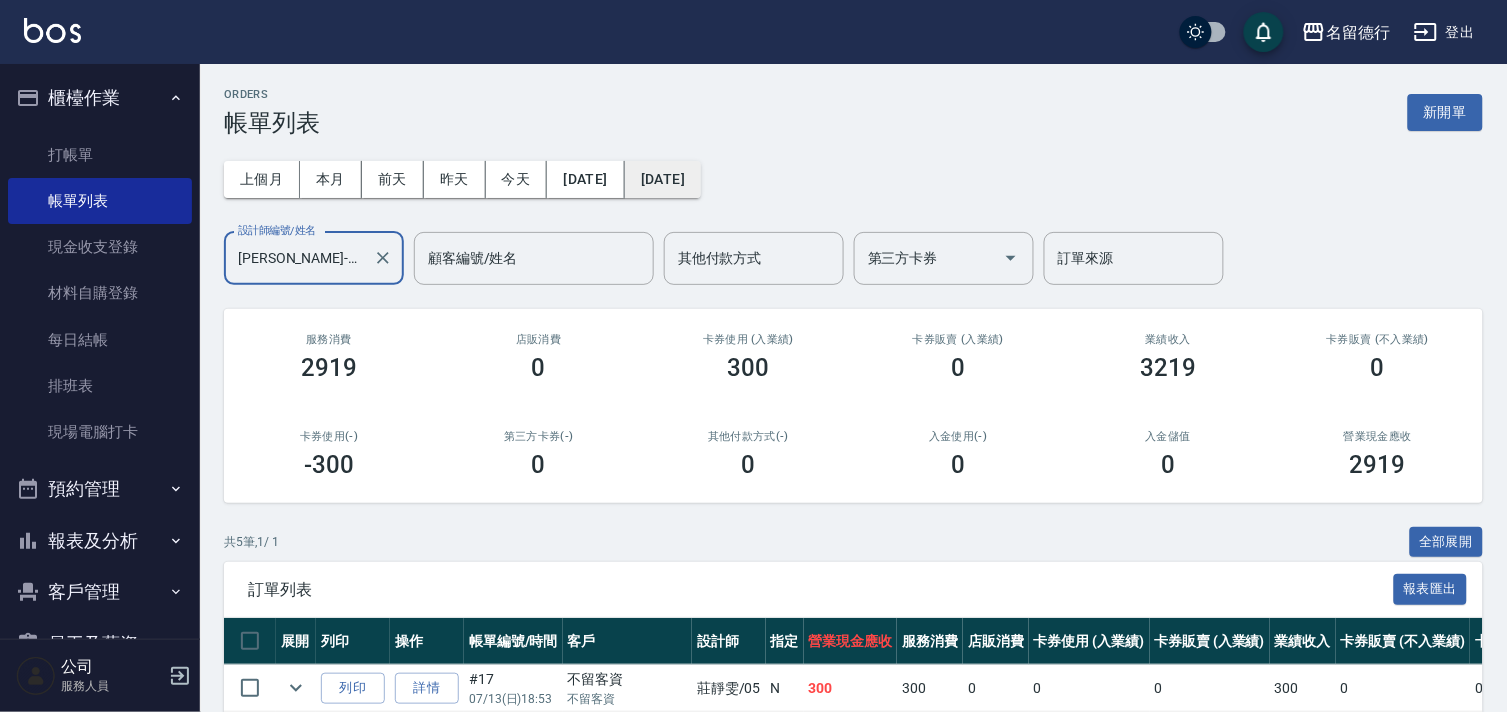 type on "莊靜雯-05" 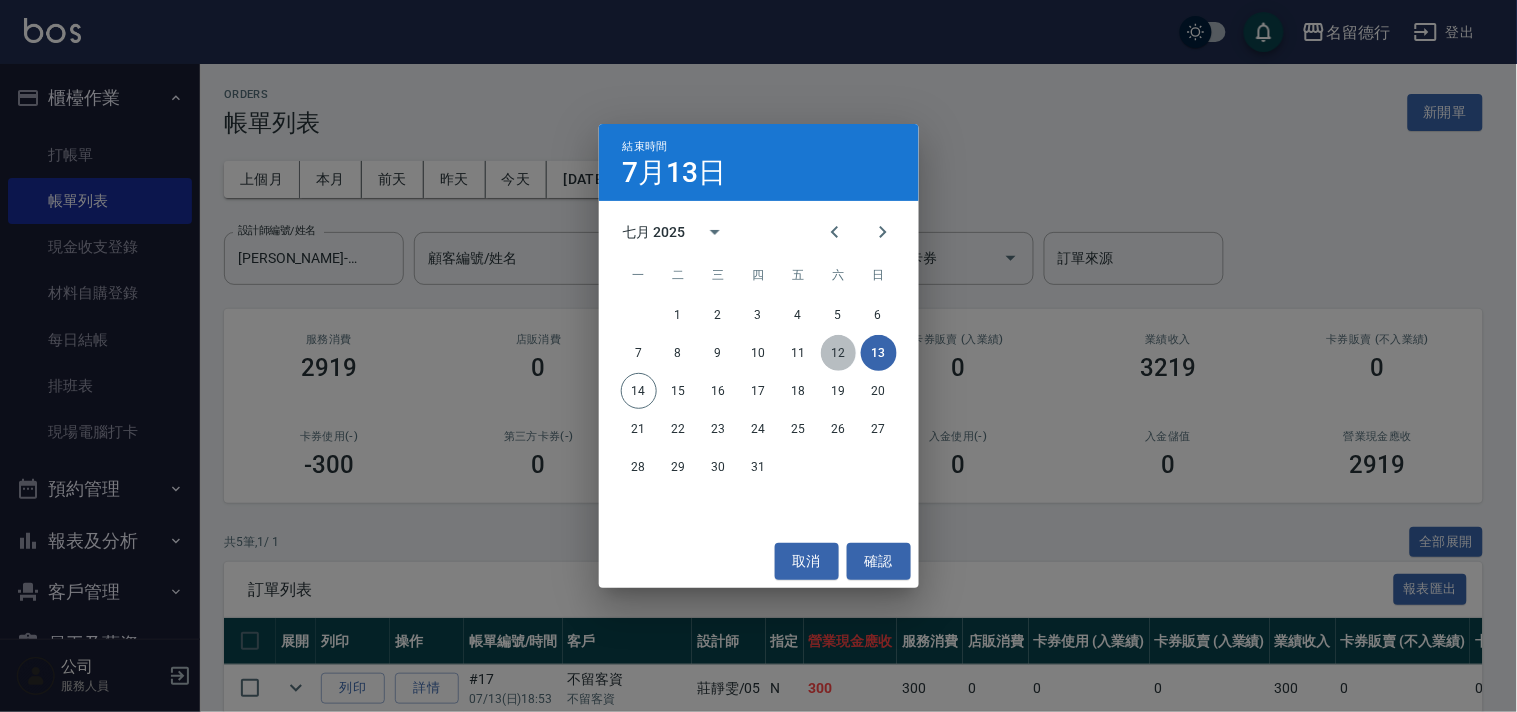 click on "12" at bounding box center [839, 353] 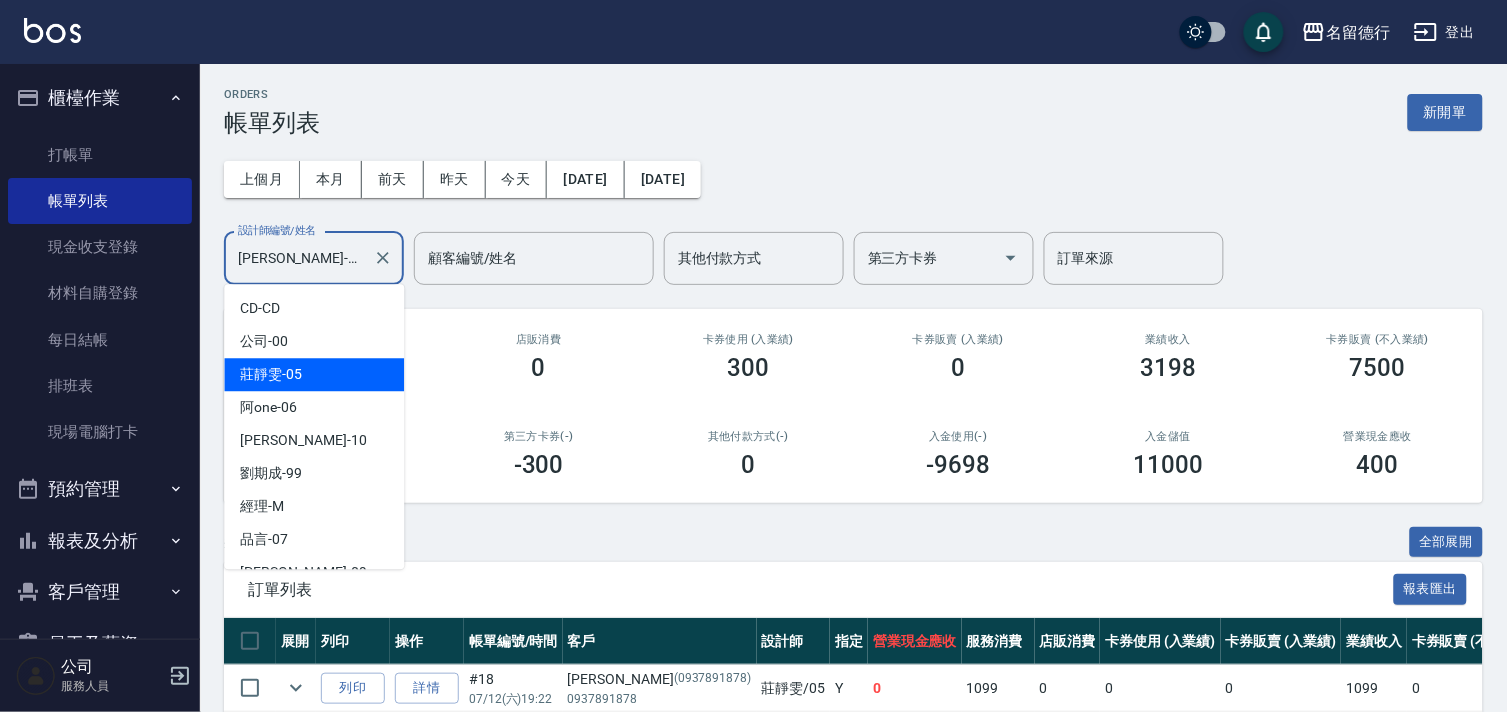 click on "莊靜雯-05" at bounding box center (299, 258) 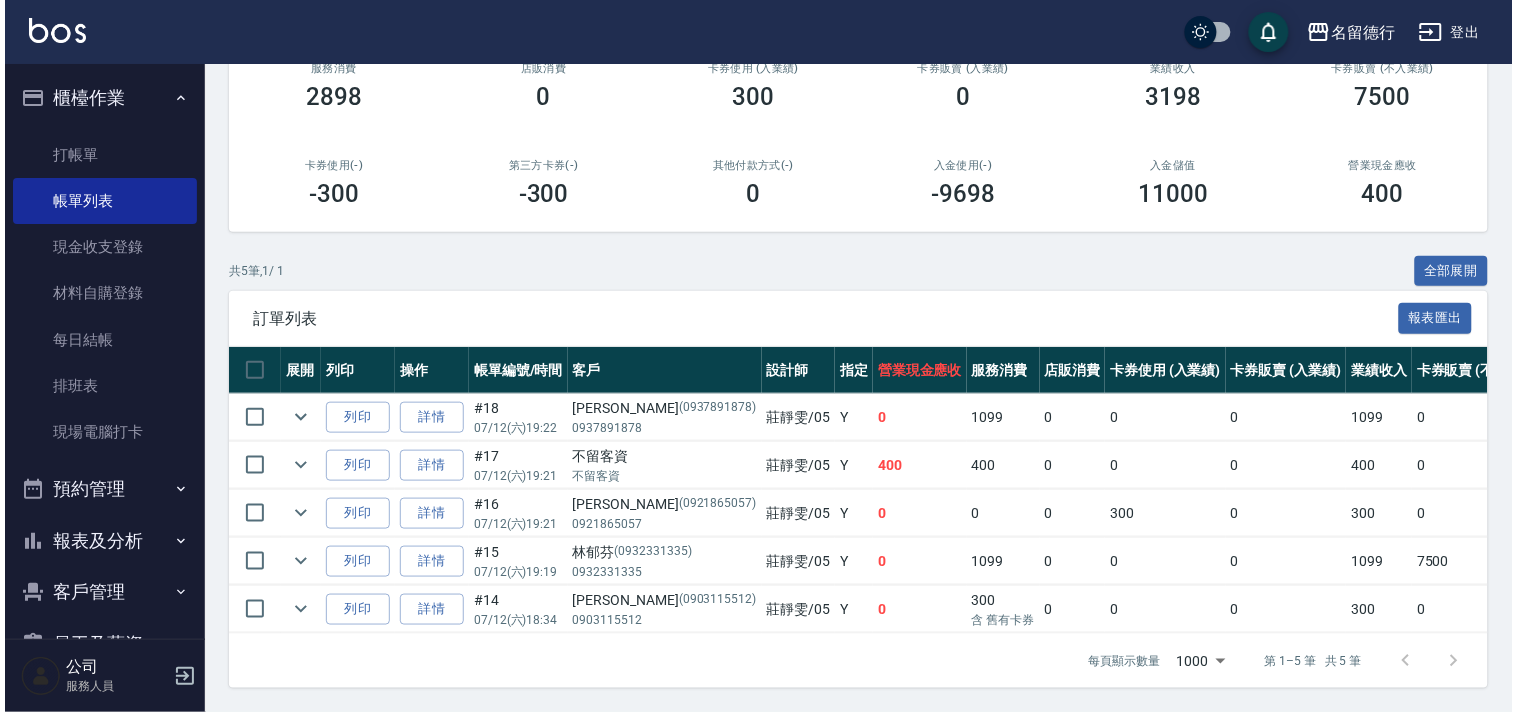 scroll, scrollTop: 288, scrollLeft: 0, axis: vertical 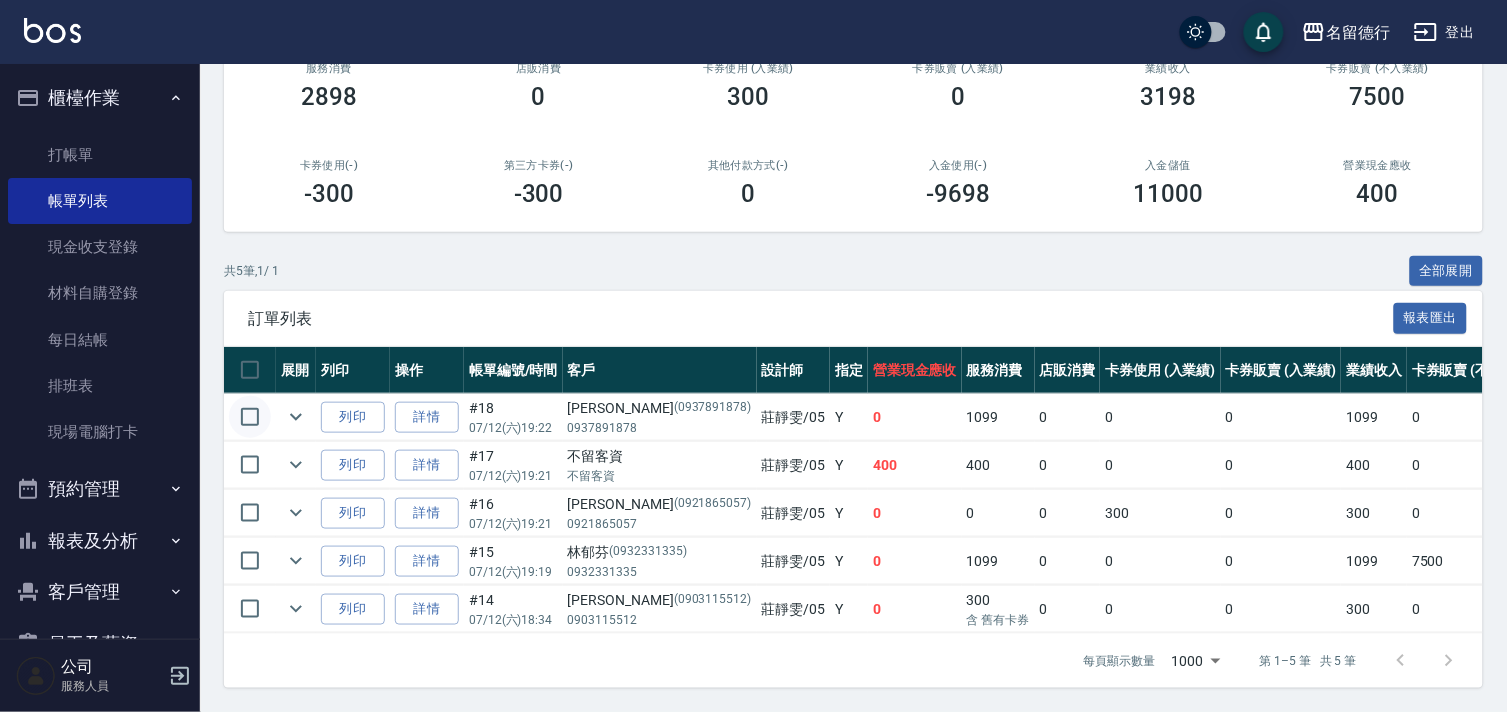 click at bounding box center [250, 417] 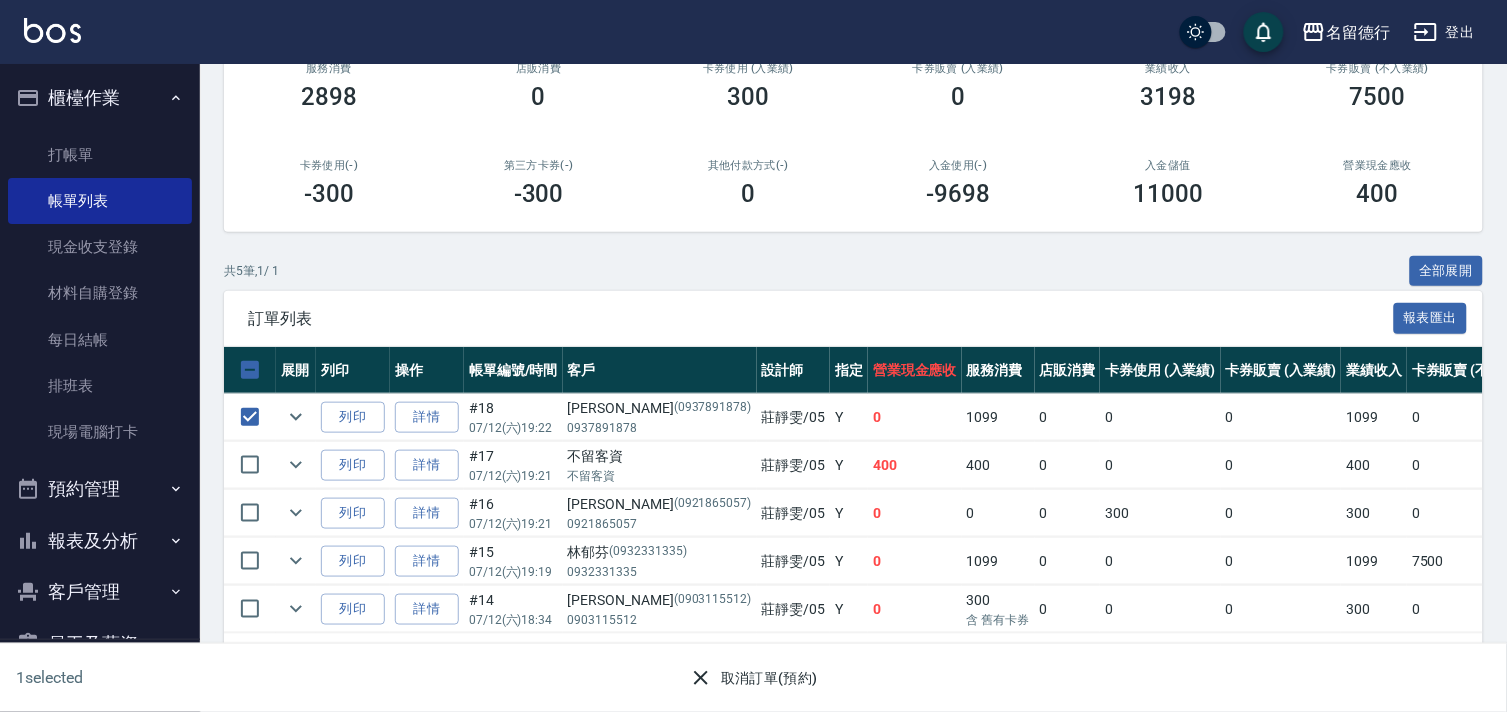 click on "取消訂單(預約)" at bounding box center [753, 678] 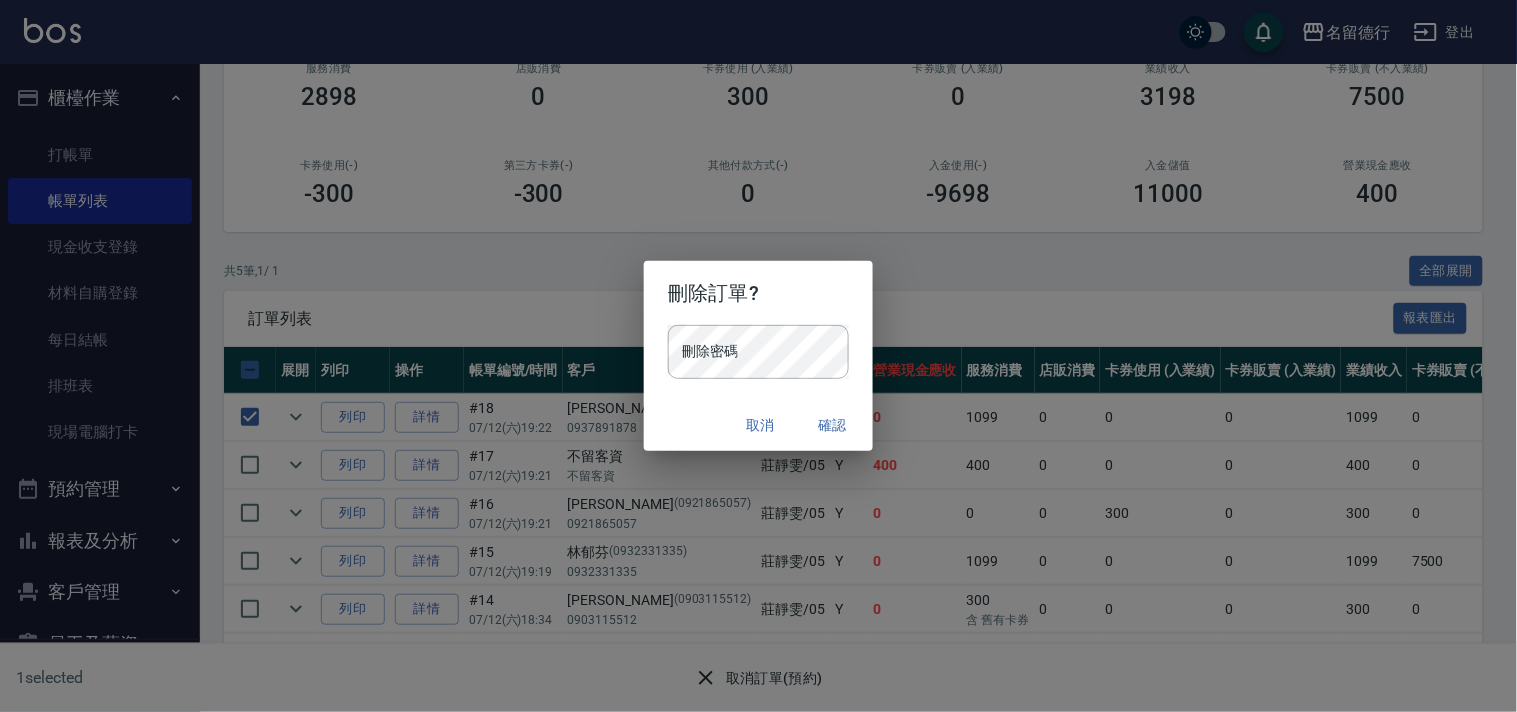 type 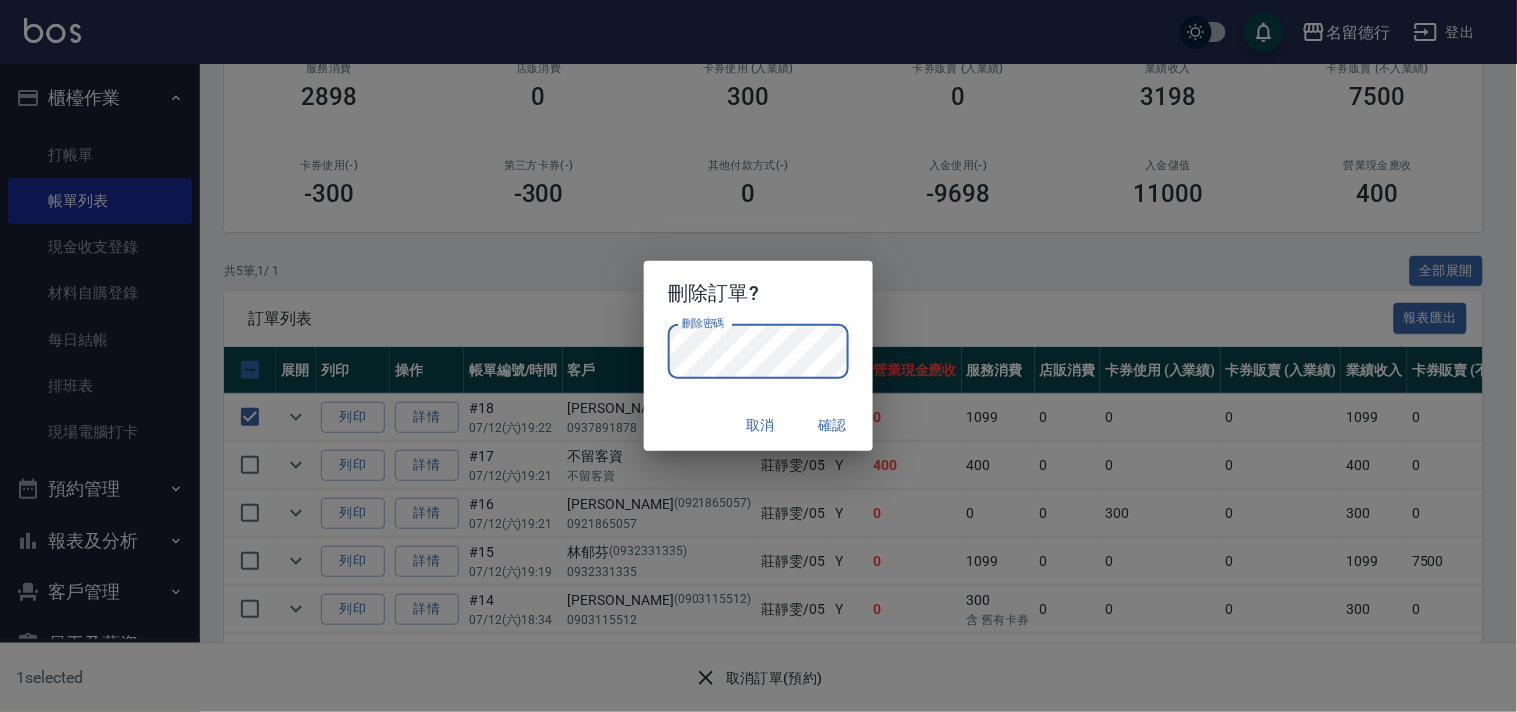 click on "刪除訂單? 刪除密碼 刪除密碼 取消 確認" at bounding box center (758, 356) 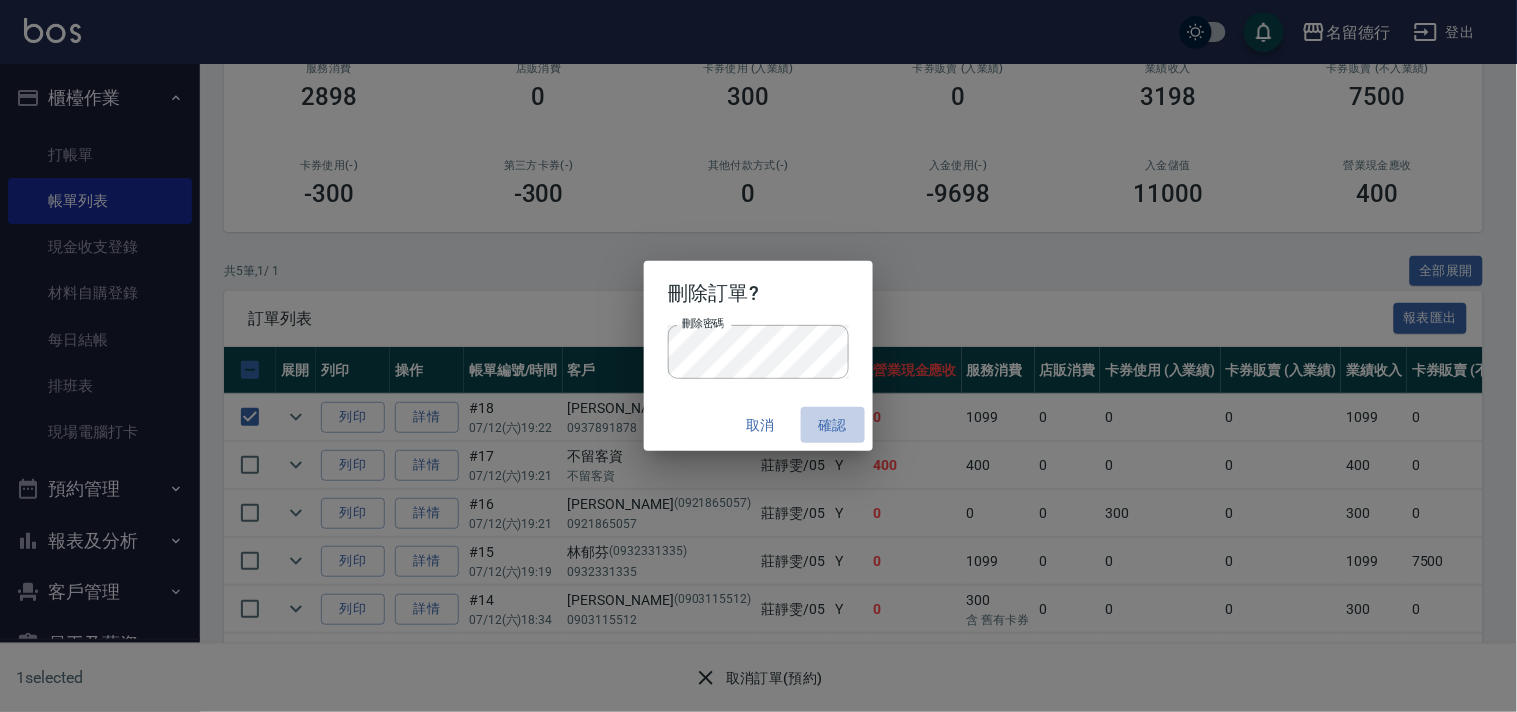 click on "確認" at bounding box center [833, 425] 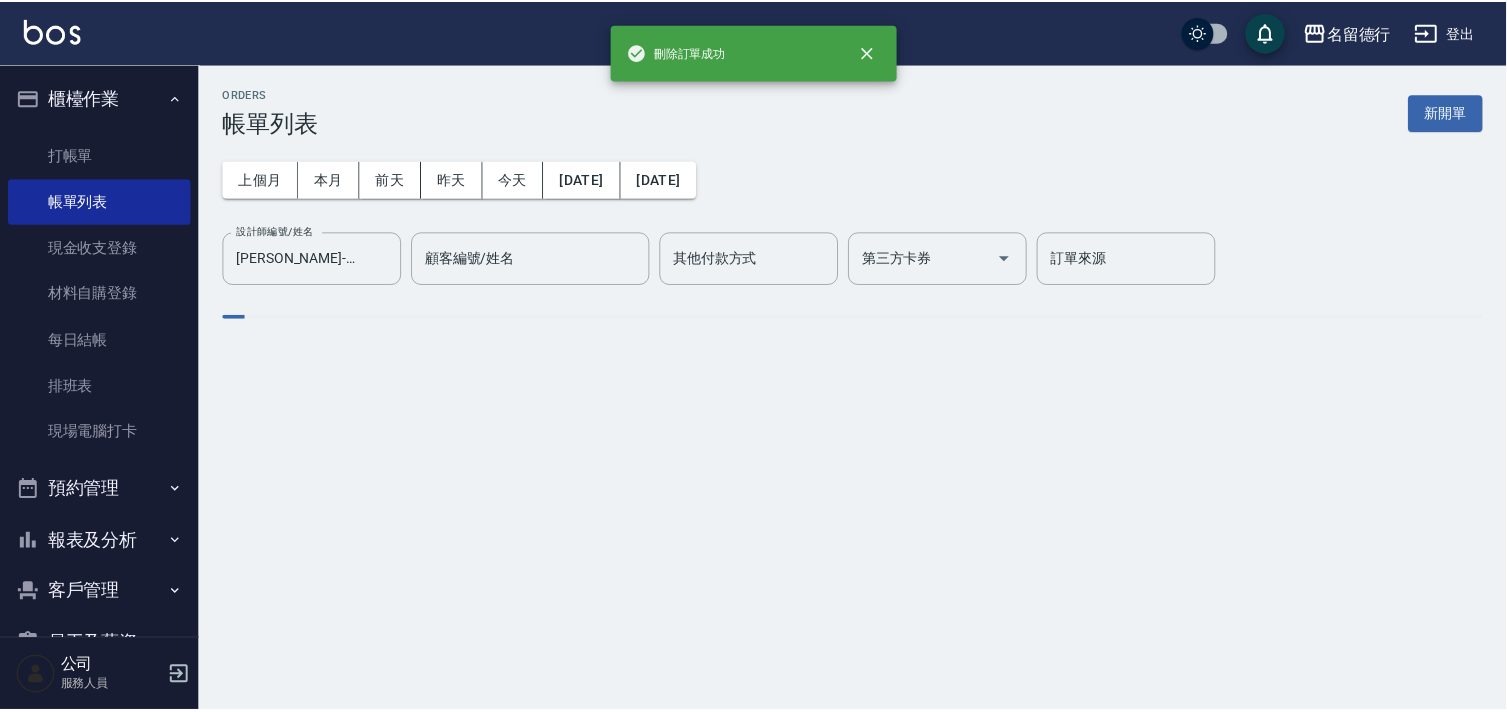 scroll, scrollTop: 0, scrollLeft: 0, axis: both 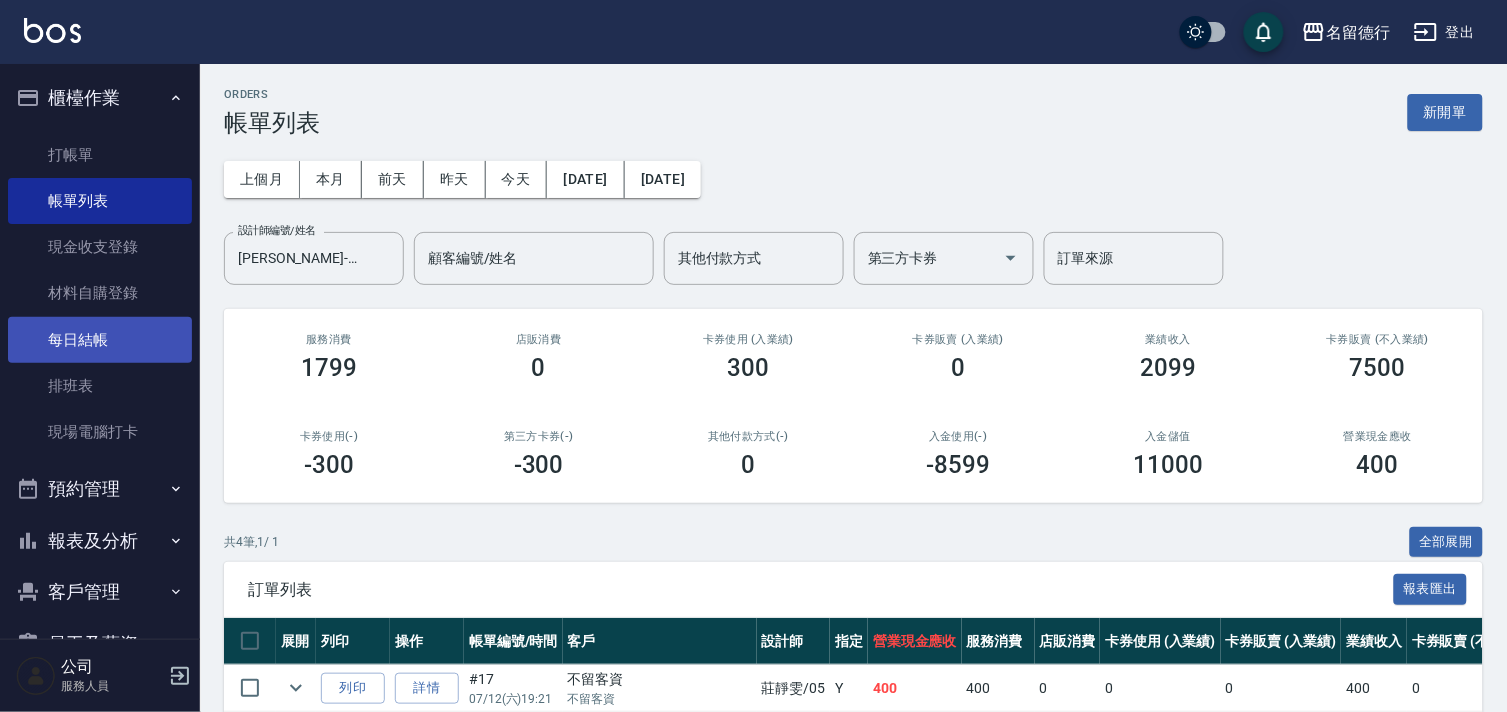 click on "每日結帳" at bounding box center [100, 340] 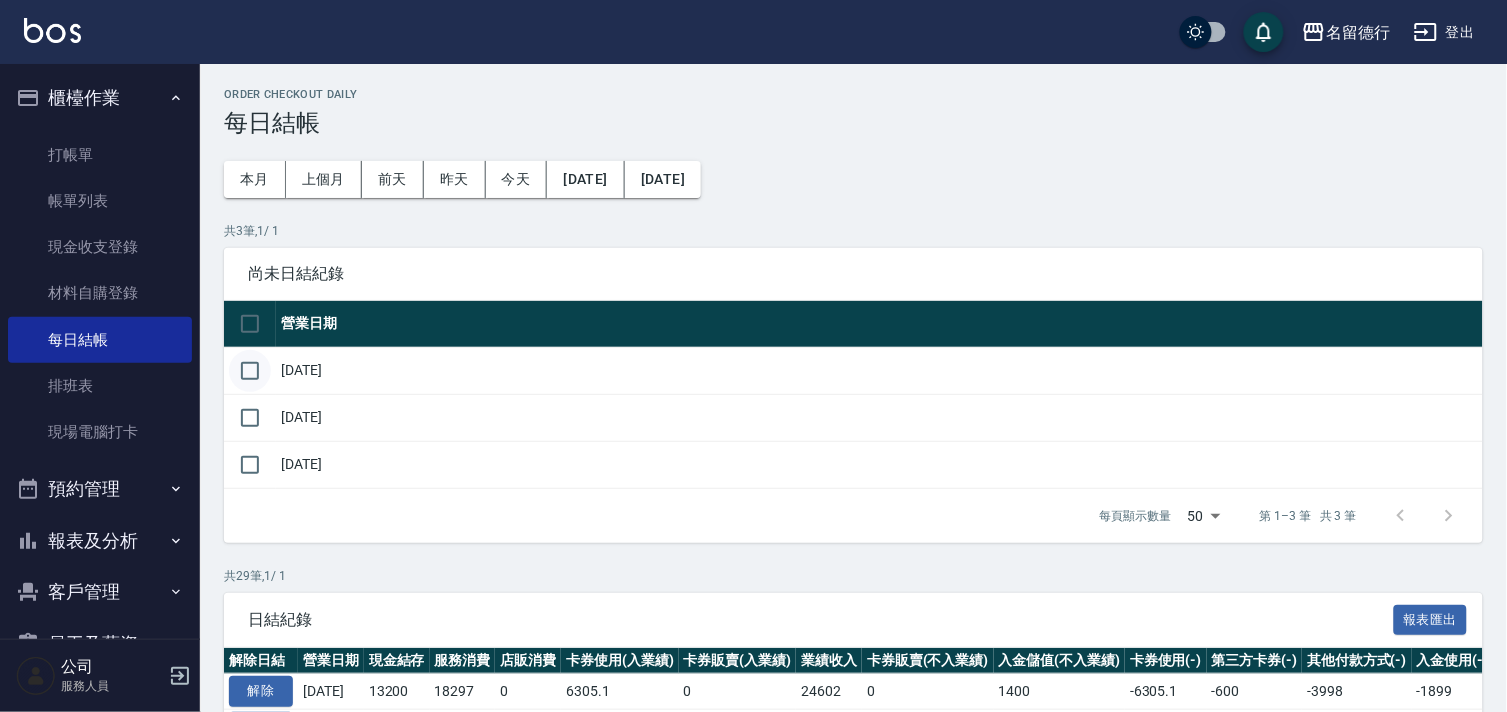 click at bounding box center (250, 371) 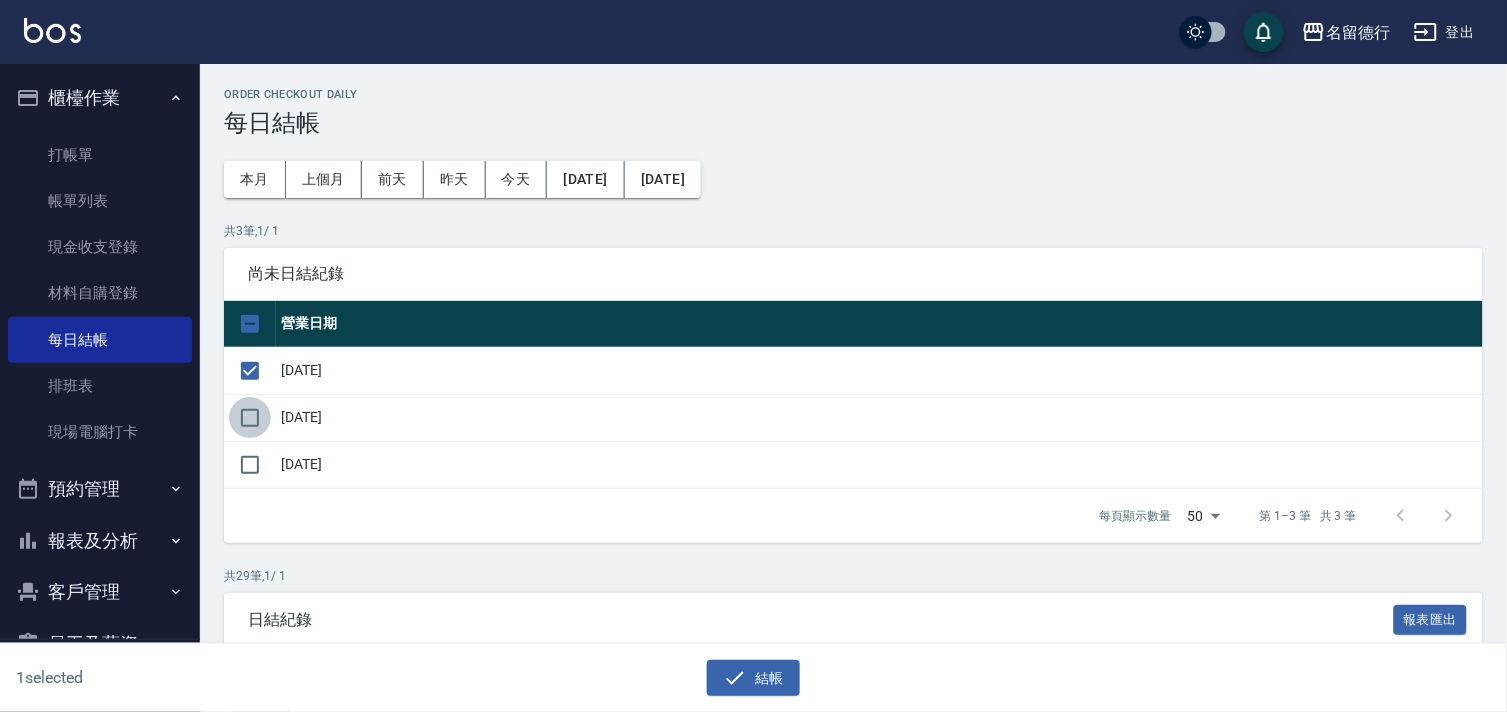 click at bounding box center (250, 418) 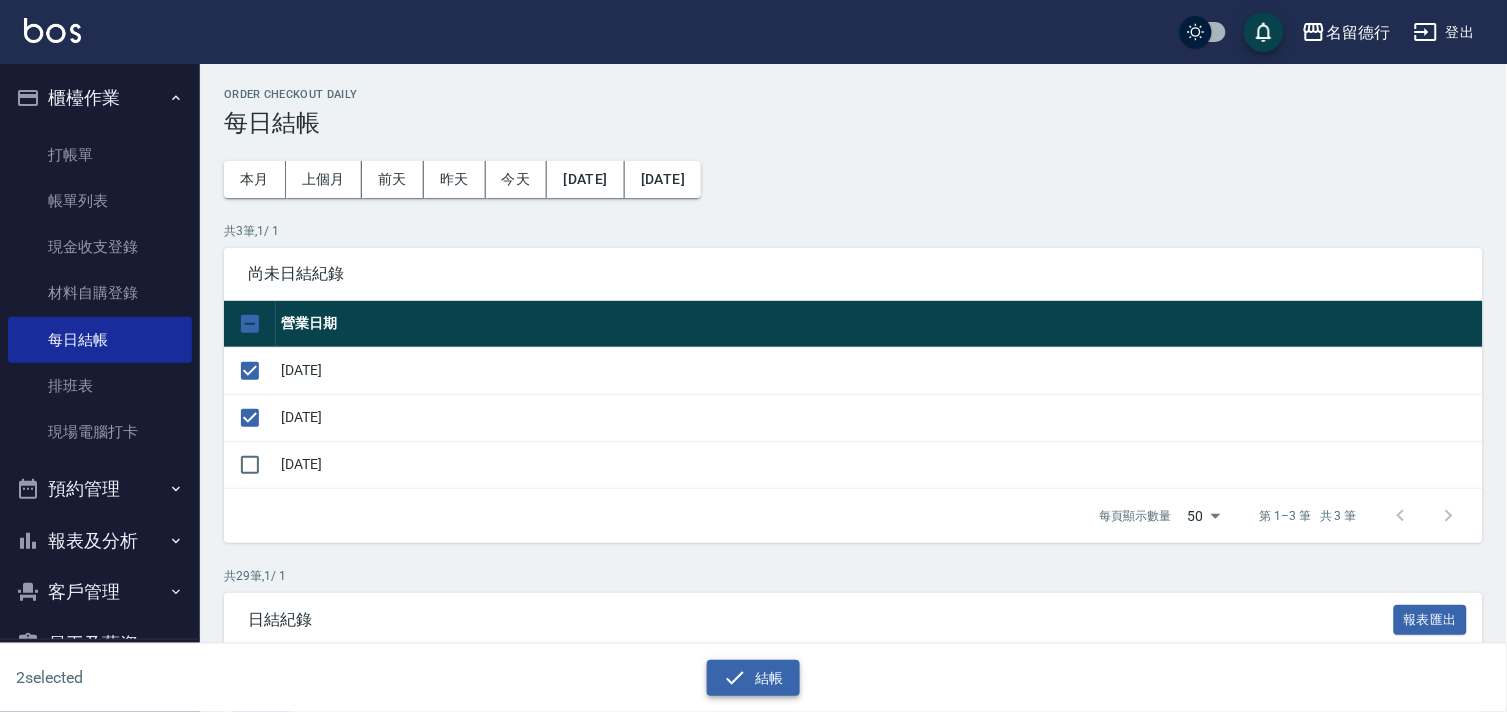 click on "結帳" at bounding box center (753, 678) 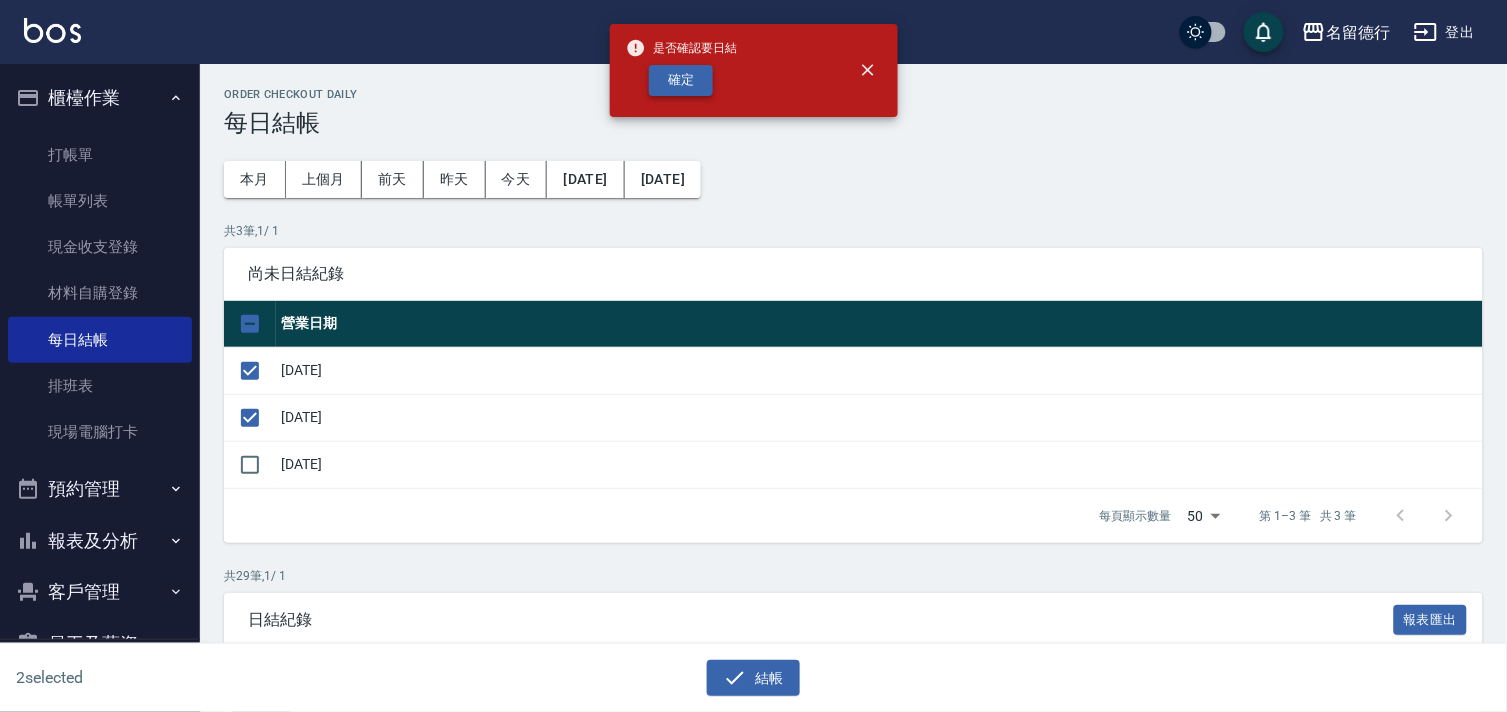 click on "確定" at bounding box center [681, 80] 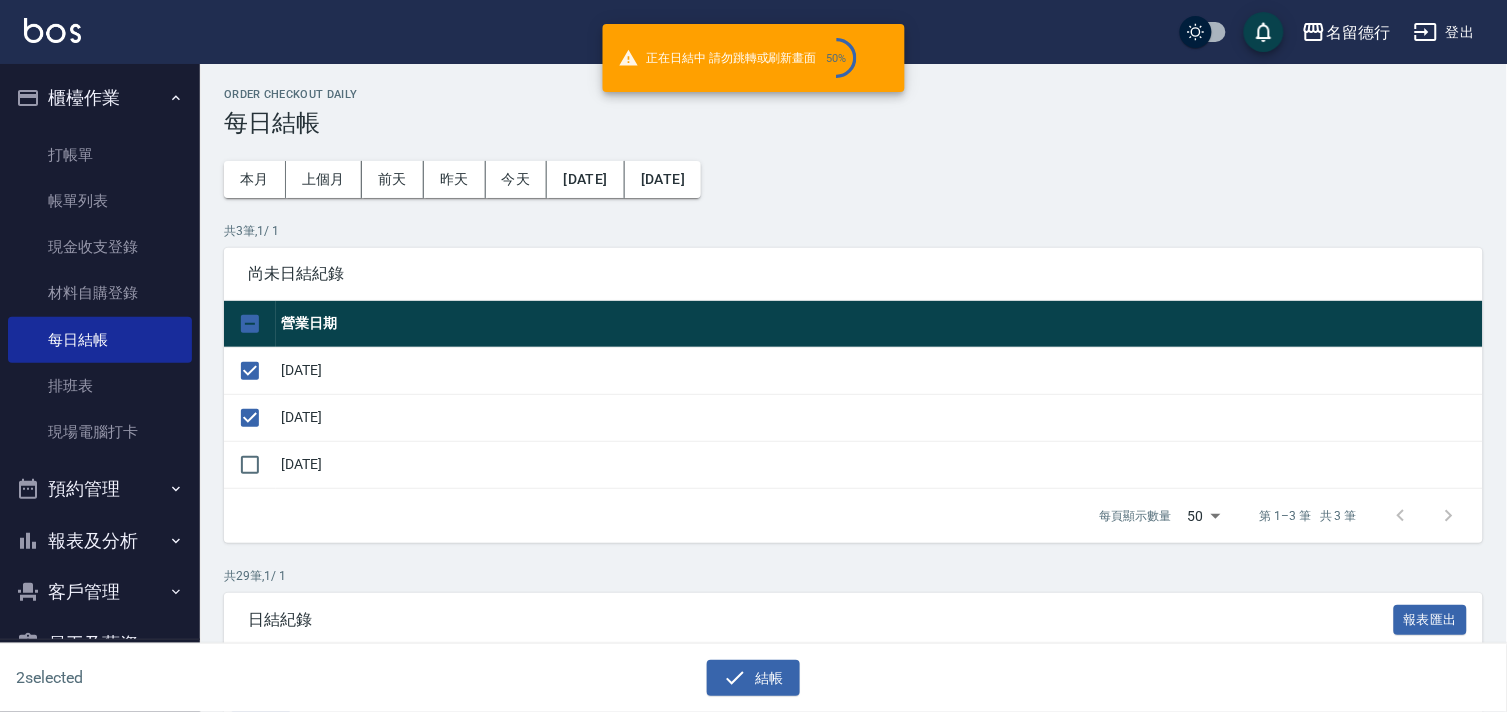 checkbox on "false" 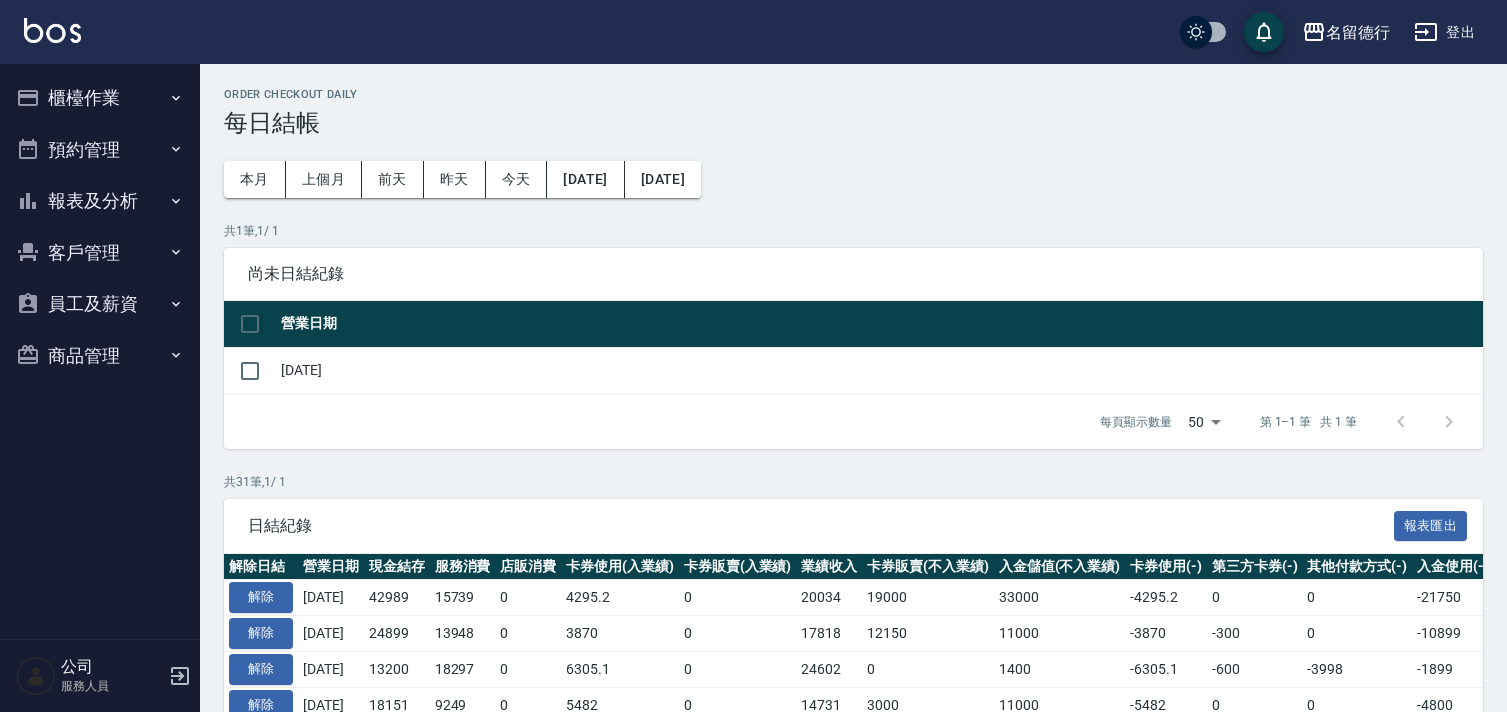 scroll, scrollTop: 0, scrollLeft: 0, axis: both 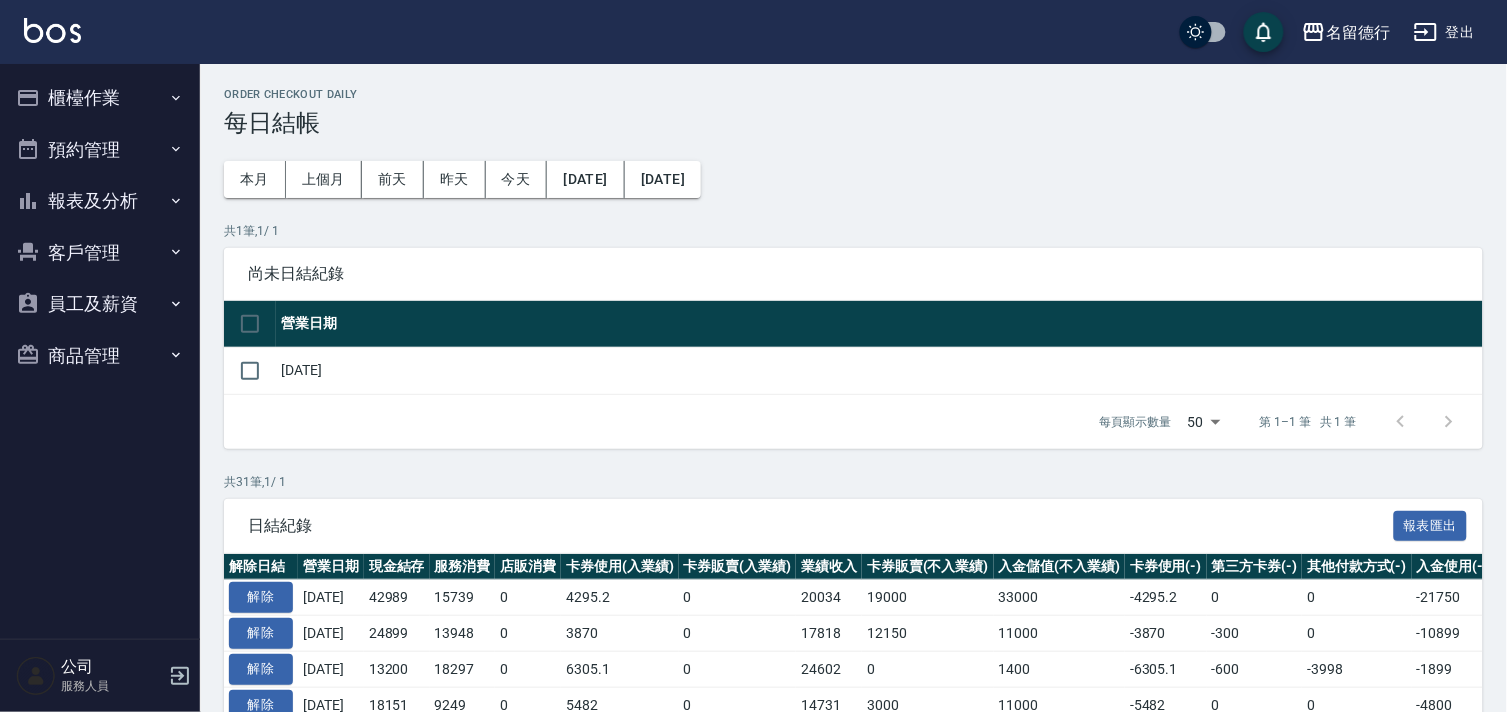 click on "報表及分析" at bounding box center (100, 201) 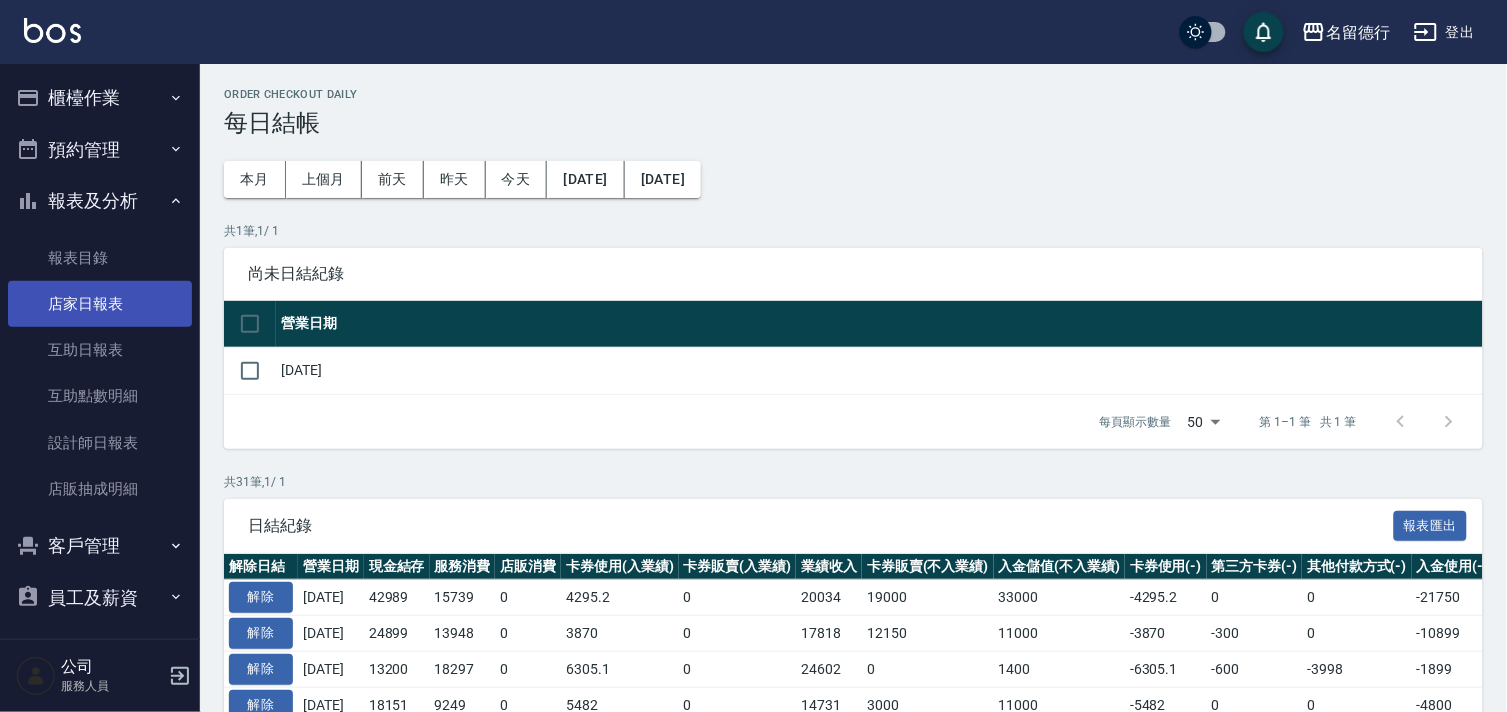 click on "店家日報表" at bounding box center [100, 304] 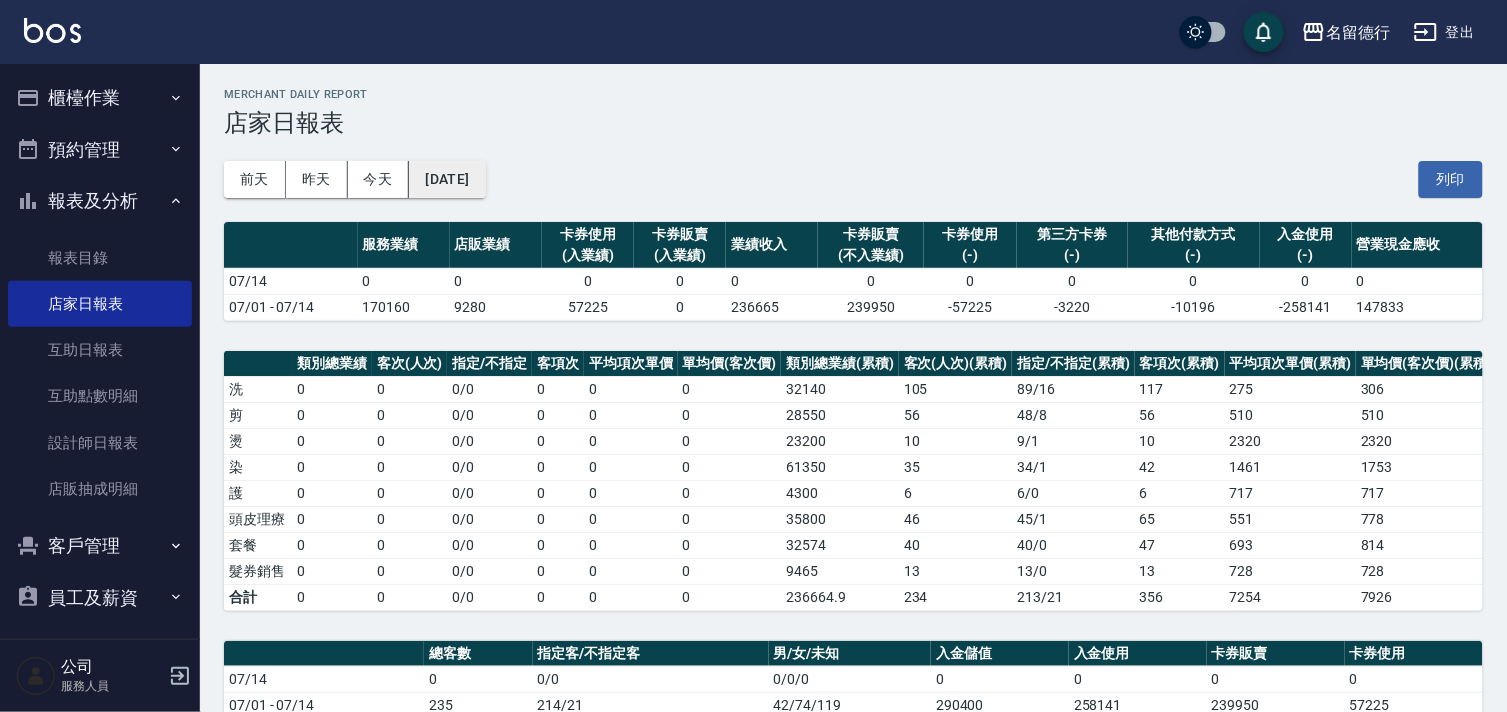 click on "[DATE]" at bounding box center [447, 179] 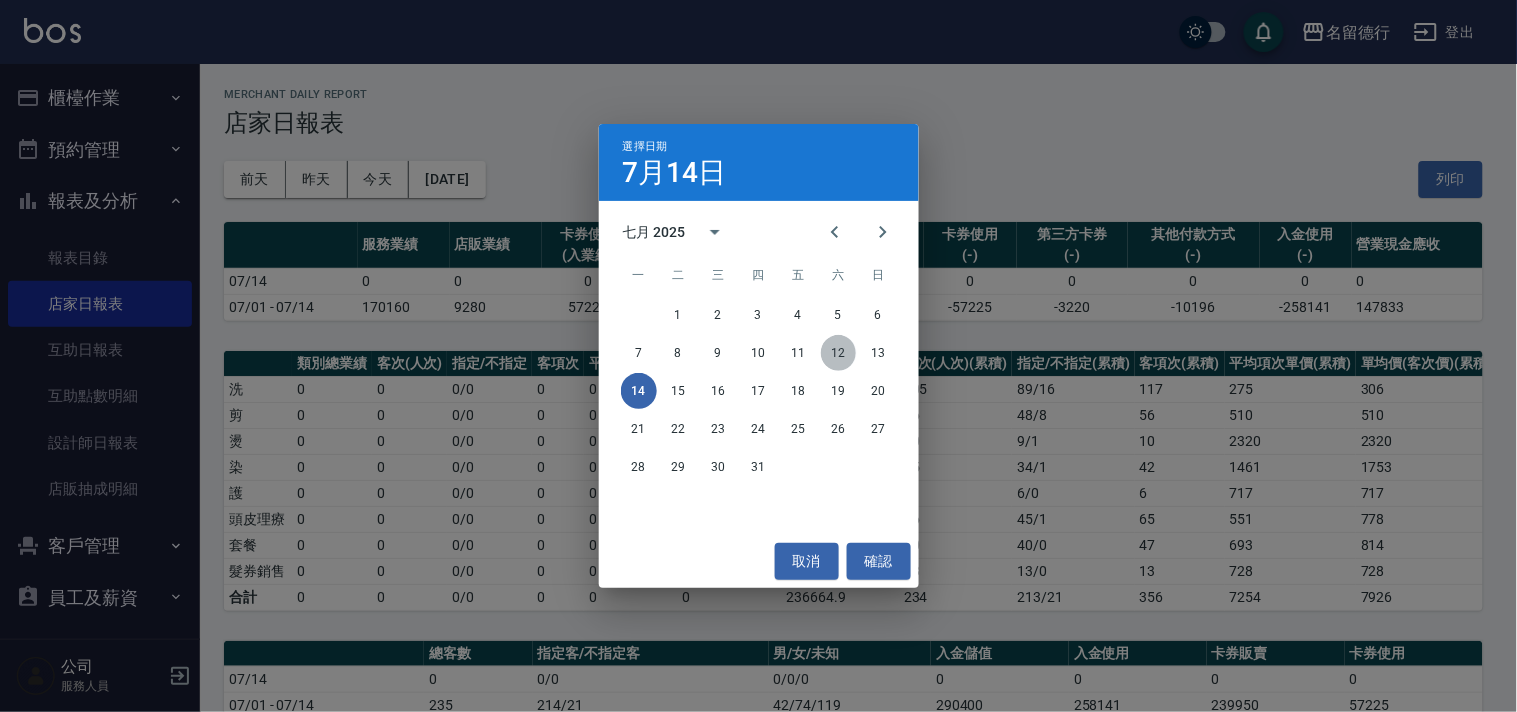 click on "12" at bounding box center (839, 353) 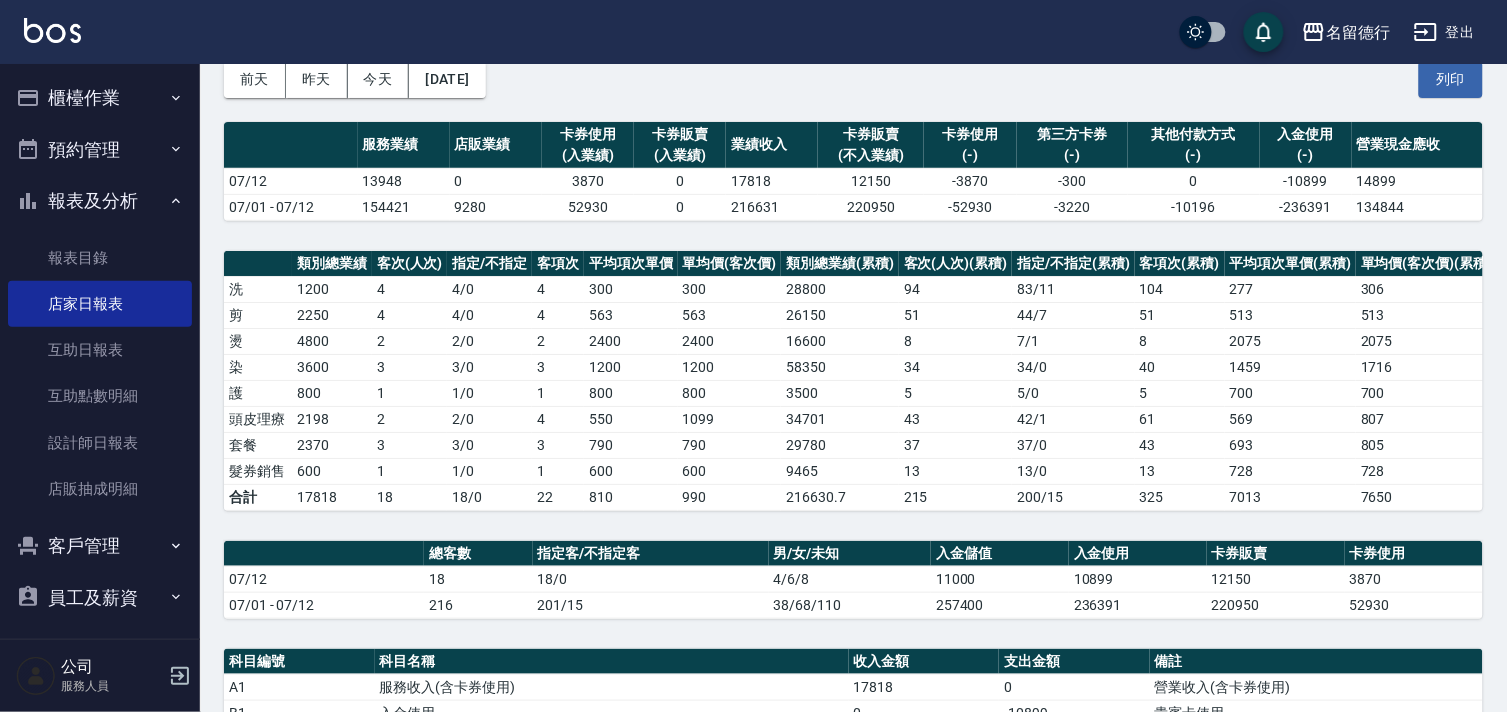 scroll, scrollTop: 0, scrollLeft: 0, axis: both 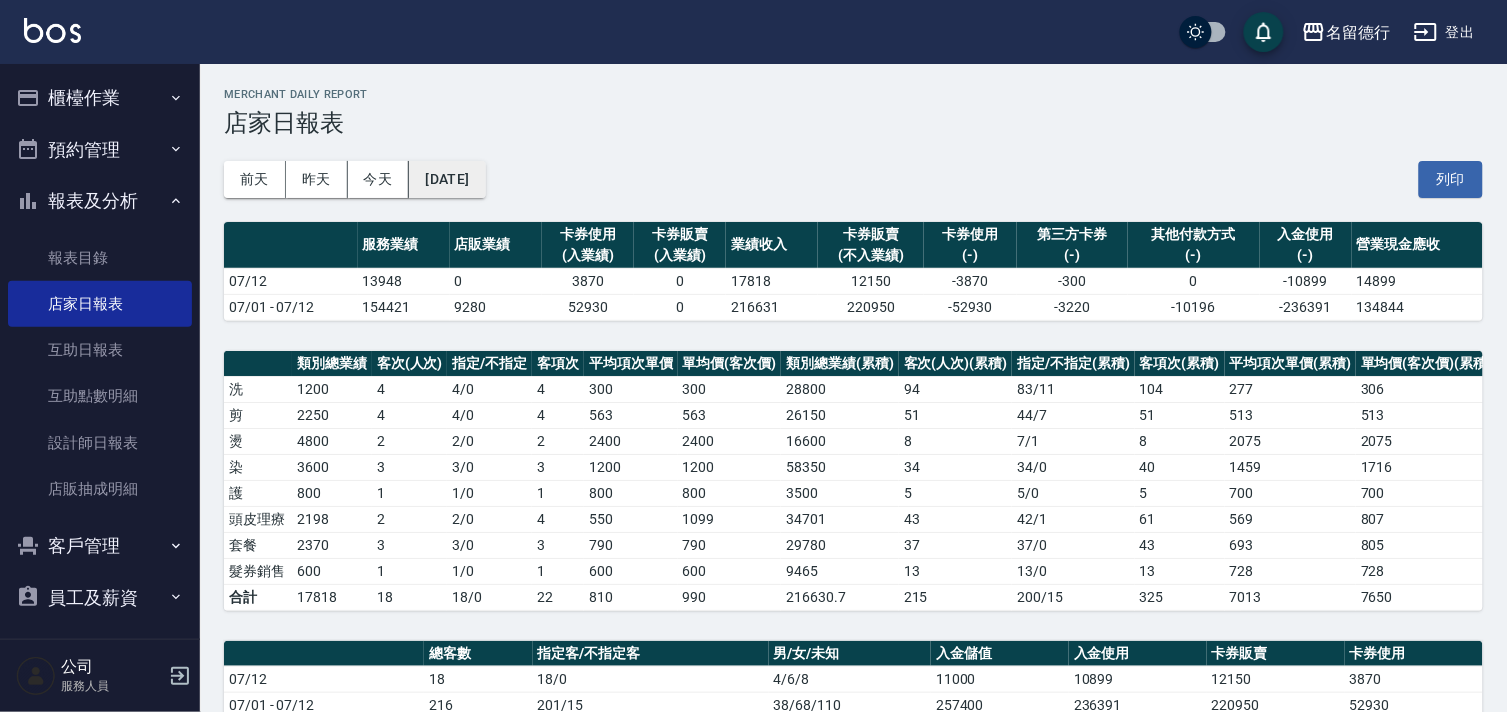 click on "[DATE]" at bounding box center (447, 179) 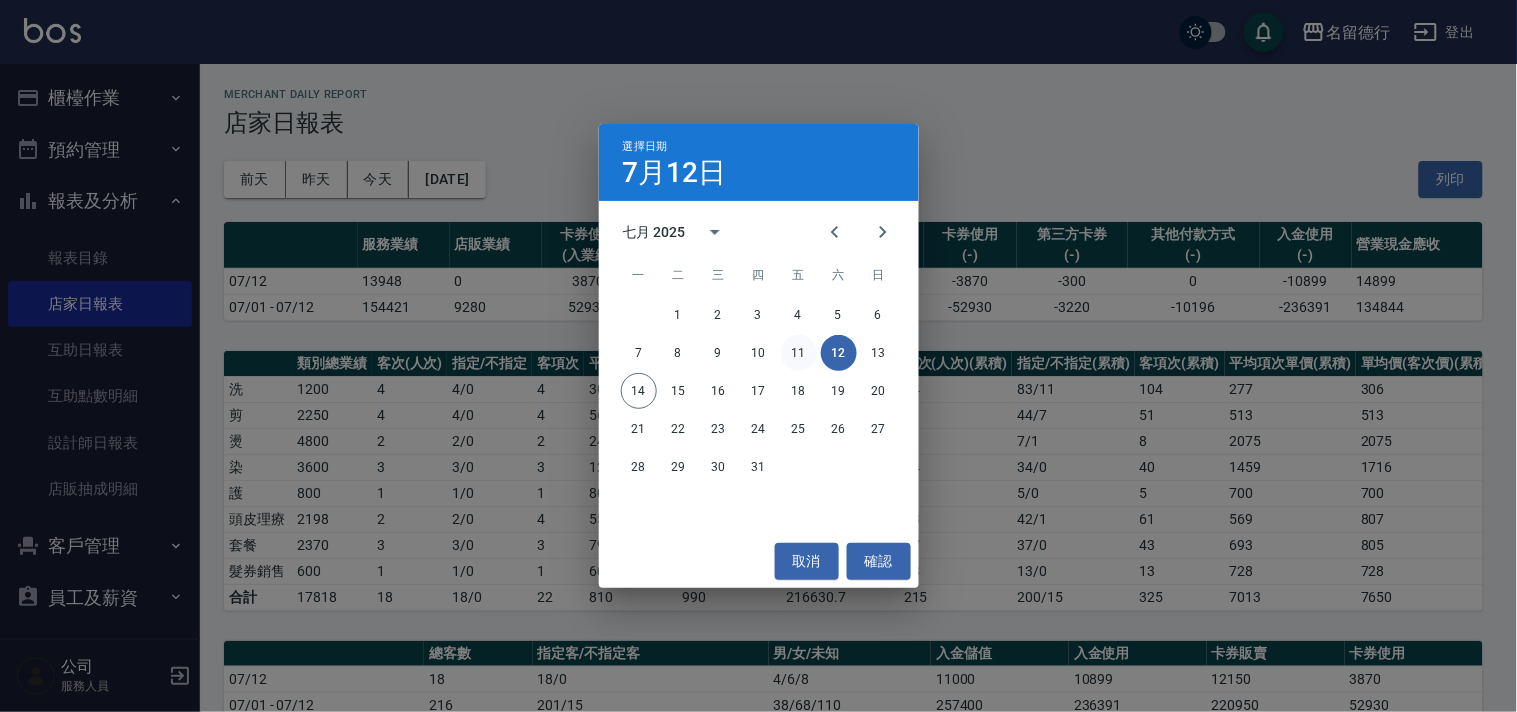 click on "11" at bounding box center [799, 353] 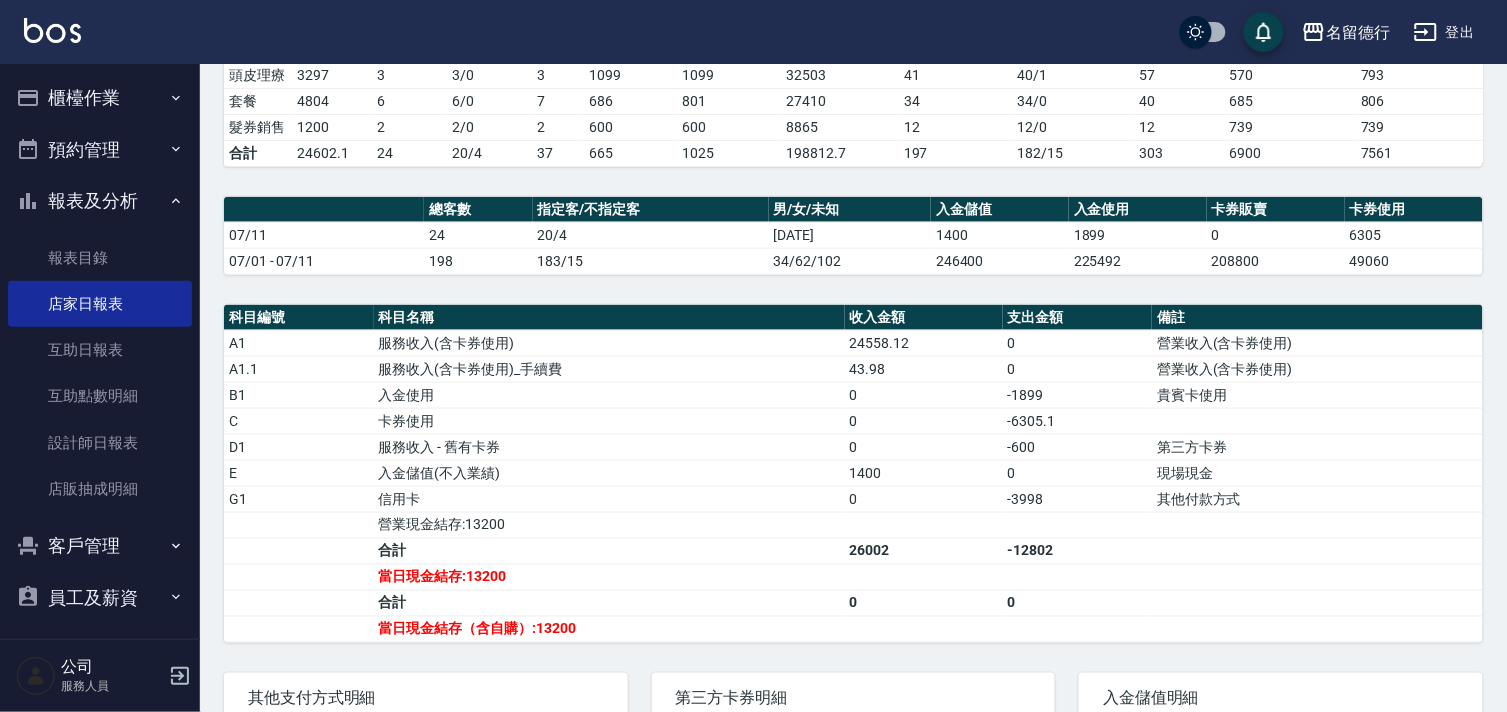 scroll, scrollTop: 0, scrollLeft: 0, axis: both 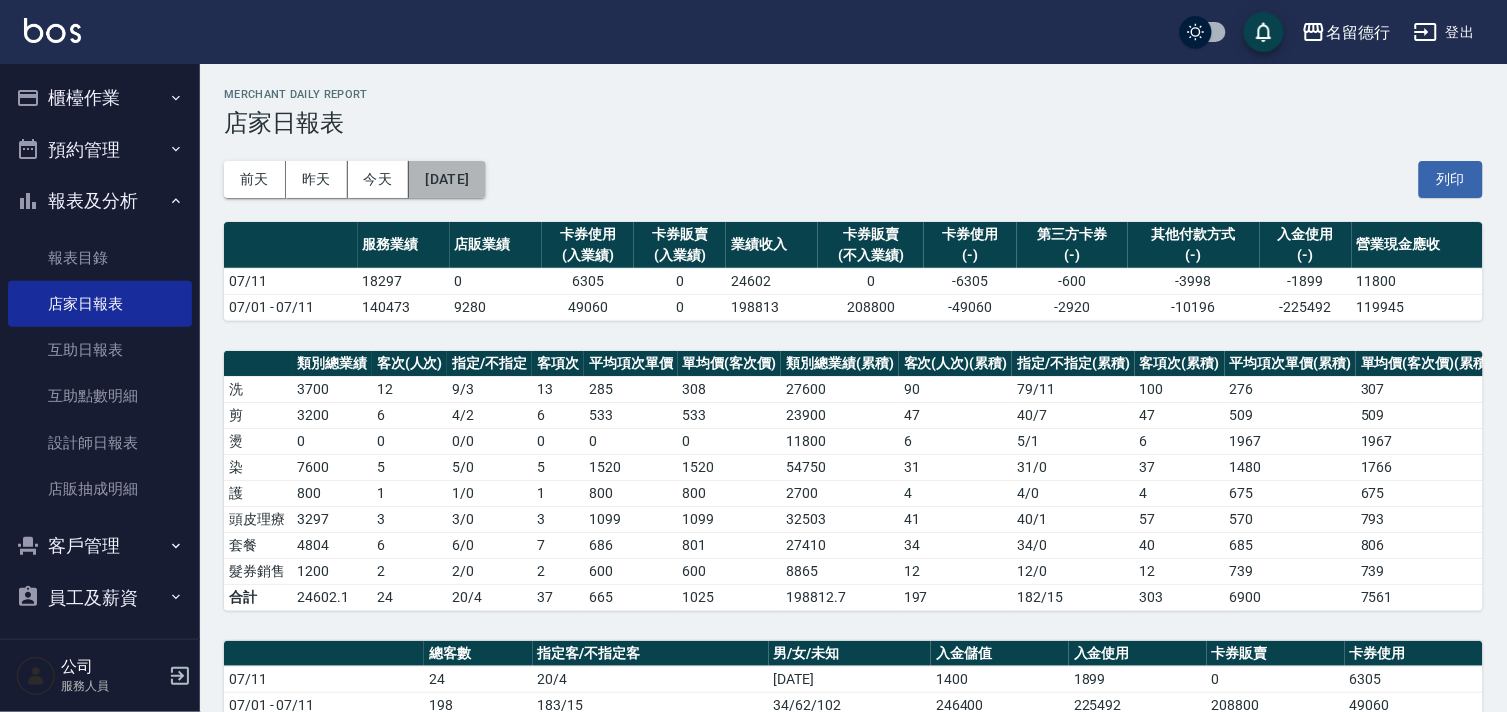 click on "[DATE]" at bounding box center (447, 179) 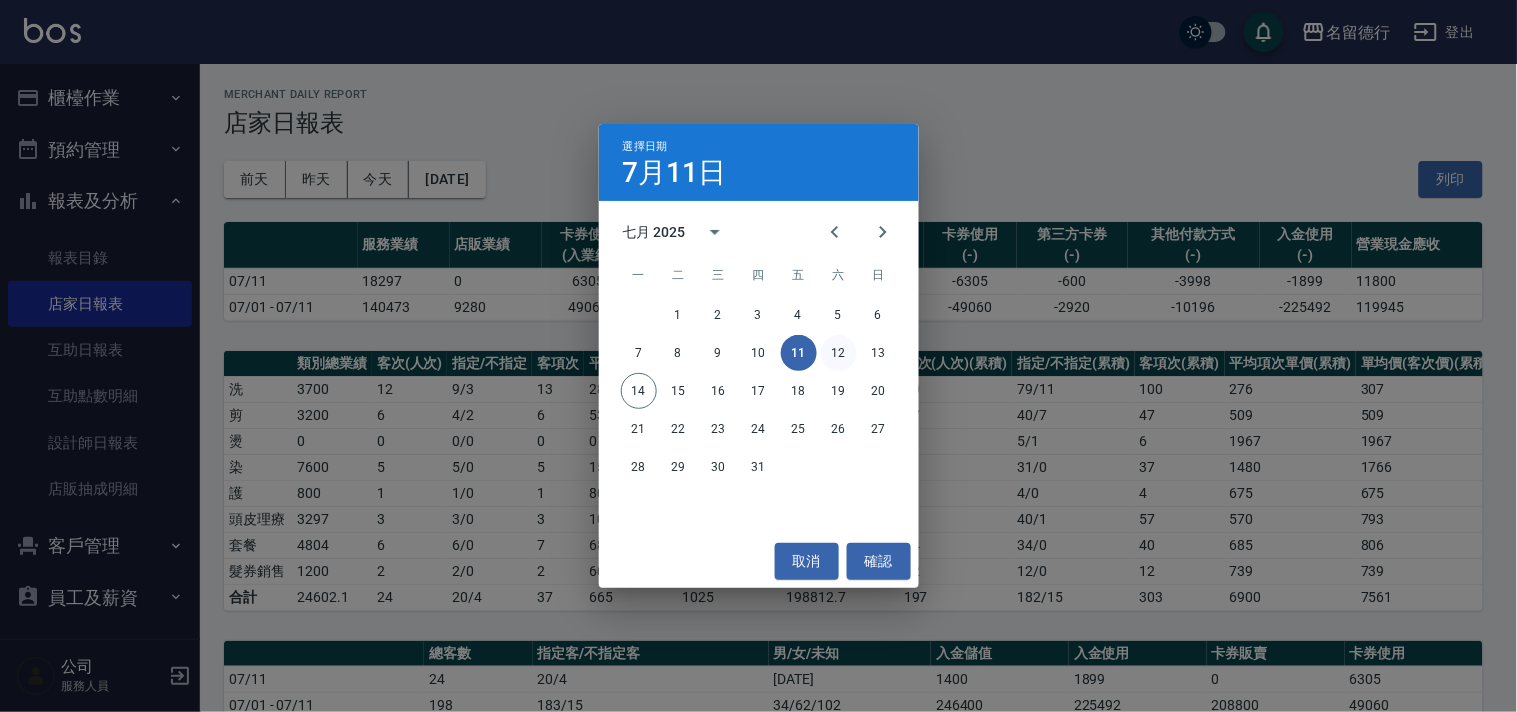 click on "12" at bounding box center (839, 353) 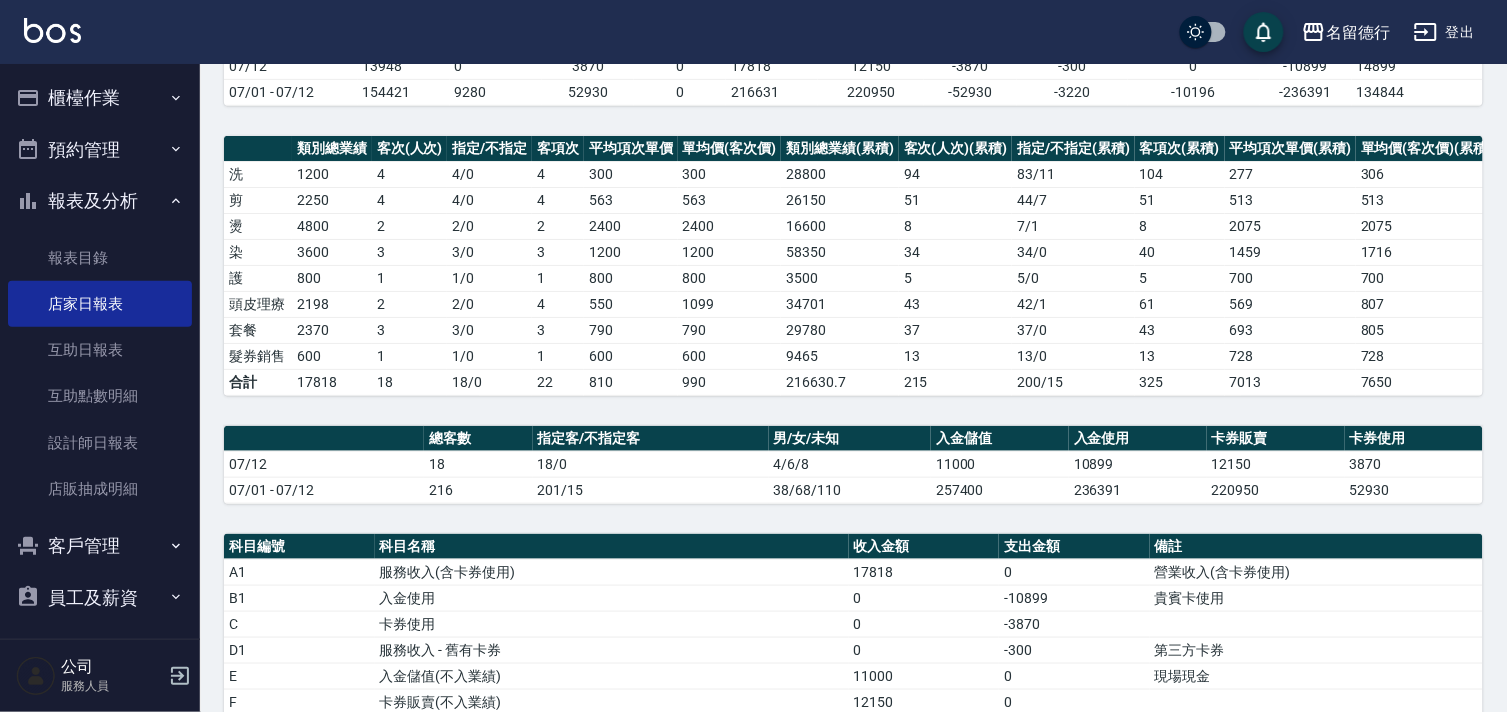scroll, scrollTop: 0, scrollLeft: 0, axis: both 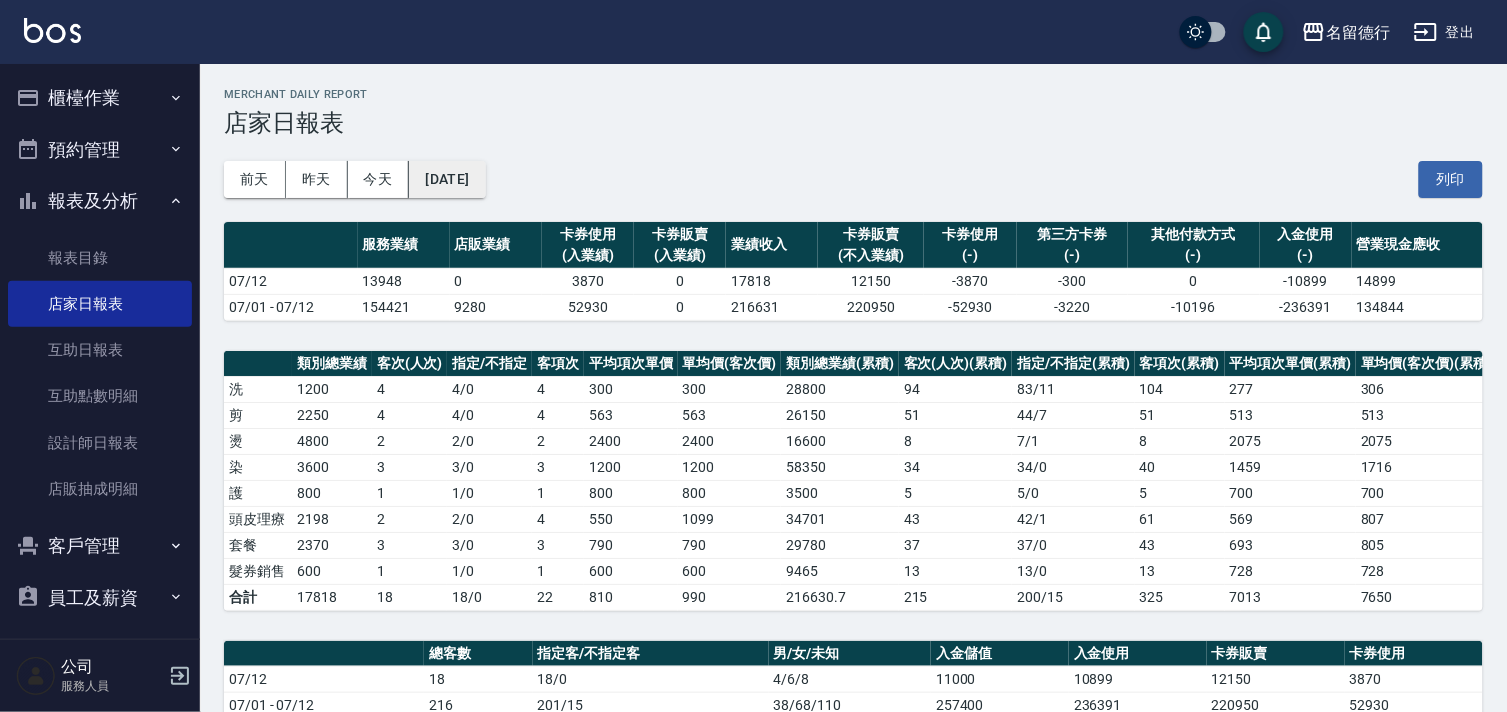 click on "[DATE]" at bounding box center [447, 179] 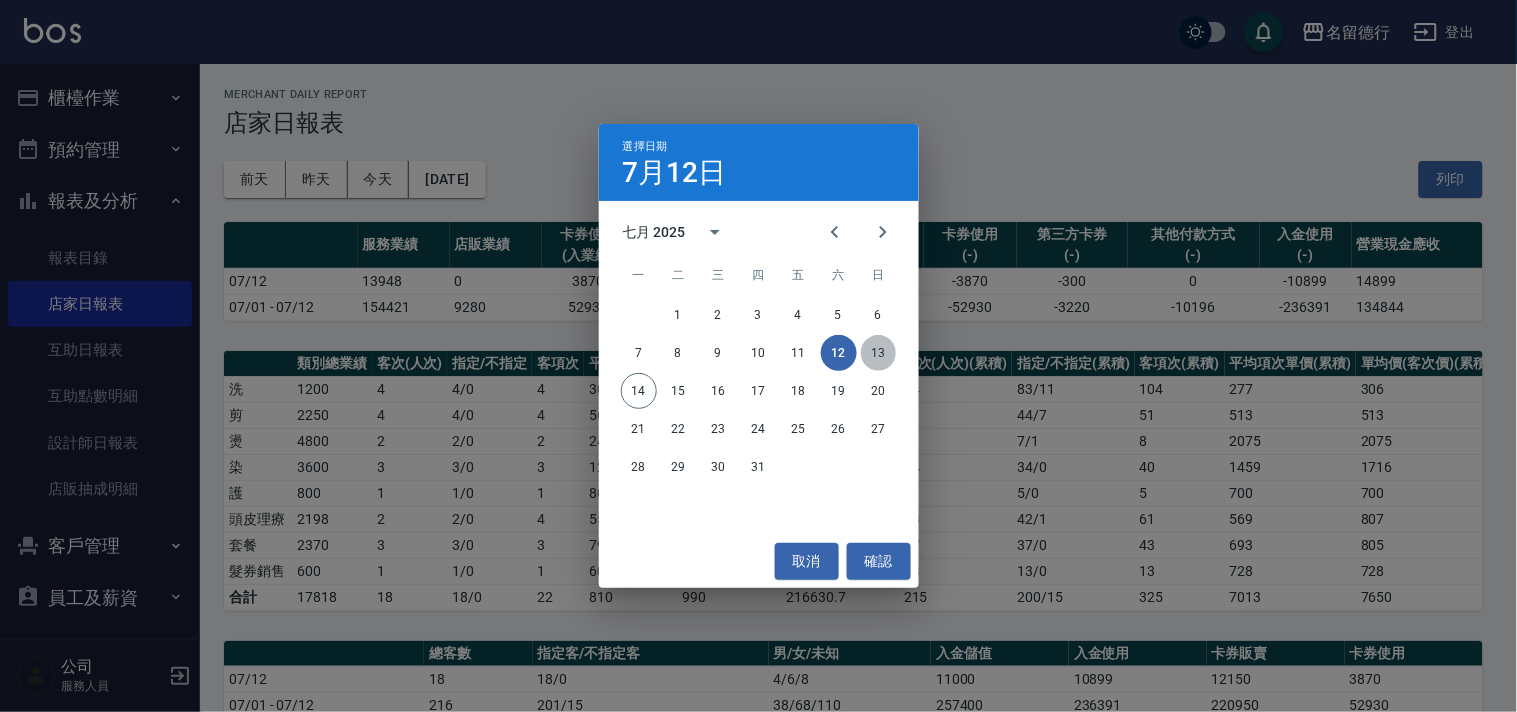 click on "13" at bounding box center [879, 353] 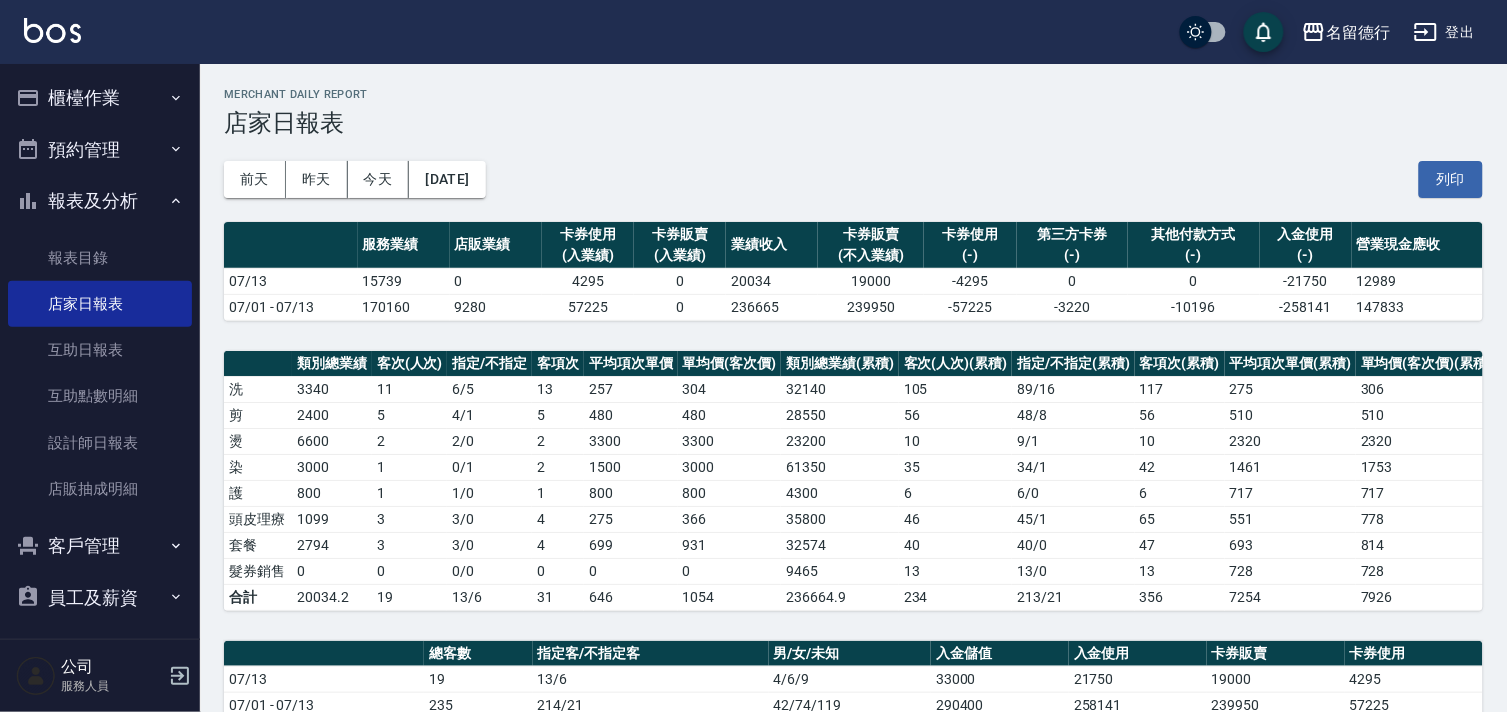 scroll, scrollTop: 555, scrollLeft: 0, axis: vertical 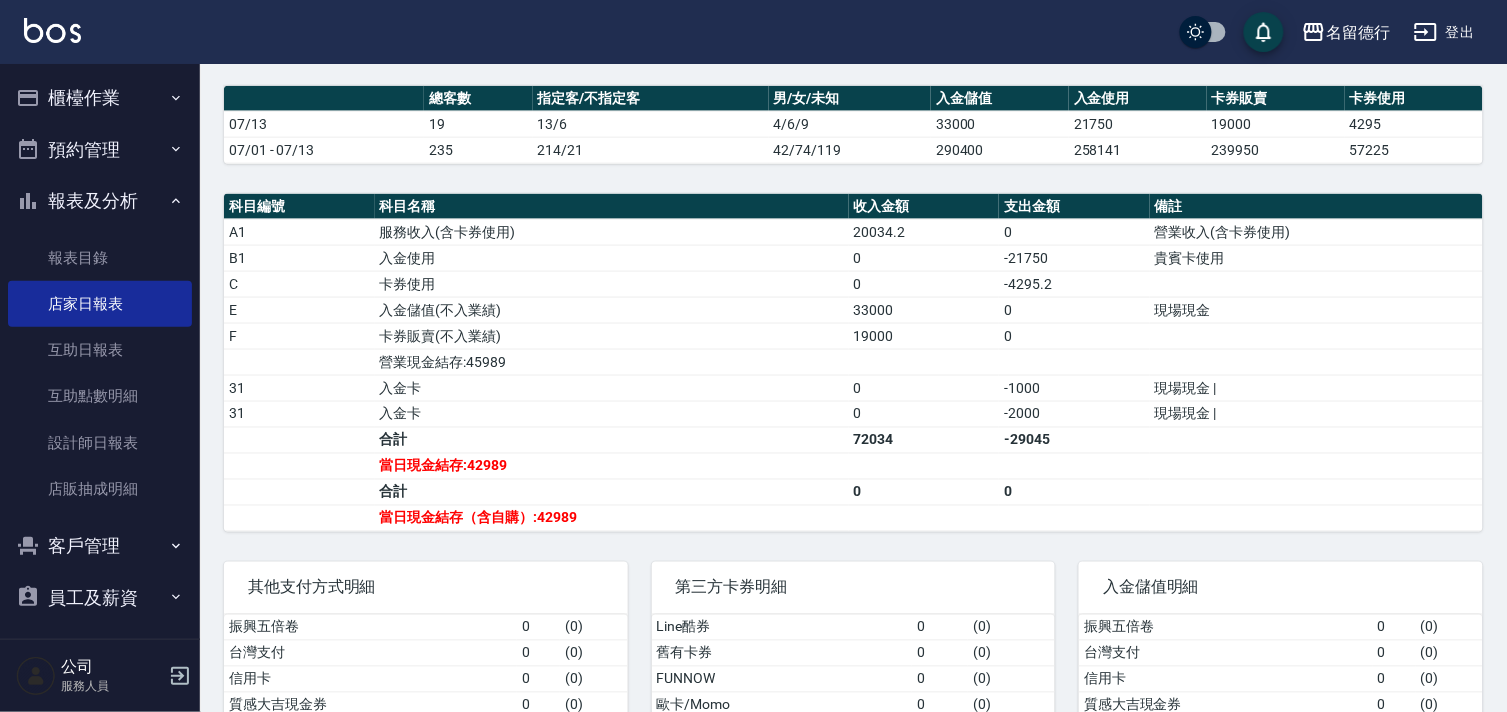click on "報表及分析" at bounding box center [100, 201] 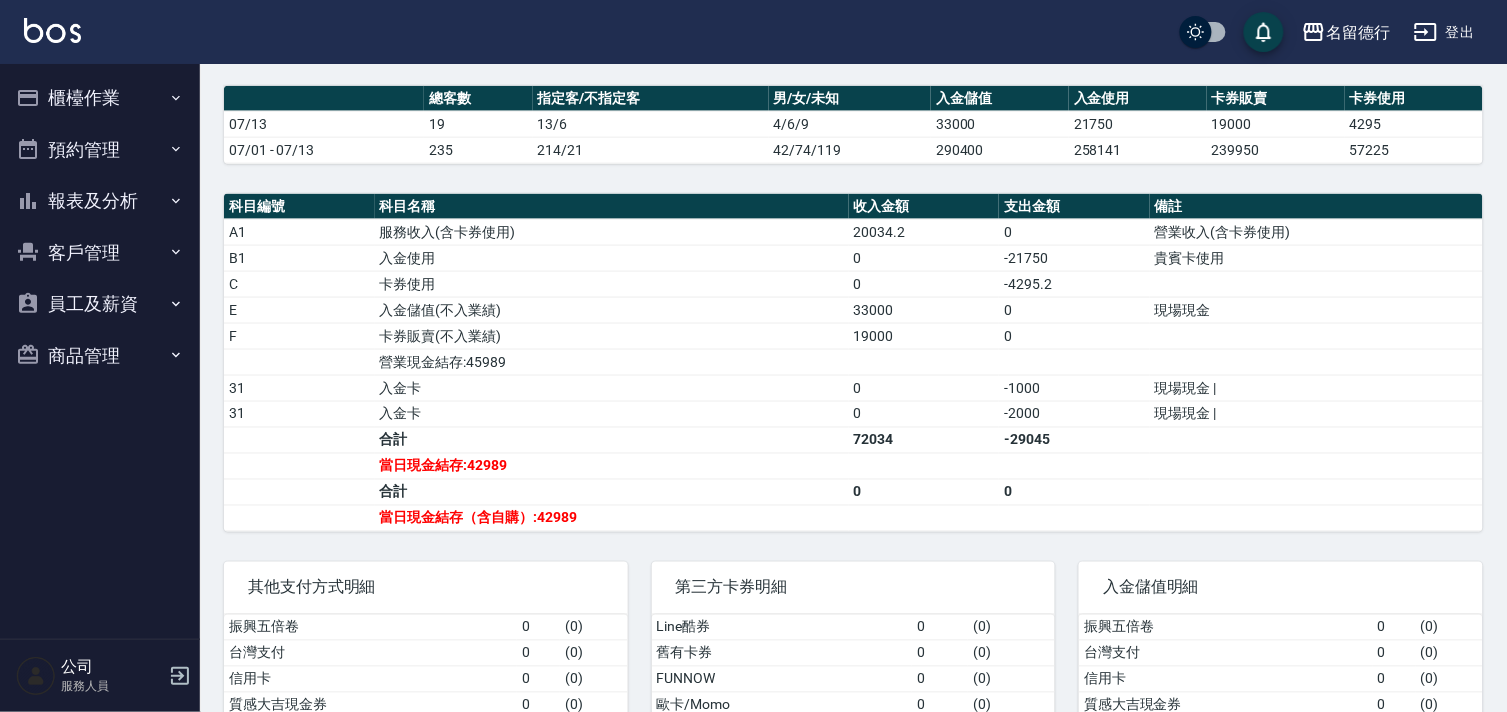 click on "櫃檯作業" at bounding box center [100, 98] 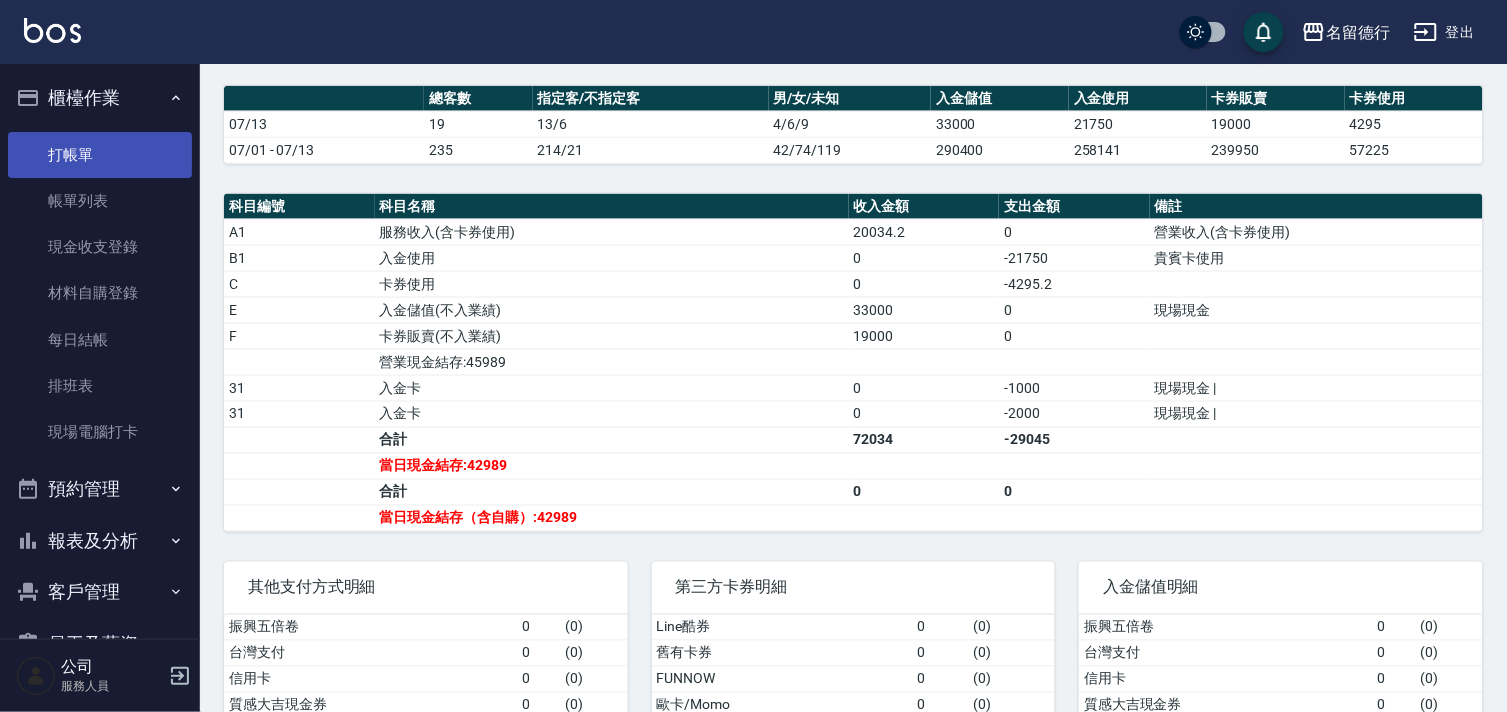 click on "打帳單" at bounding box center (100, 155) 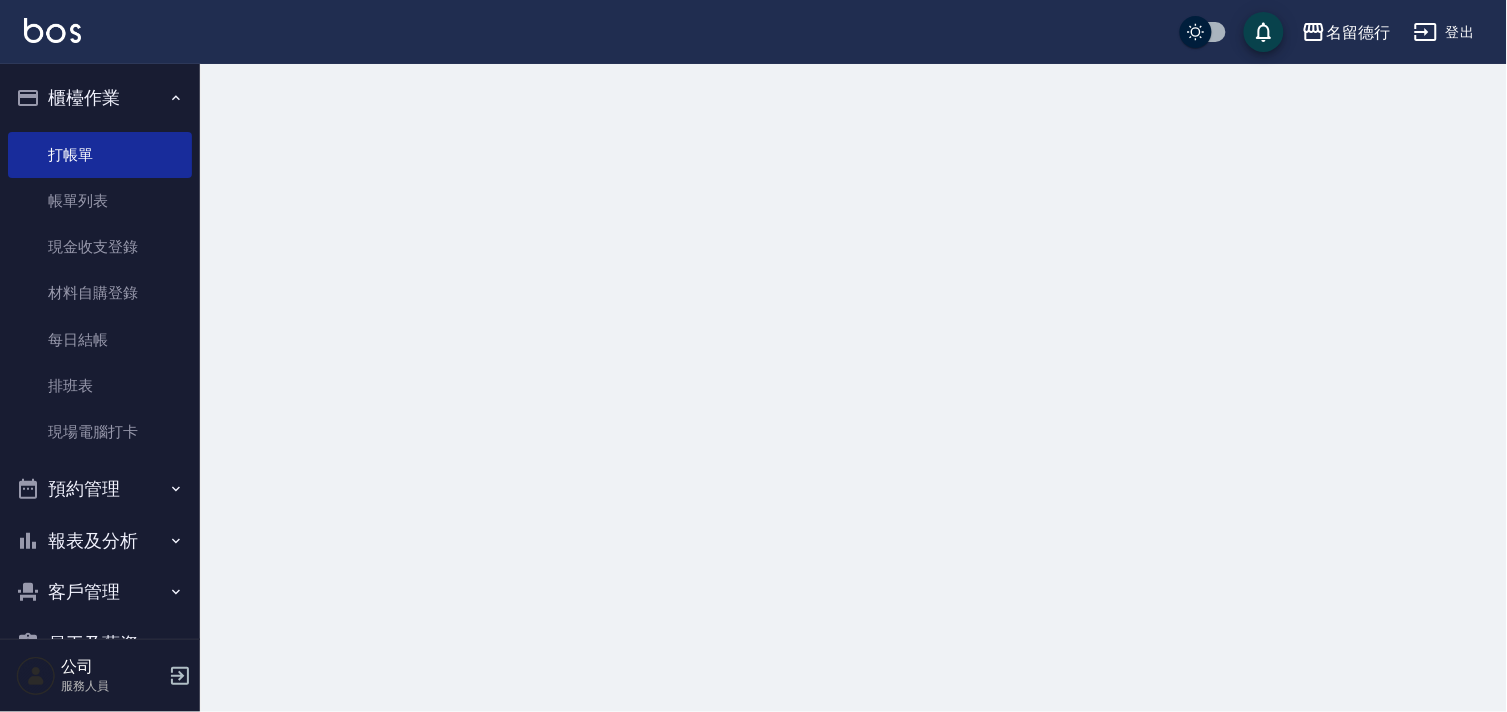 scroll, scrollTop: 0, scrollLeft: 0, axis: both 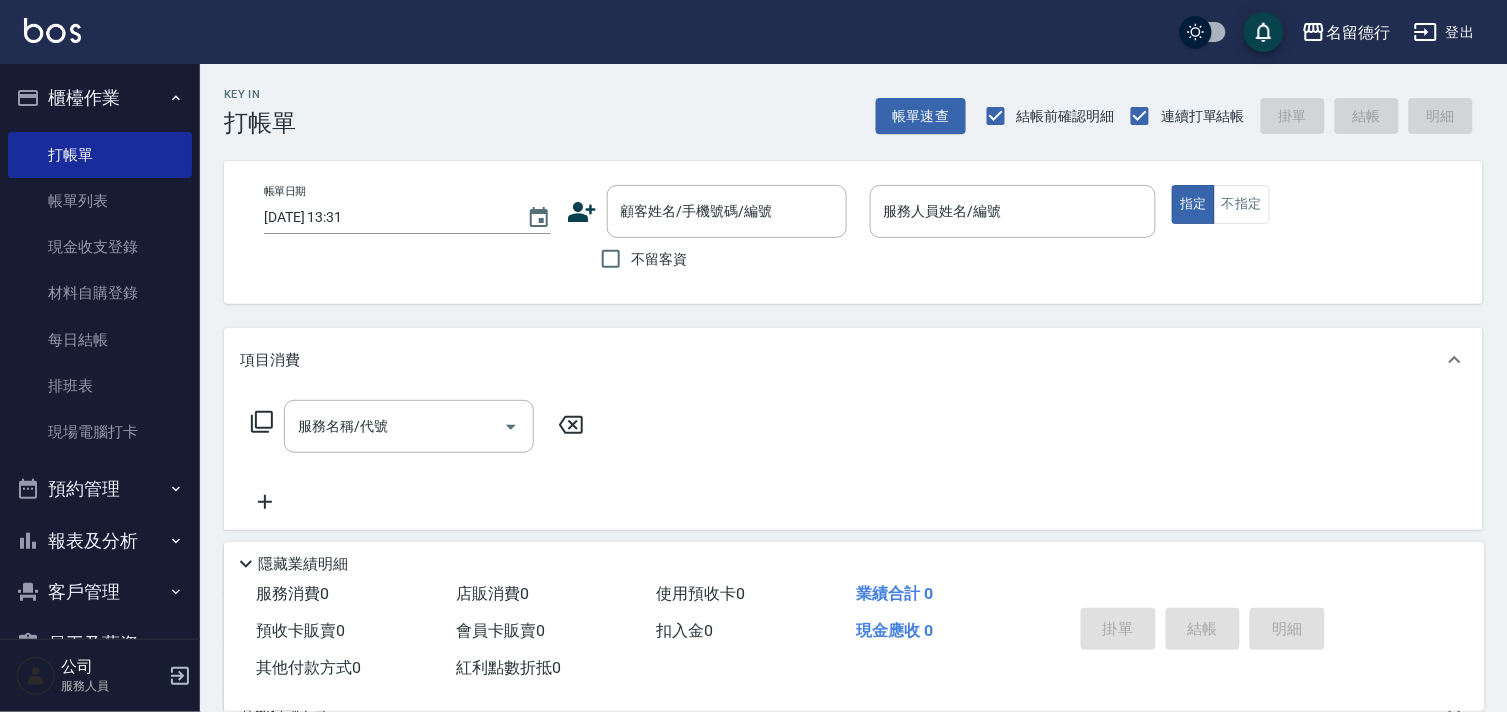 click on "Key In 打帳單 帳單速查 結帳前確認明細 連續打單結帳 掛單 結帳 明細" at bounding box center [841, 100] 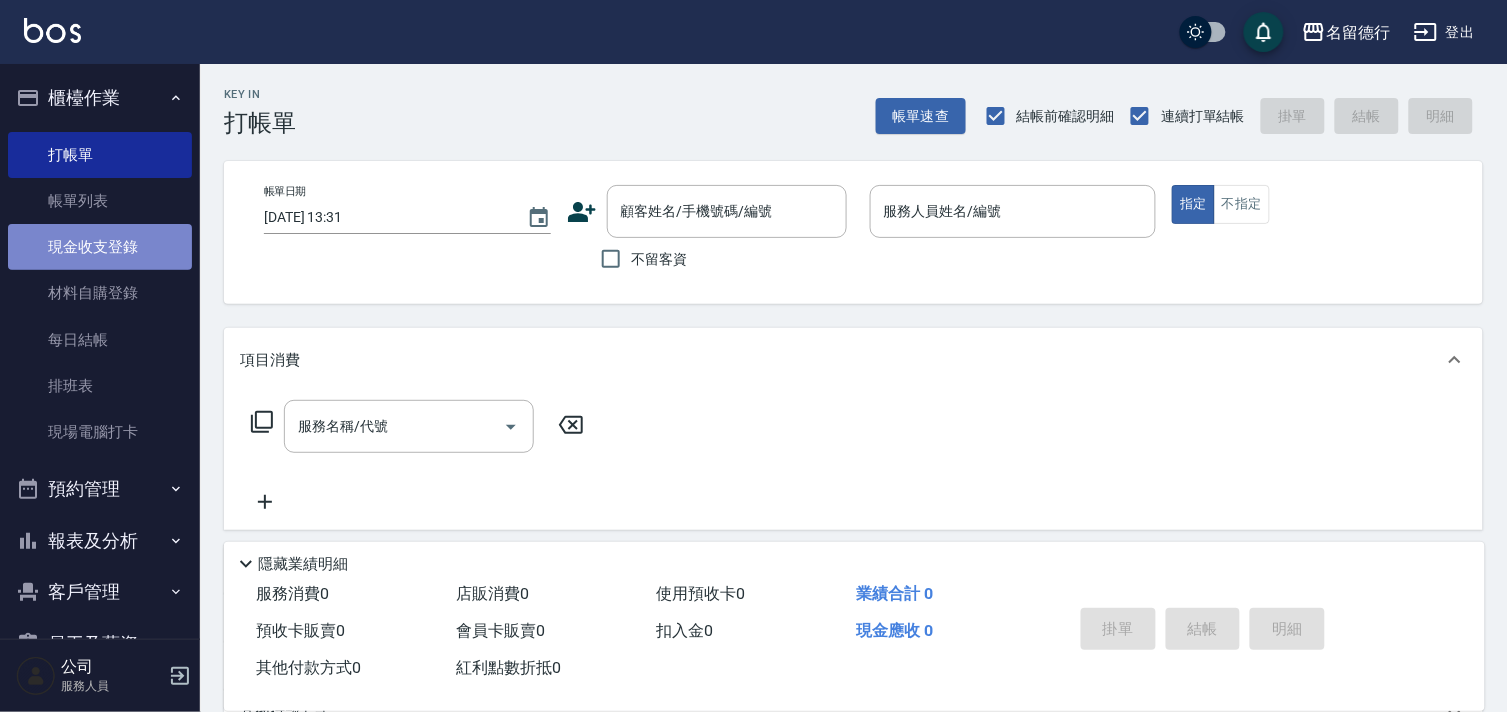 click on "現金收支登錄" at bounding box center [100, 247] 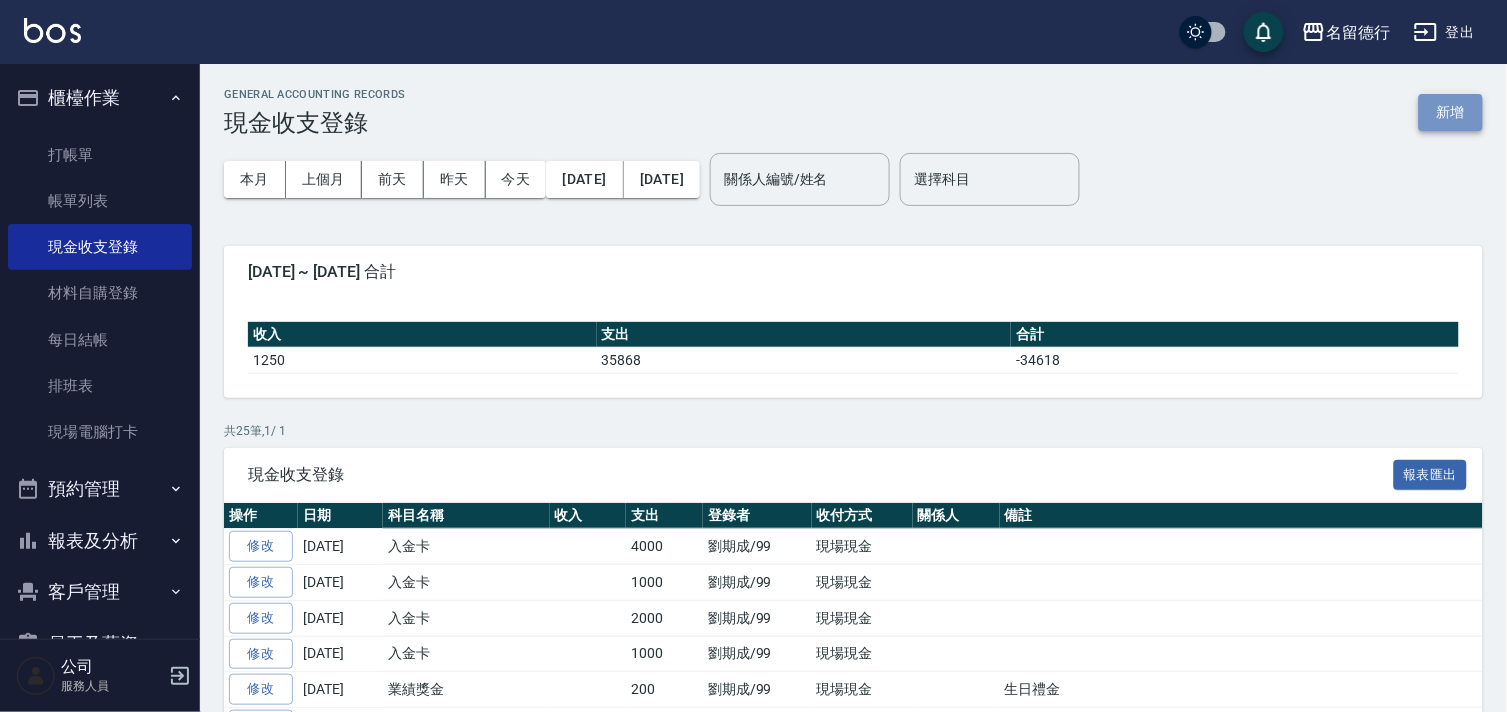 click on "新增" at bounding box center (1451, 112) 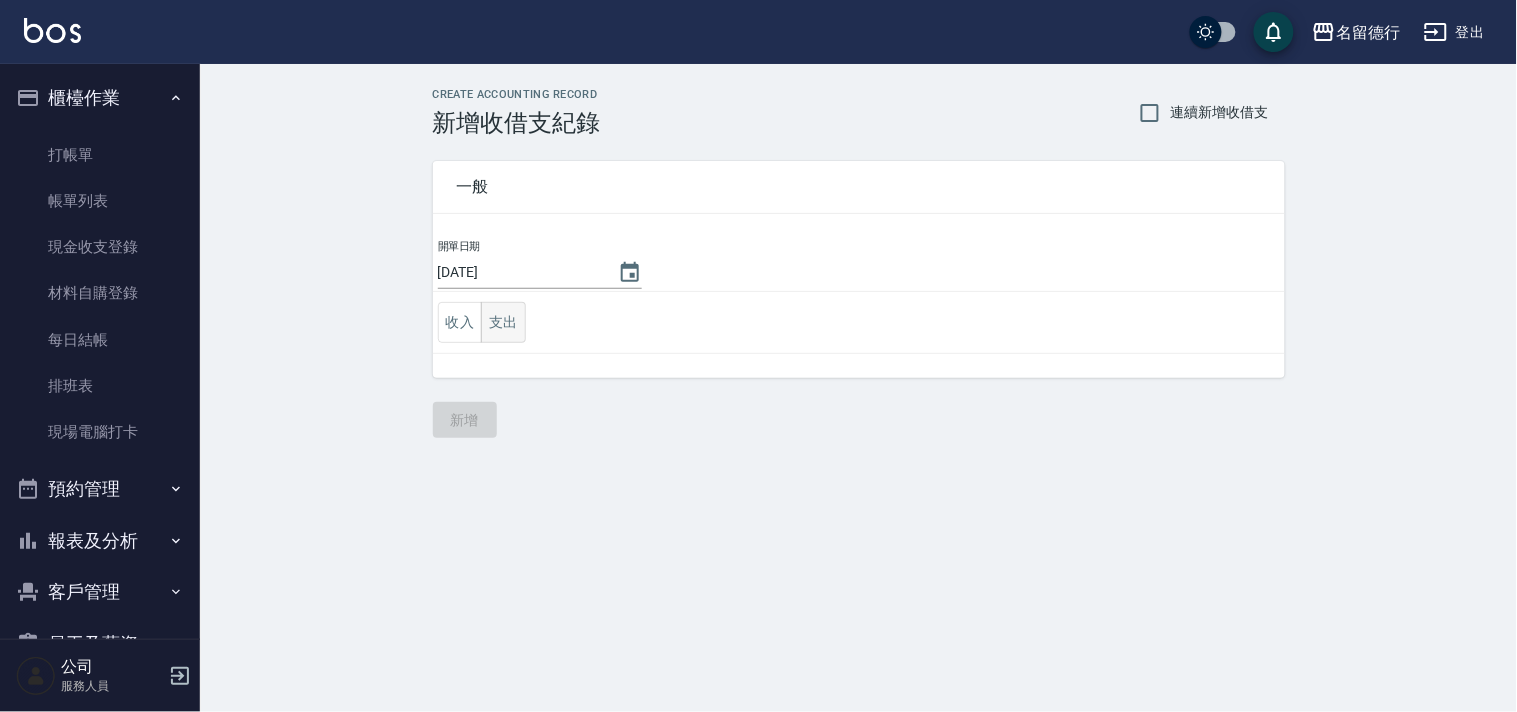 click on "支出" at bounding box center [503, 322] 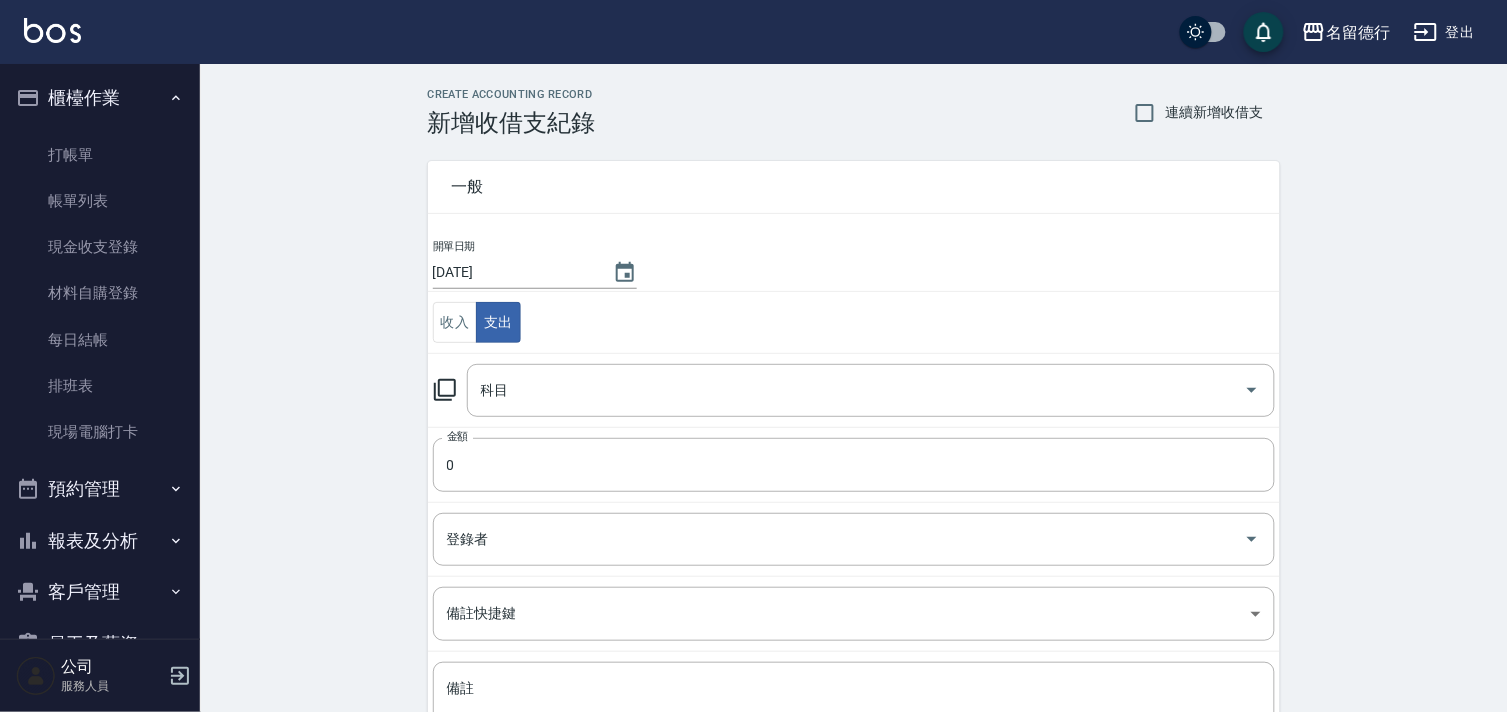 click 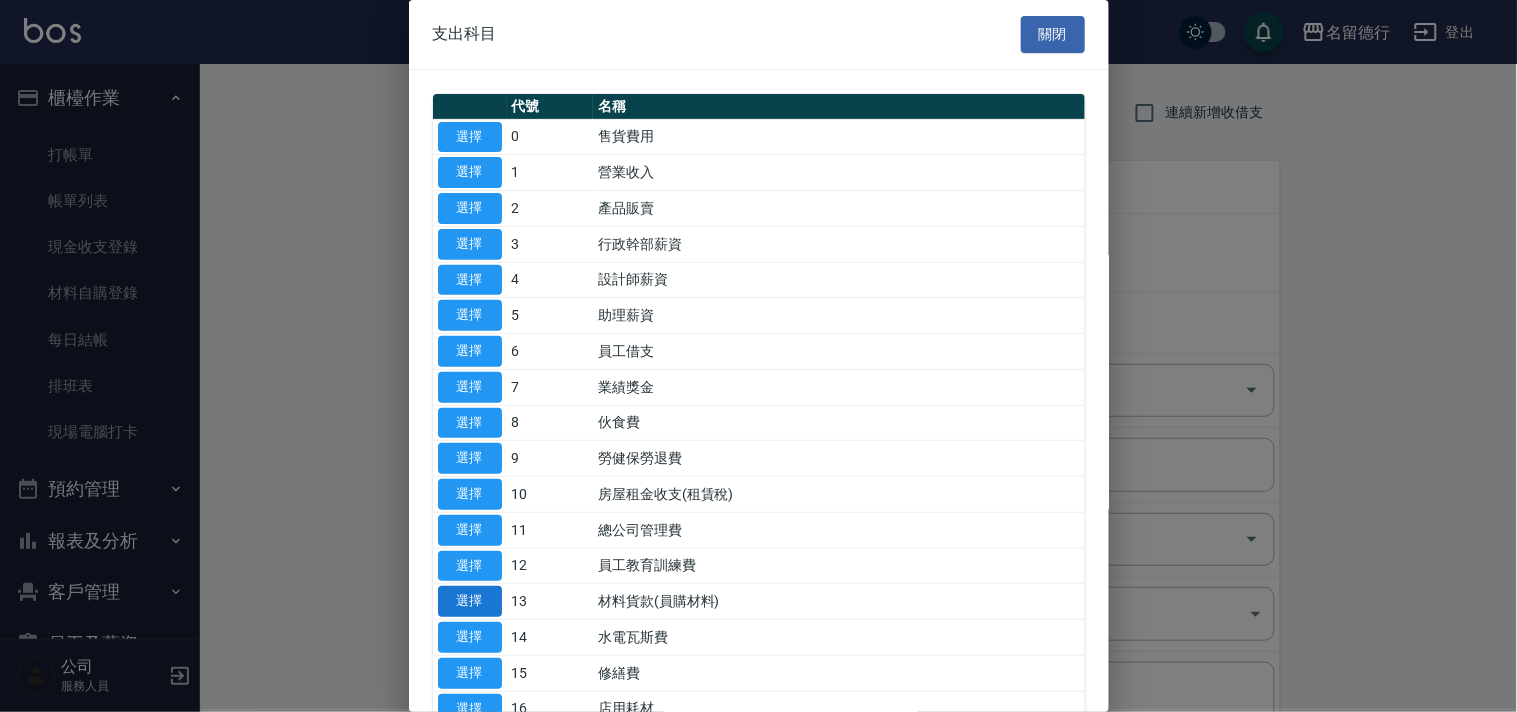 click on "選擇" at bounding box center [470, 601] 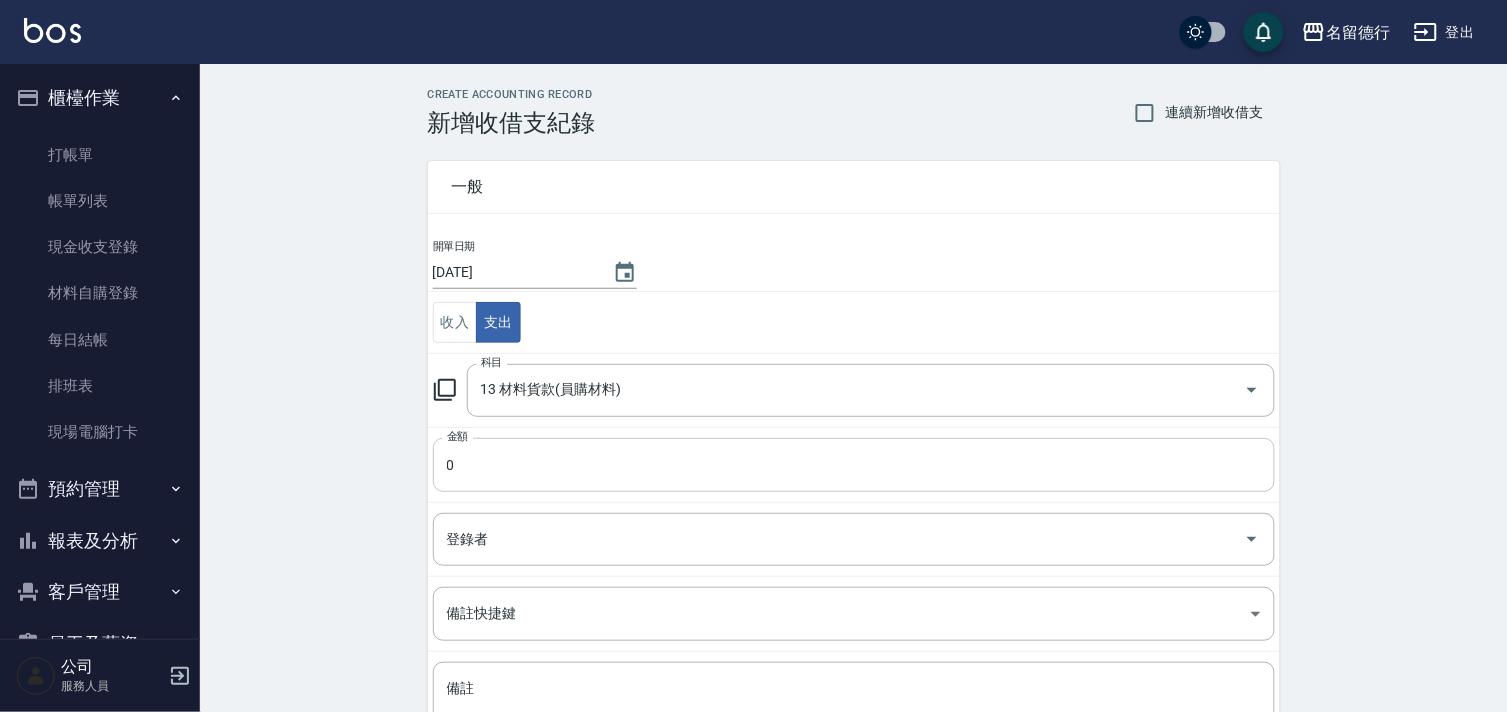 click on "0" at bounding box center [854, 465] 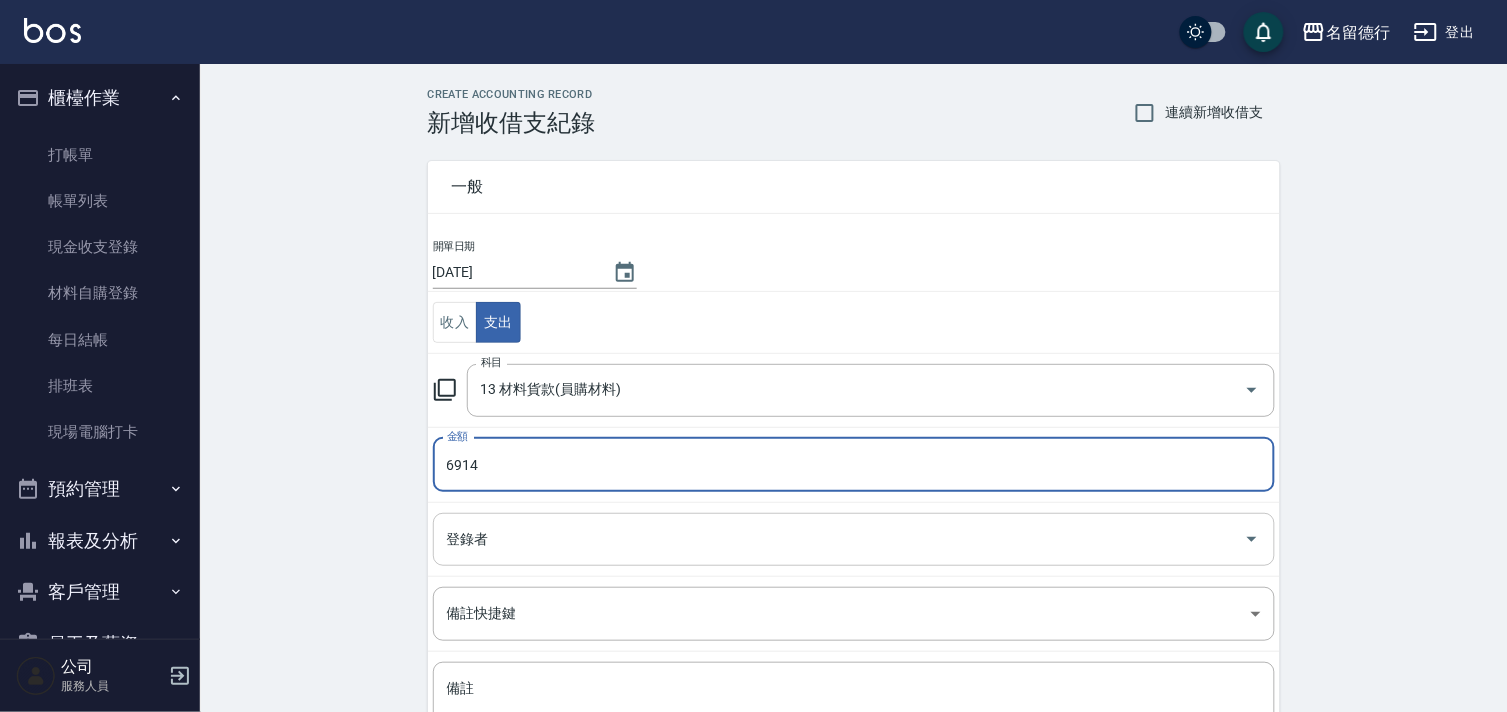 type on "6914" 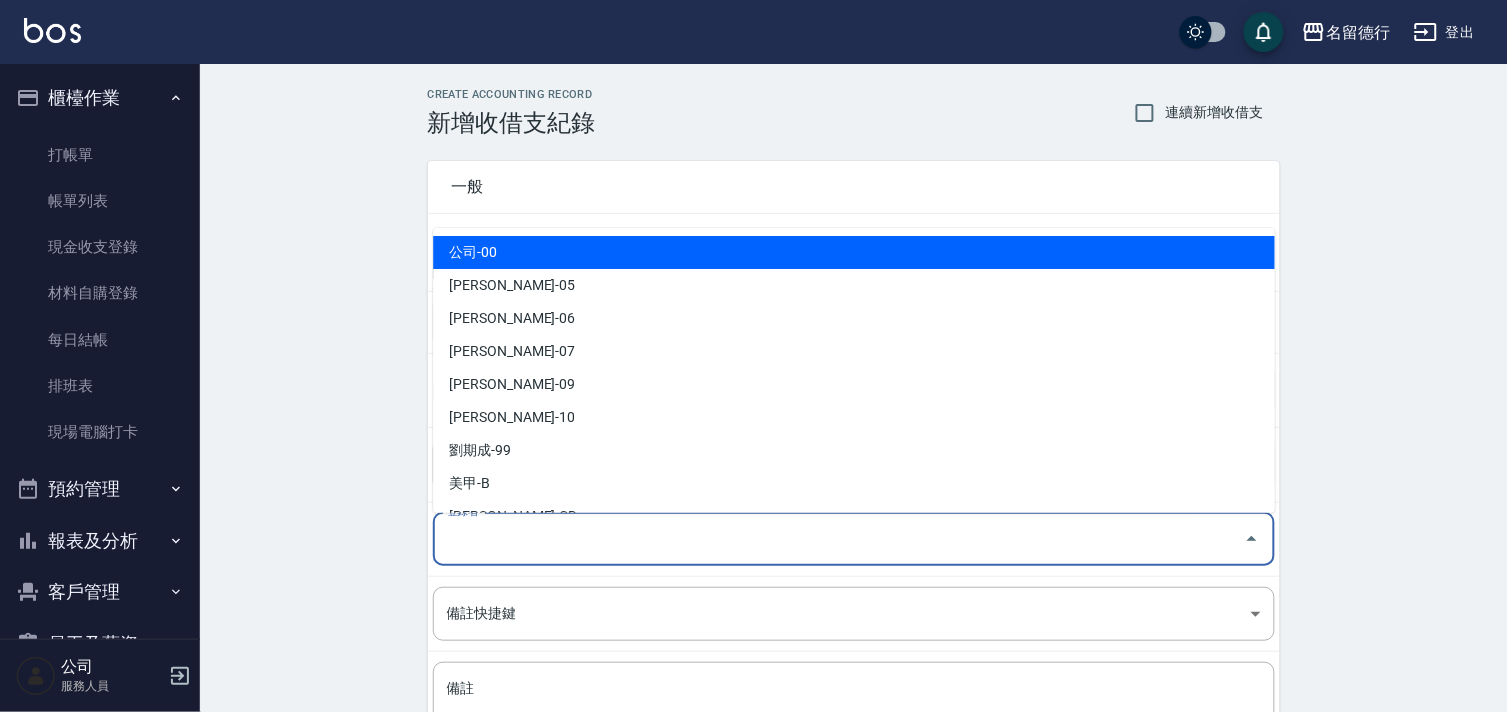 click on "登錄者" at bounding box center (839, 539) 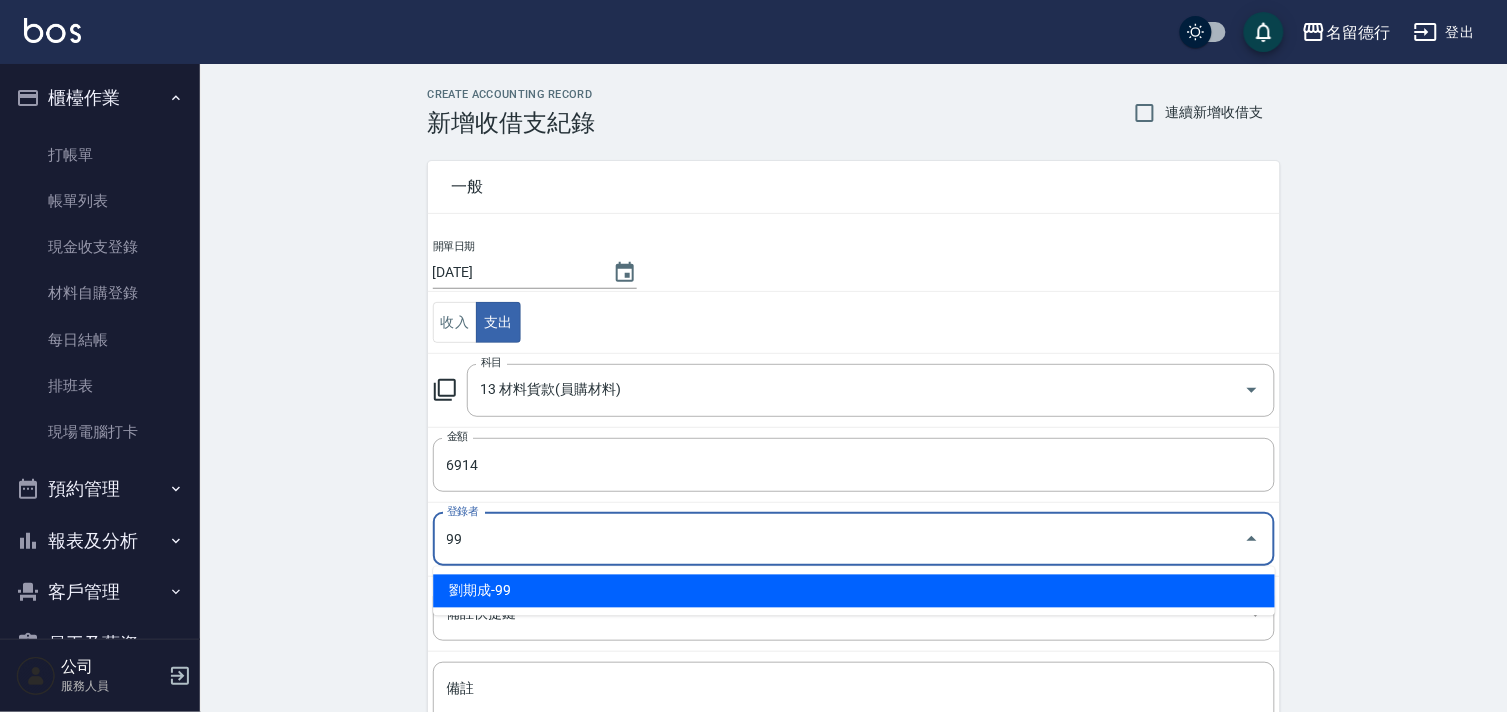 type on "劉期成-99" 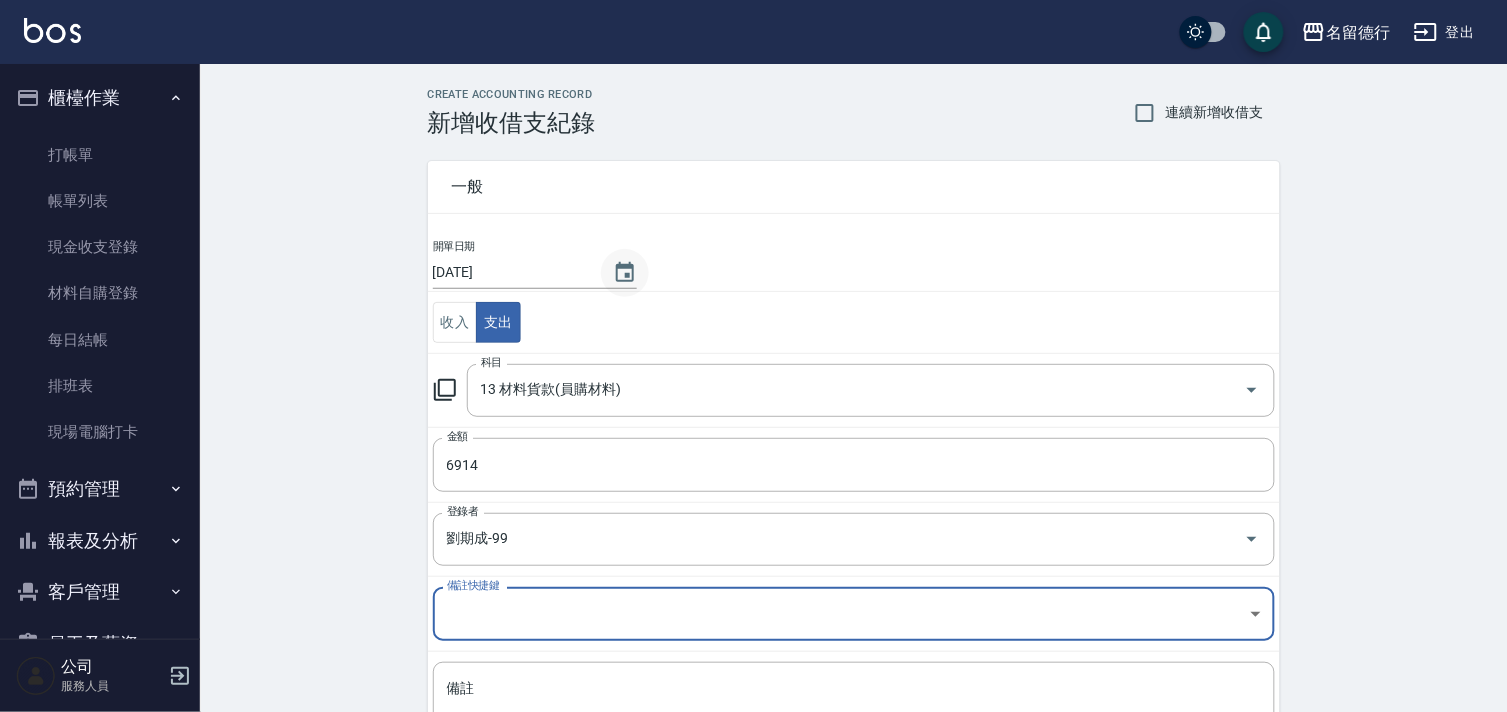 click 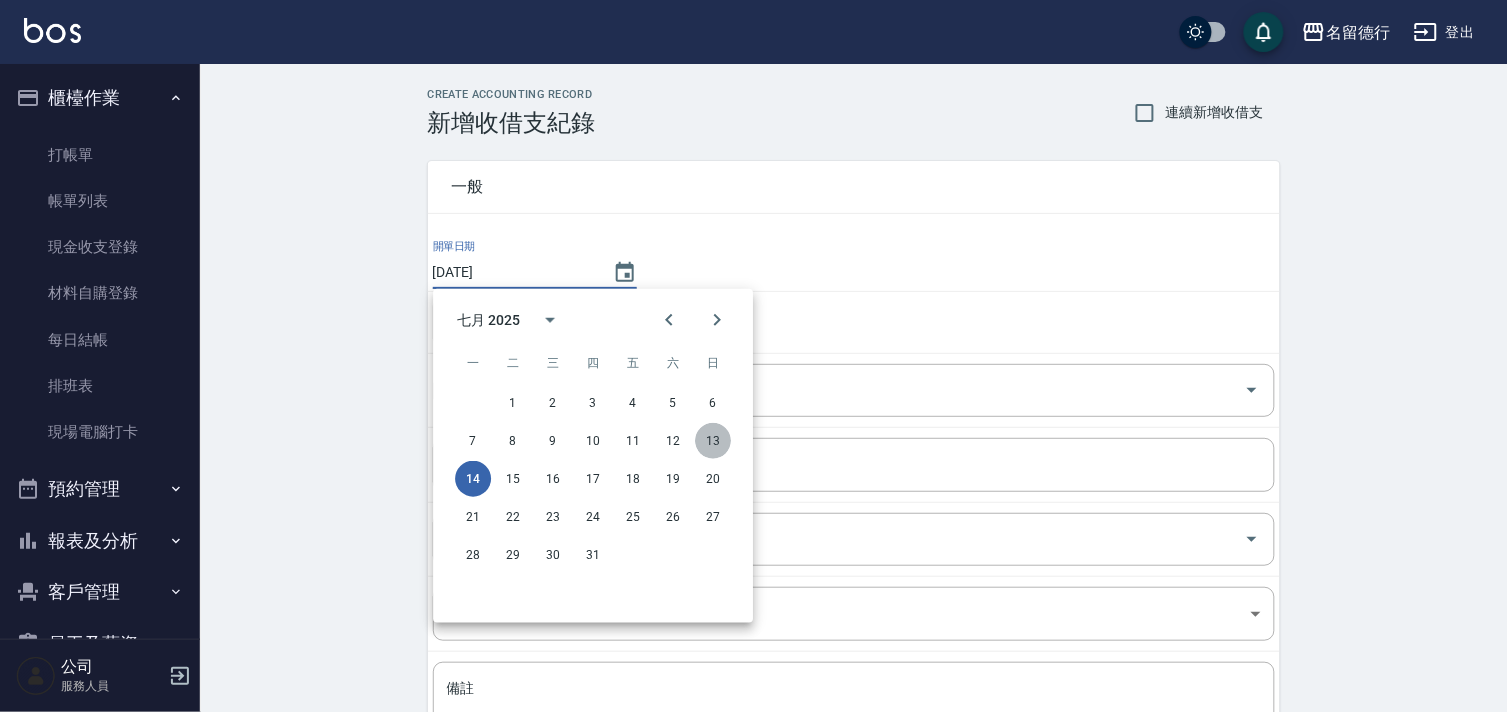 click on "13" at bounding box center (713, 441) 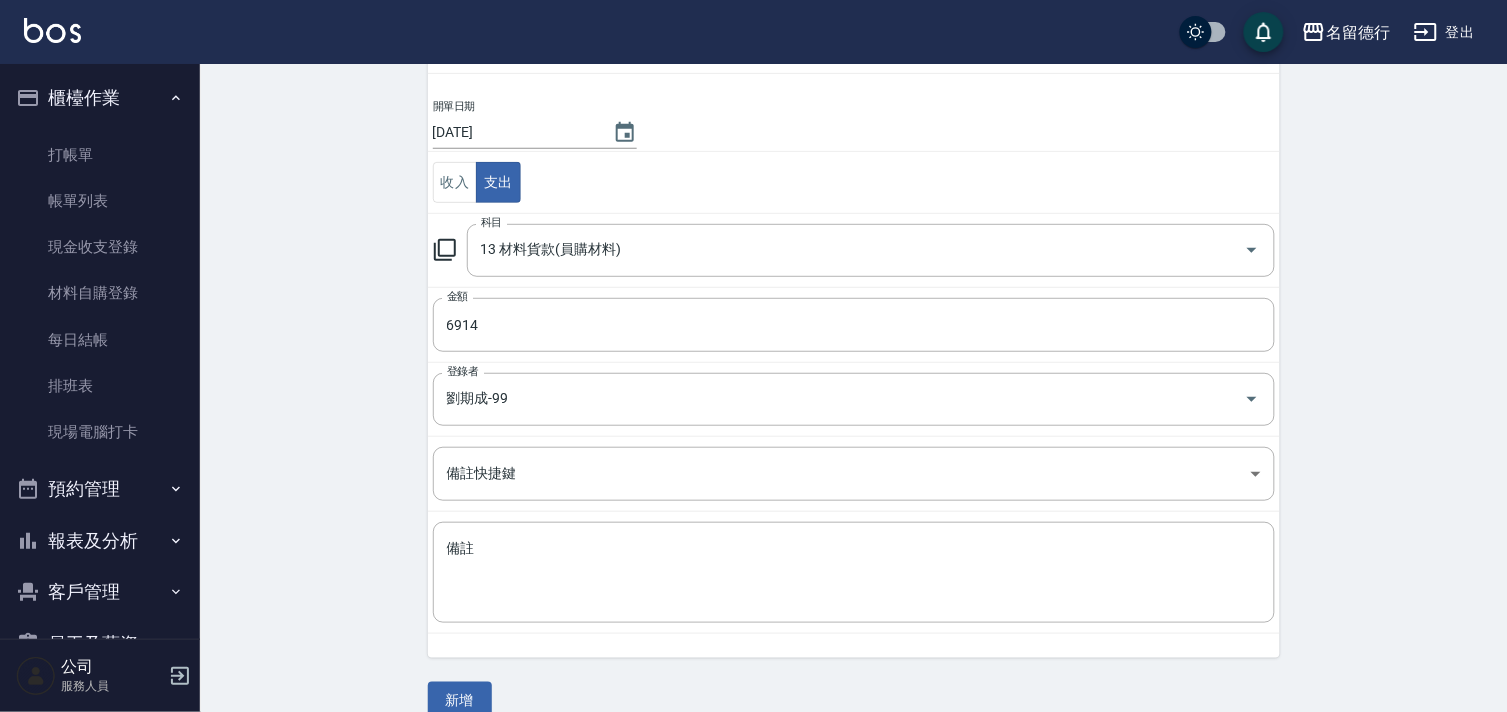 scroll, scrollTop: 171, scrollLeft: 0, axis: vertical 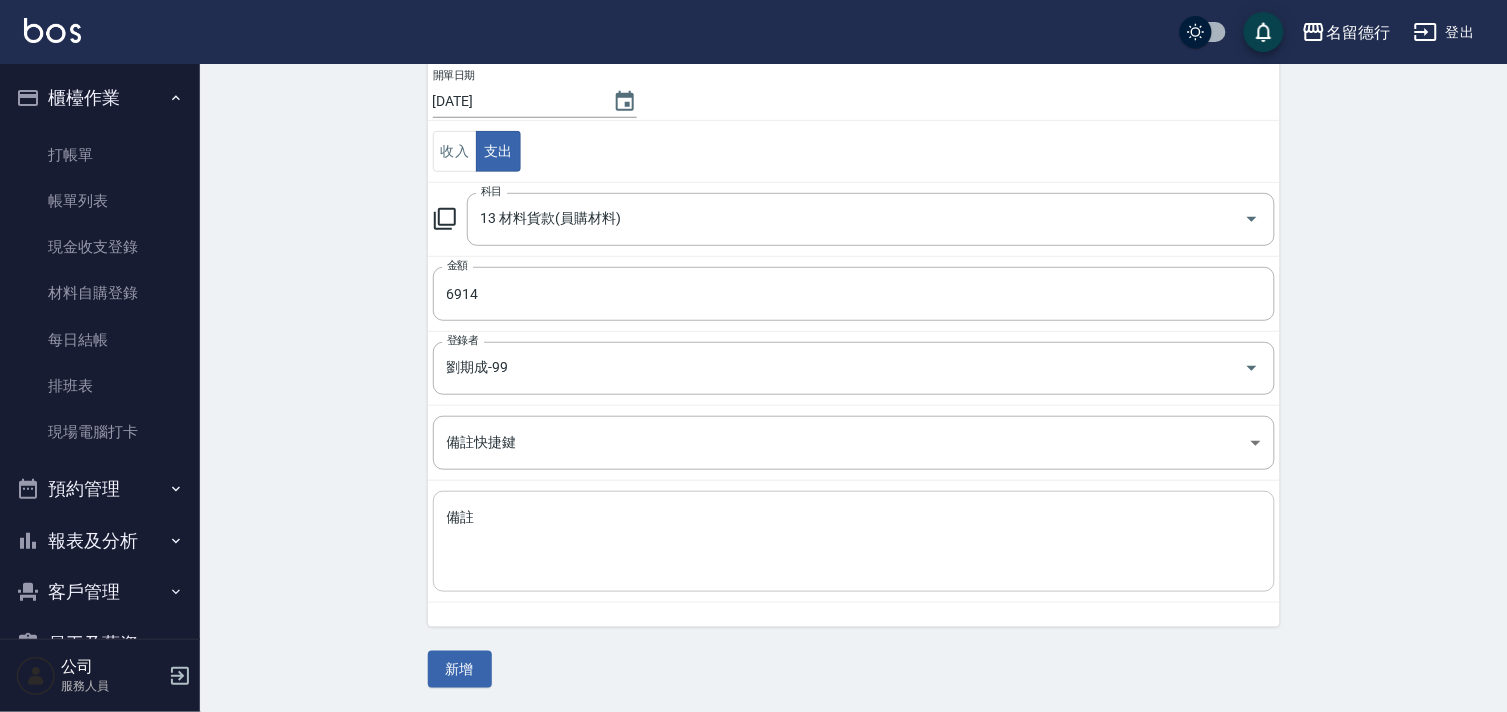 click on "備註" at bounding box center (854, 542) 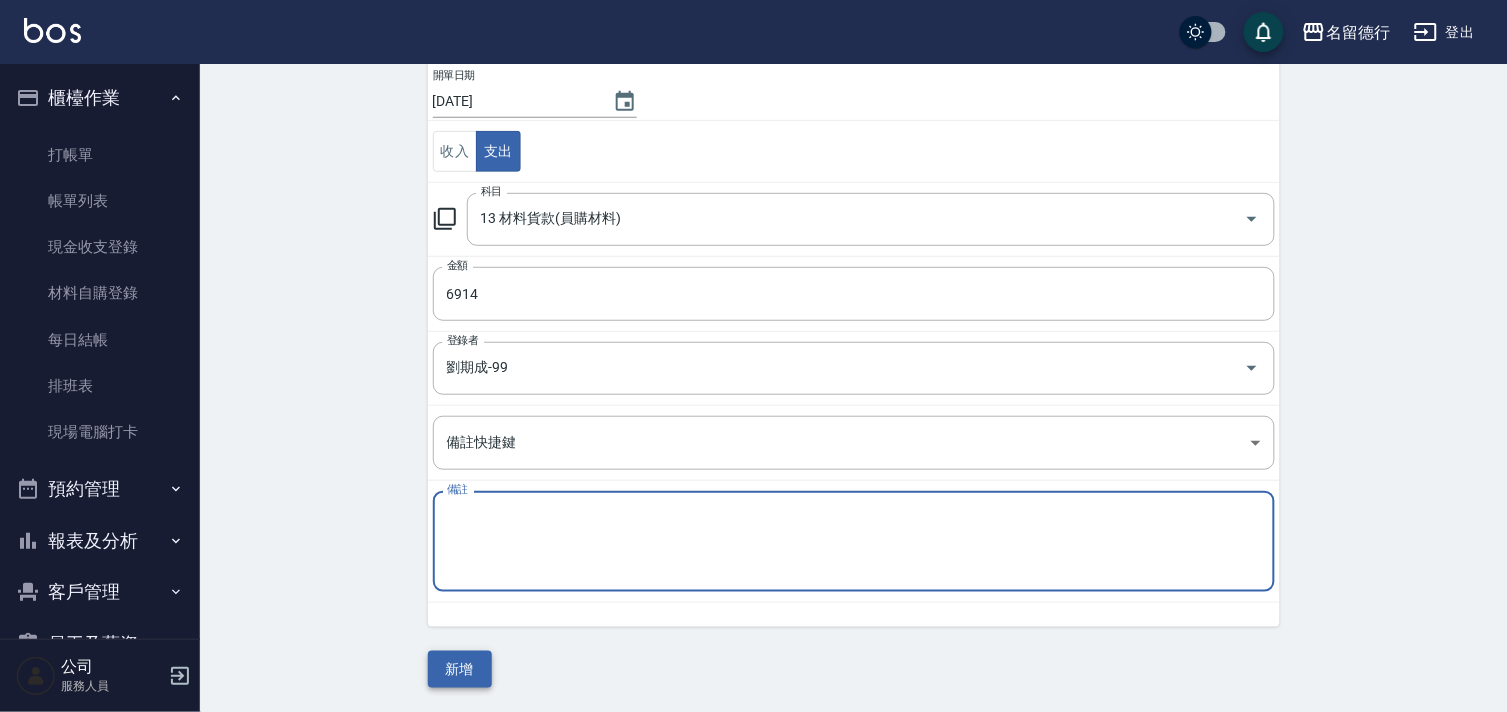 click on "新增" at bounding box center [460, 669] 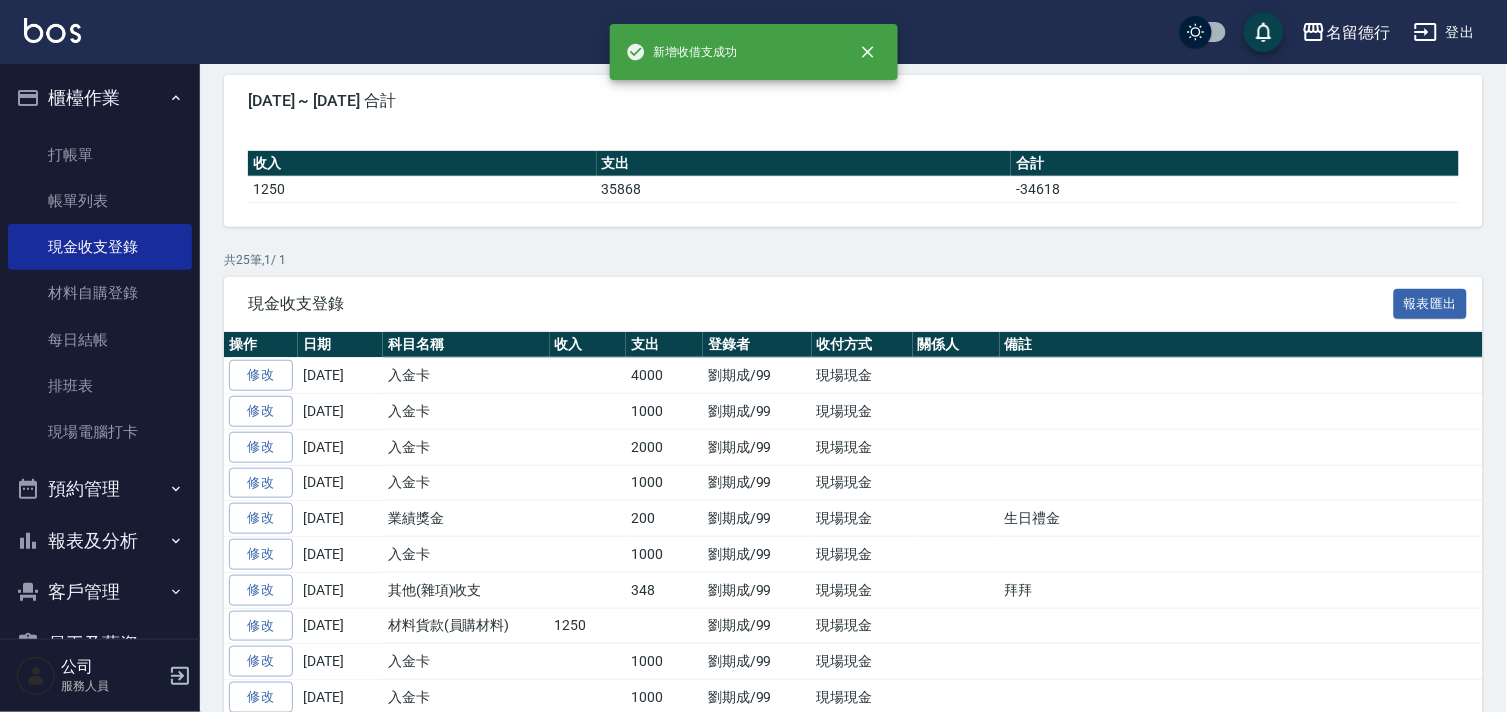 scroll, scrollTop: 0, scrollLeft: 0, axis: both 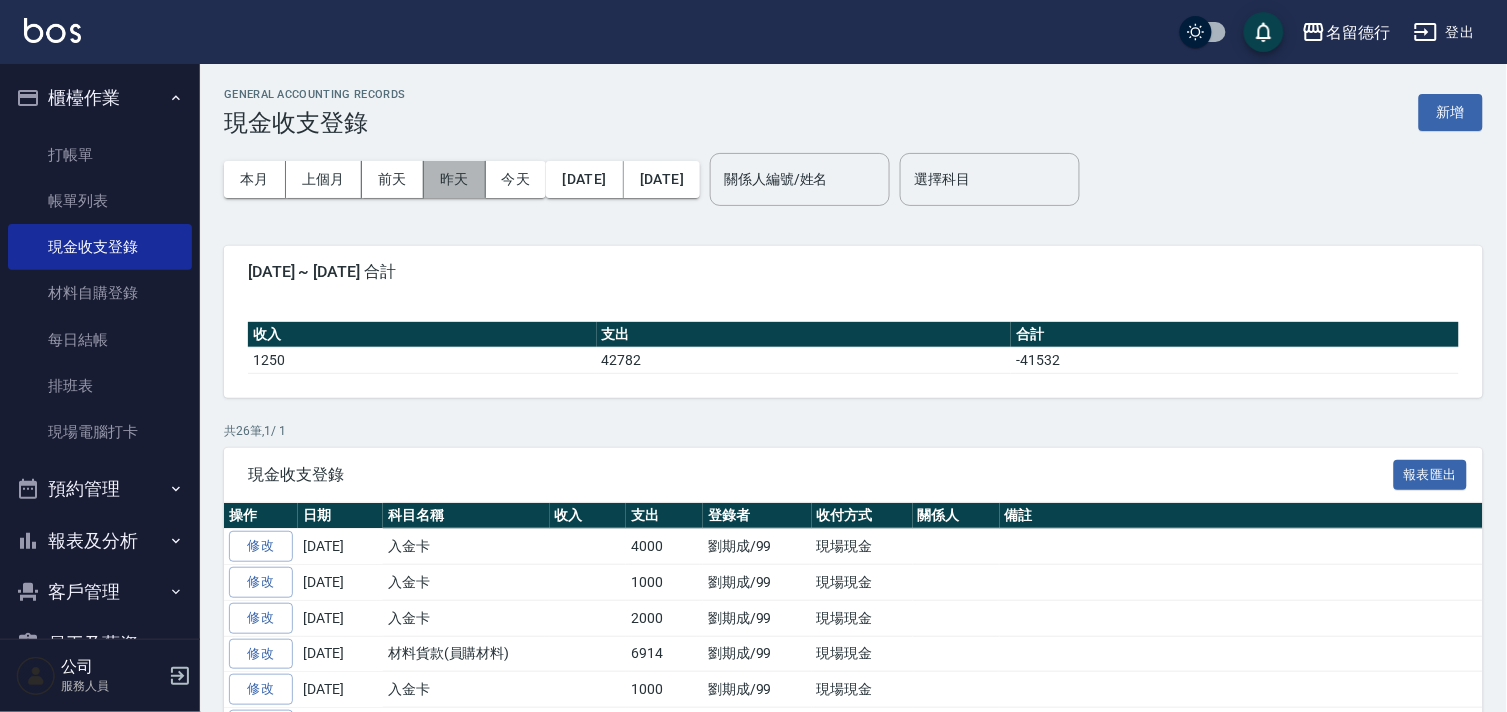 click on "昨天" at bounding box center [455, 179] 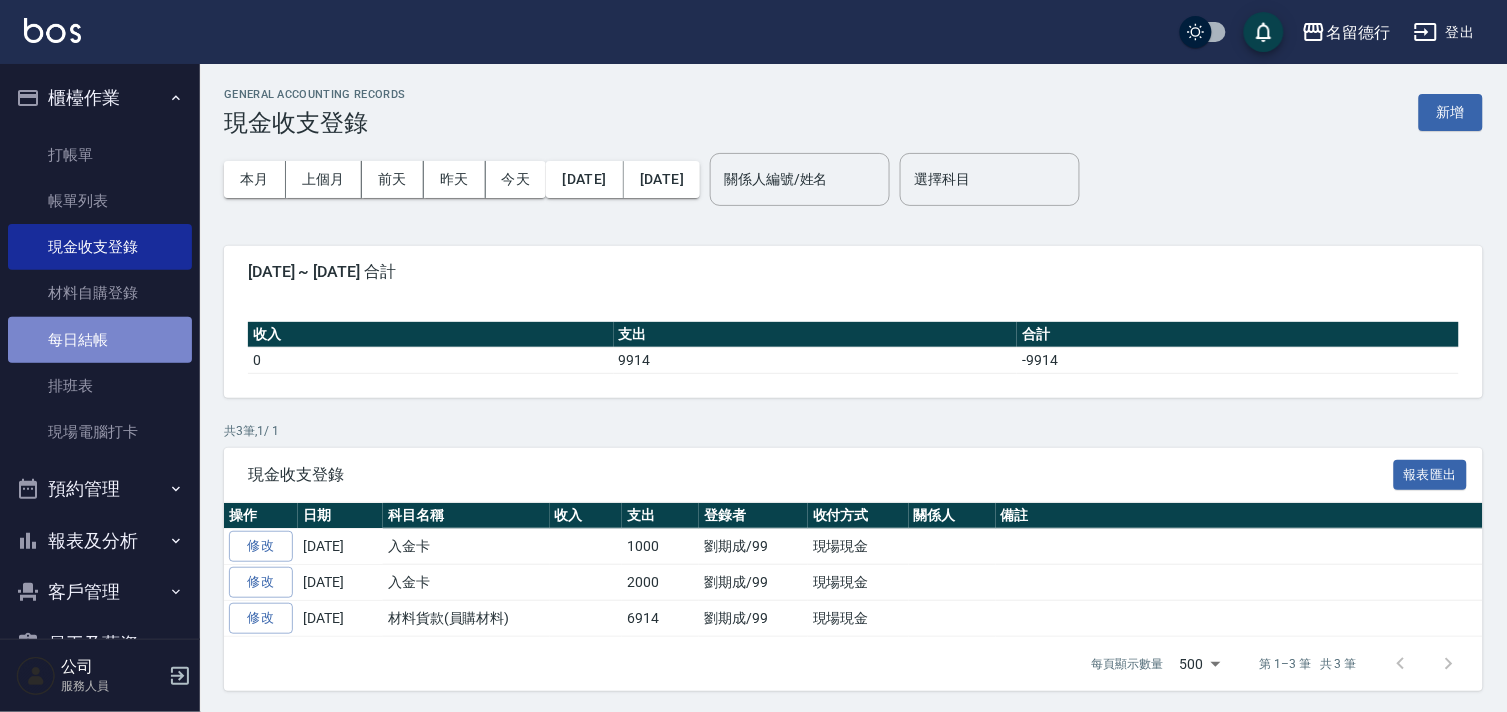 click on "每日結帳" at bounding box center [100, 340] 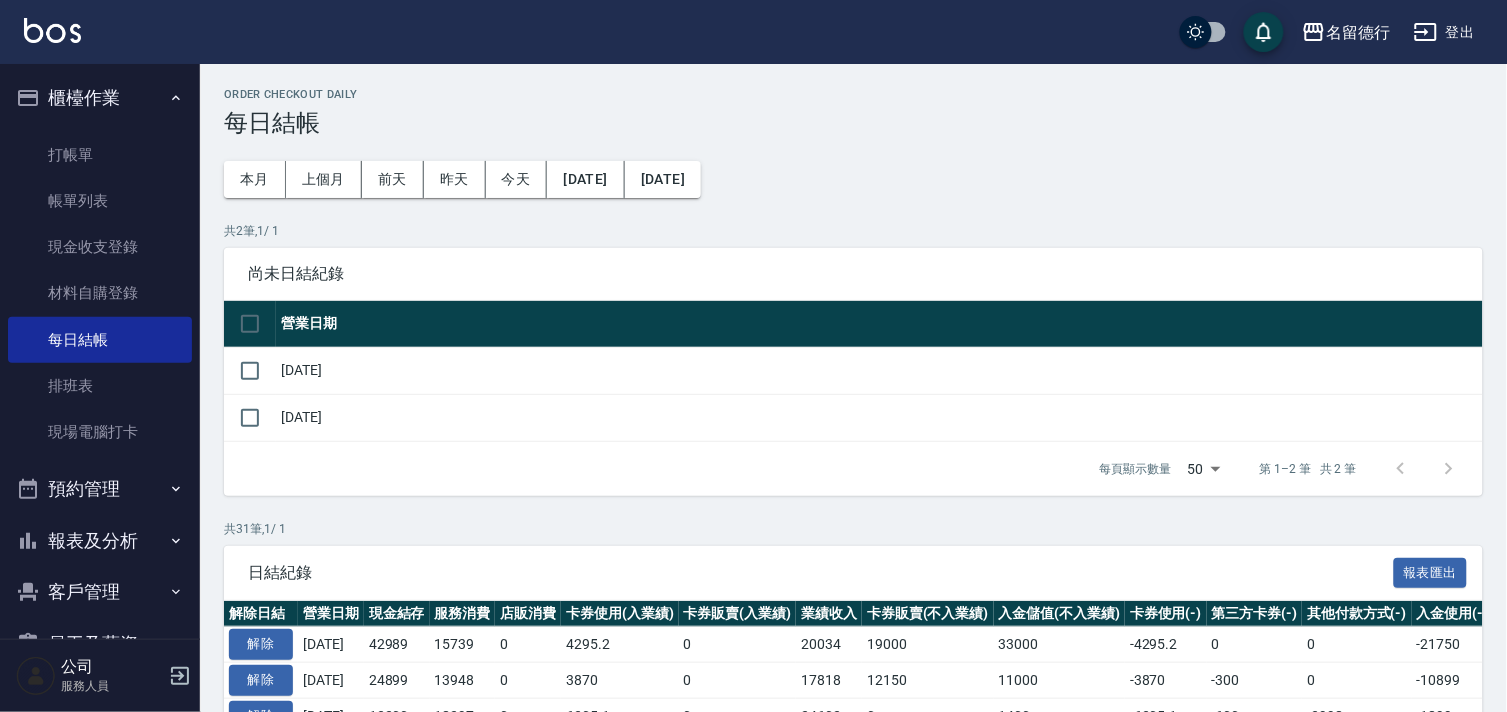 click on "[DATE]" at bounding box center [879, 370] 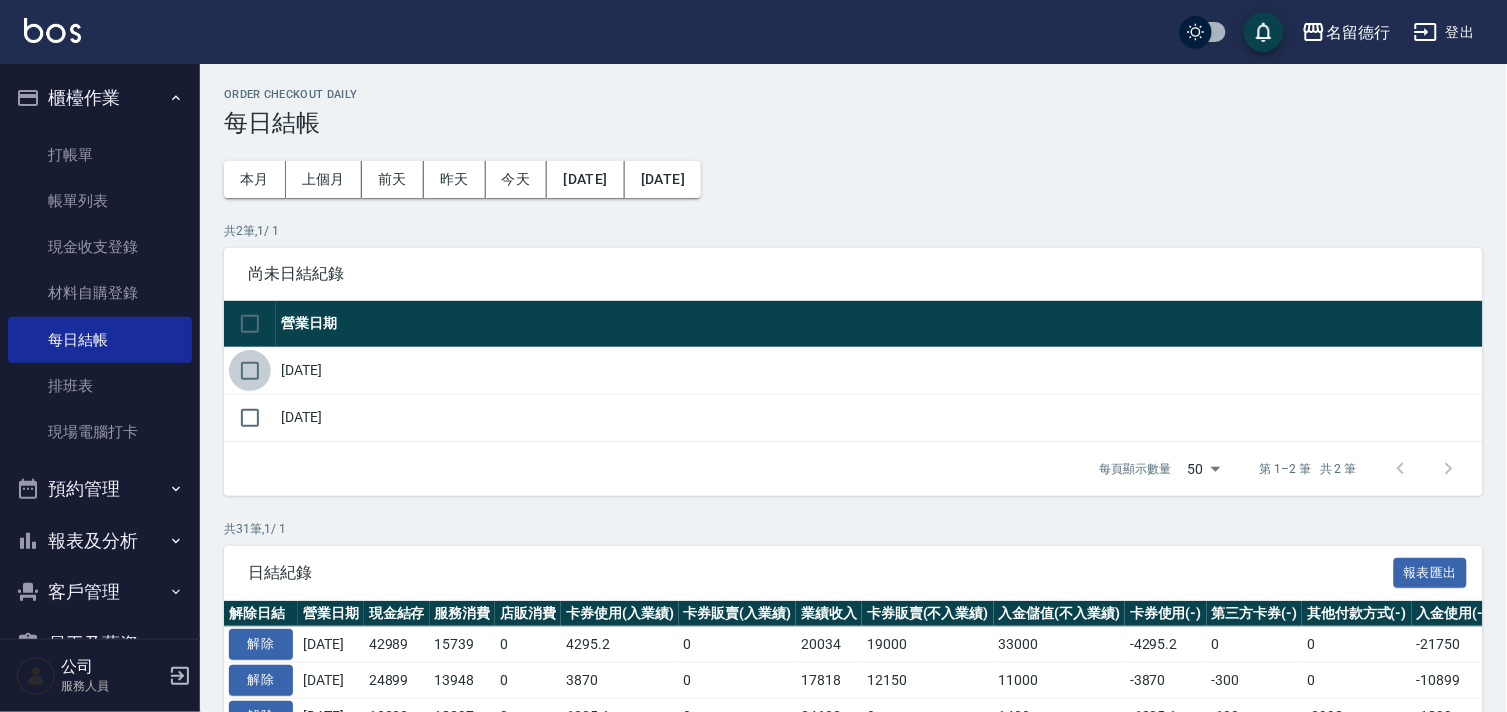 click at bounding box center (250, 371) 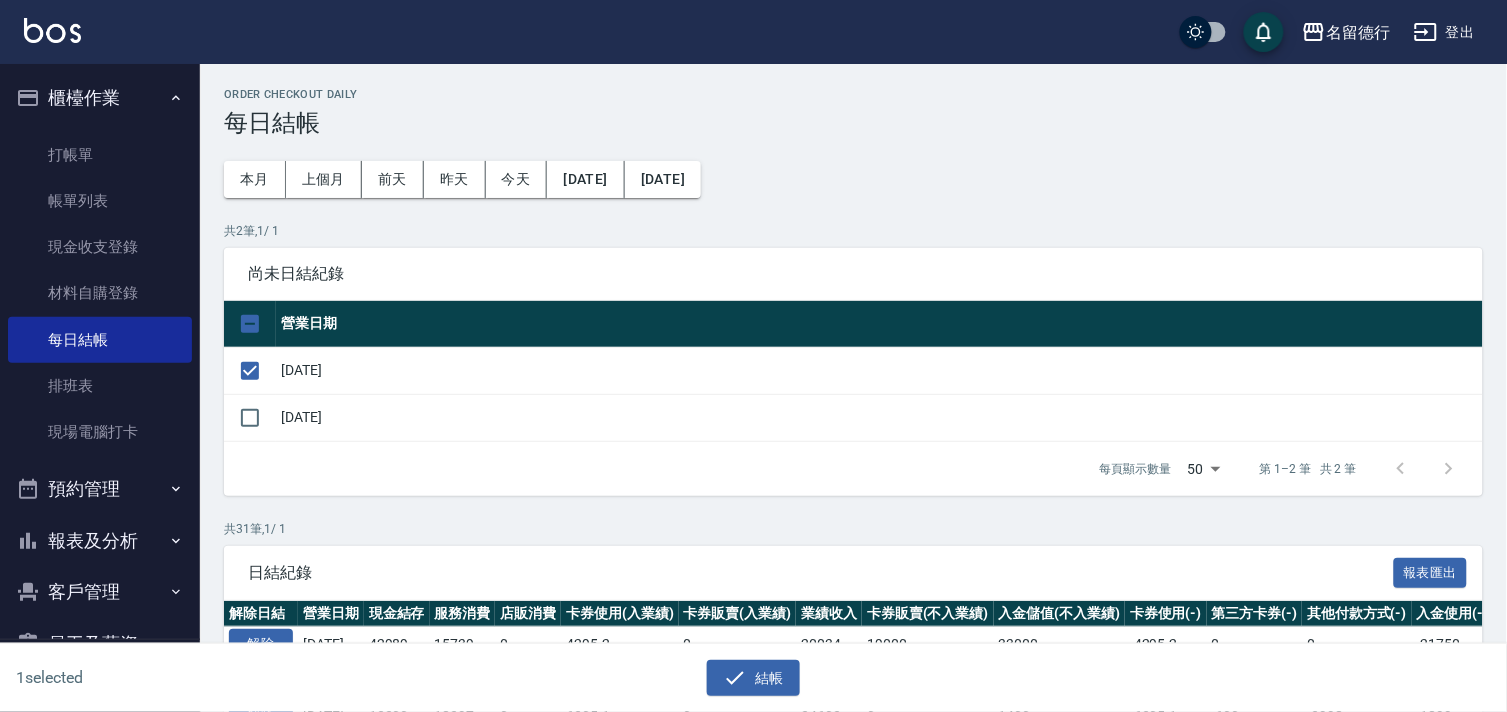 click on "結帳" at bounding box center (746, 670) 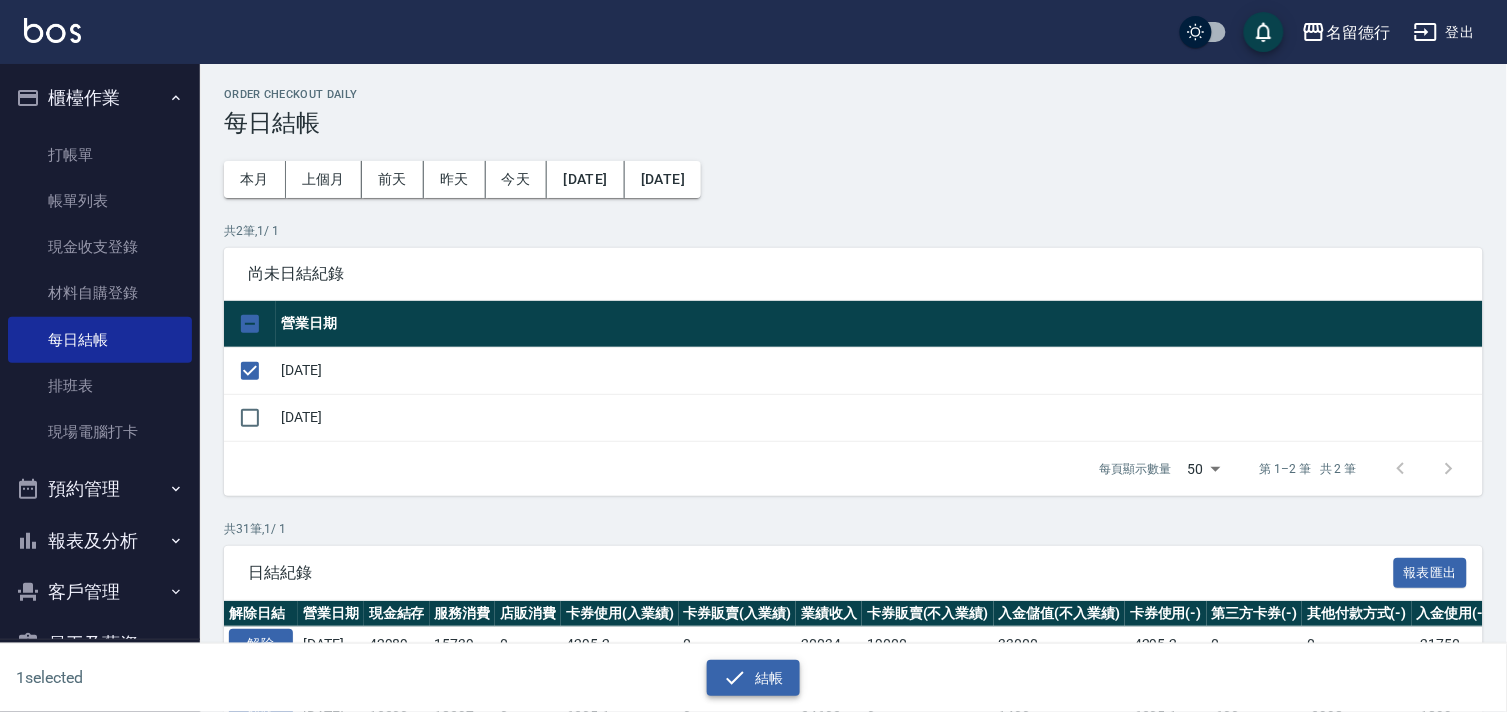 click on "結帳" at bounding box center (753, 678) 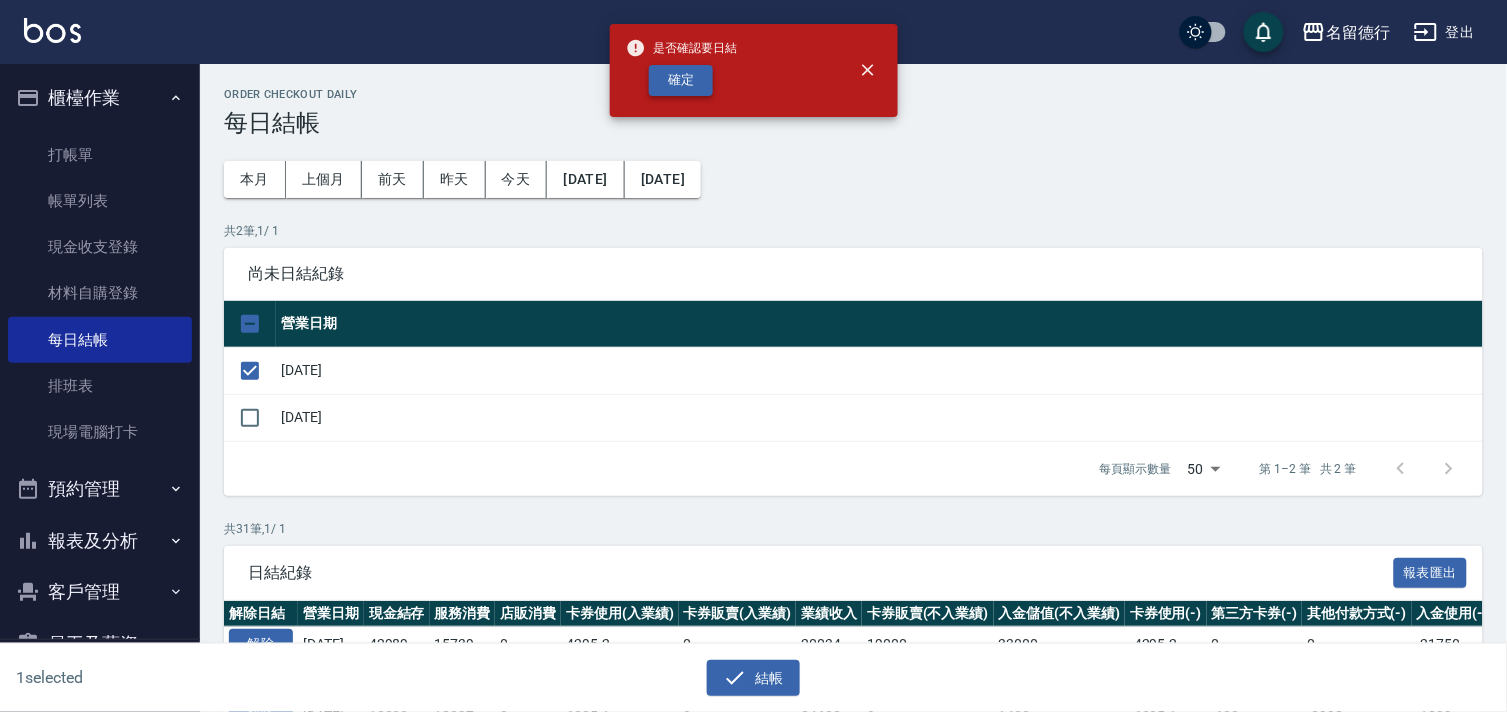 click on "確定" at bounding box center [681, 80] 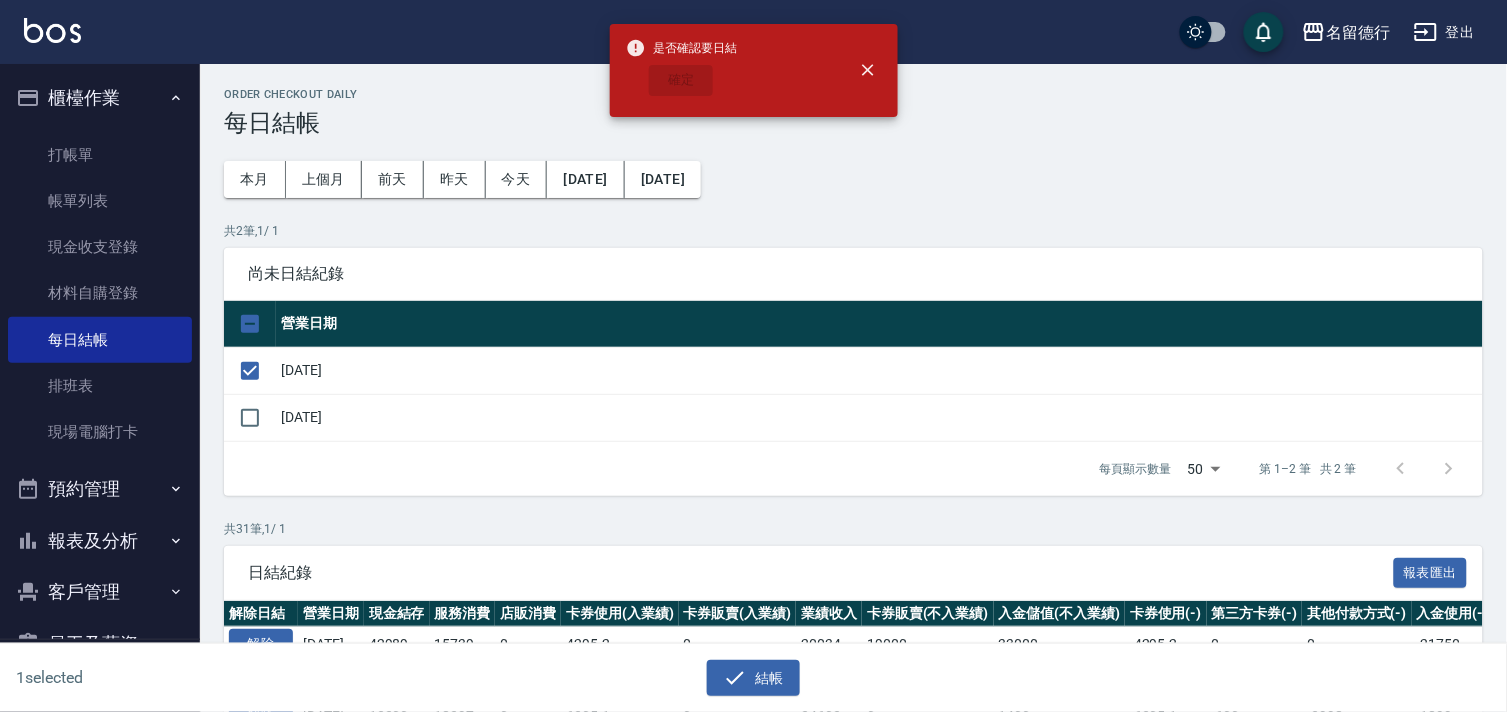 checkbox on "false" 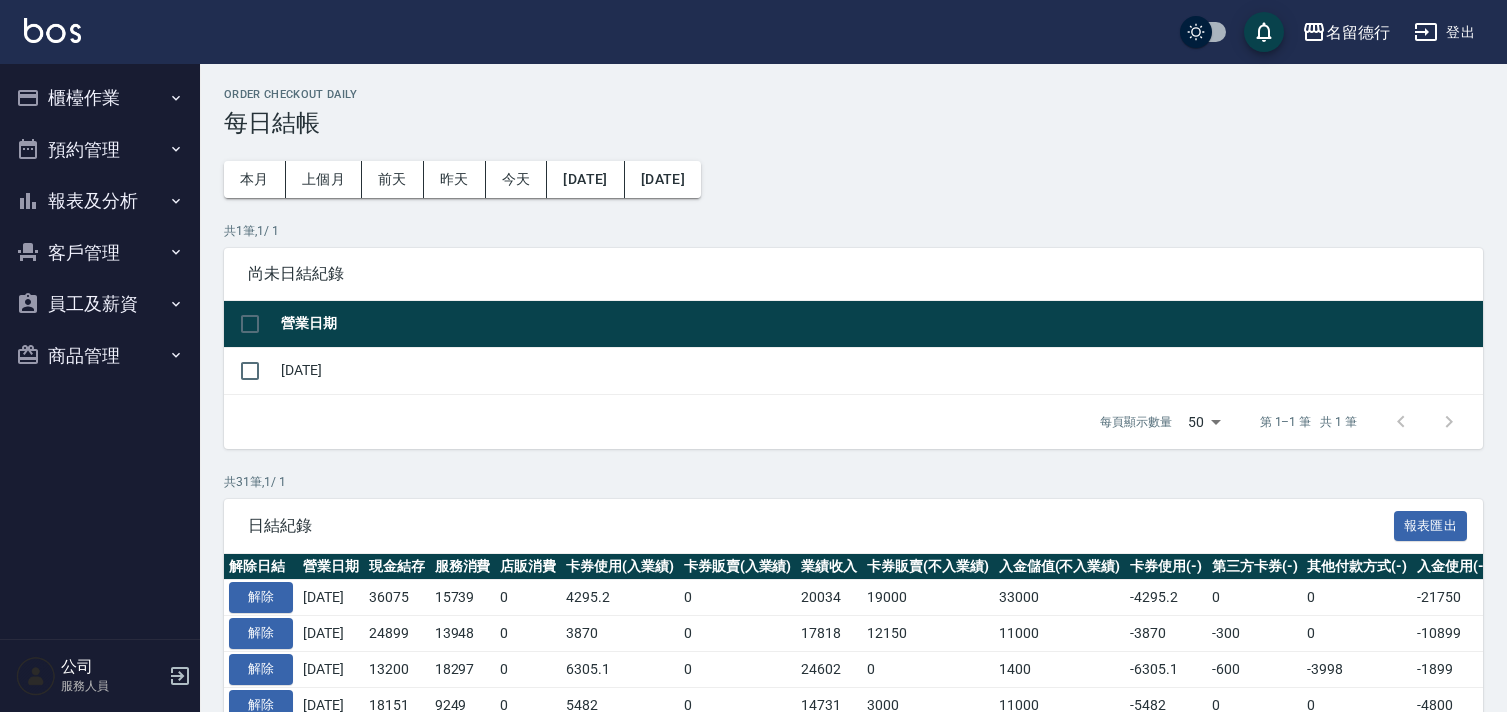 scroll, scrollTop: 0, scrollLeft: 0, axis: both 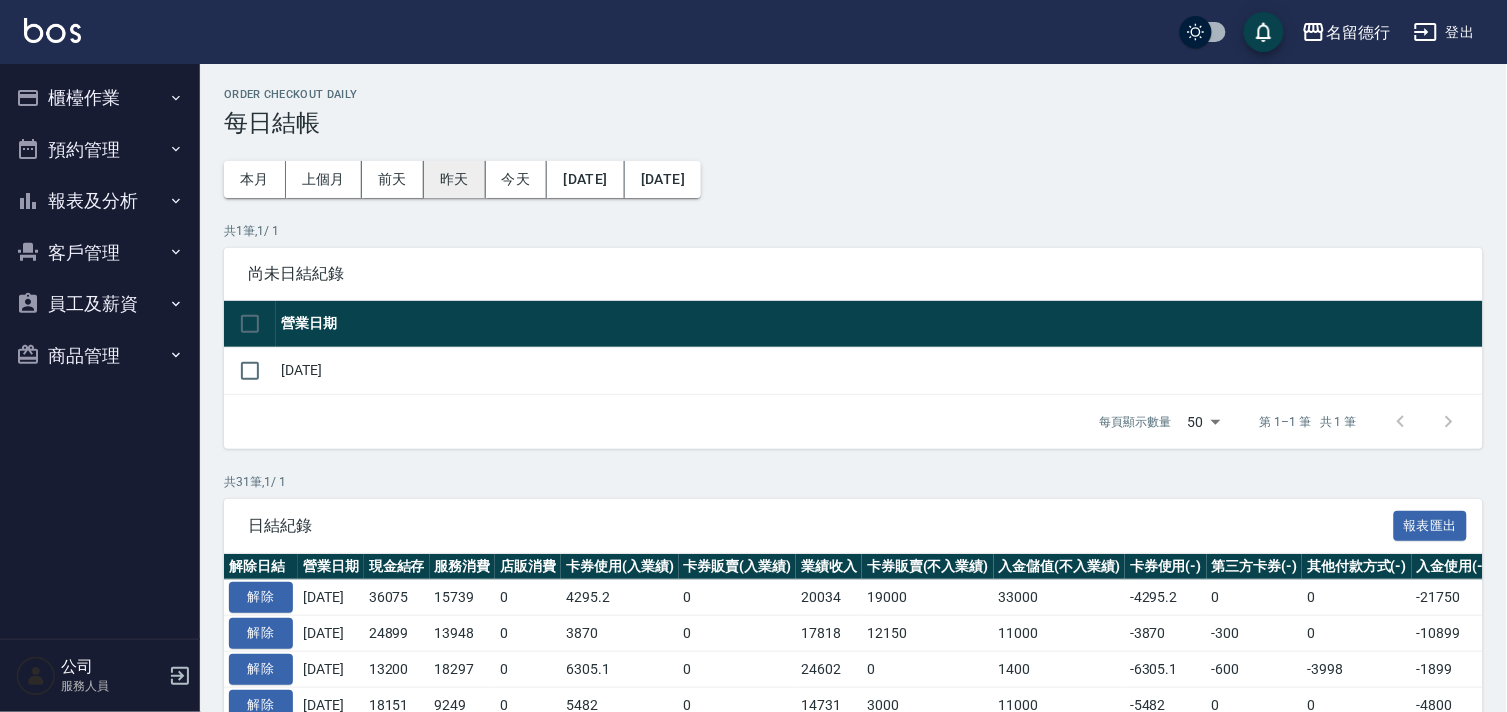 click on "昨天" at bounding box center [455, 179] 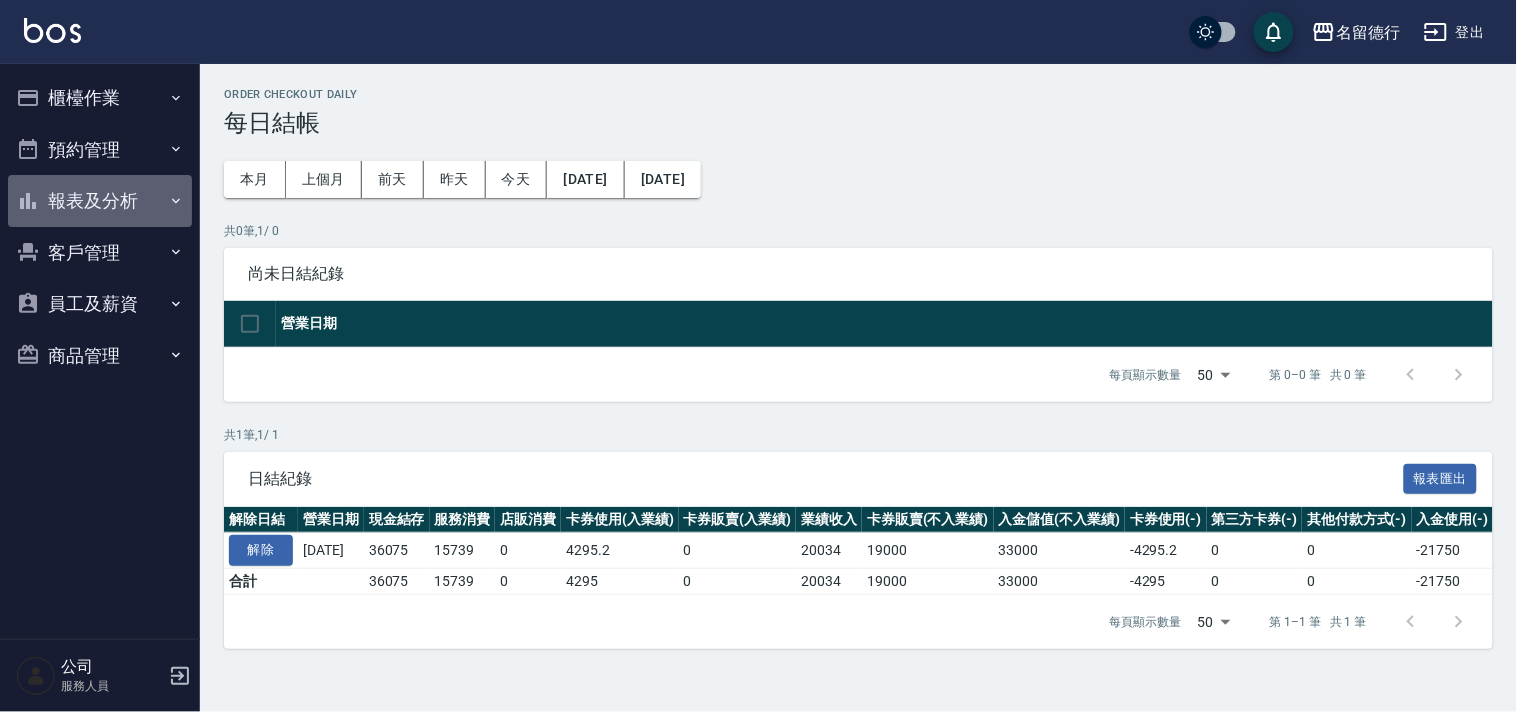 click on "報表及分析" at bounding box center (100, 201) 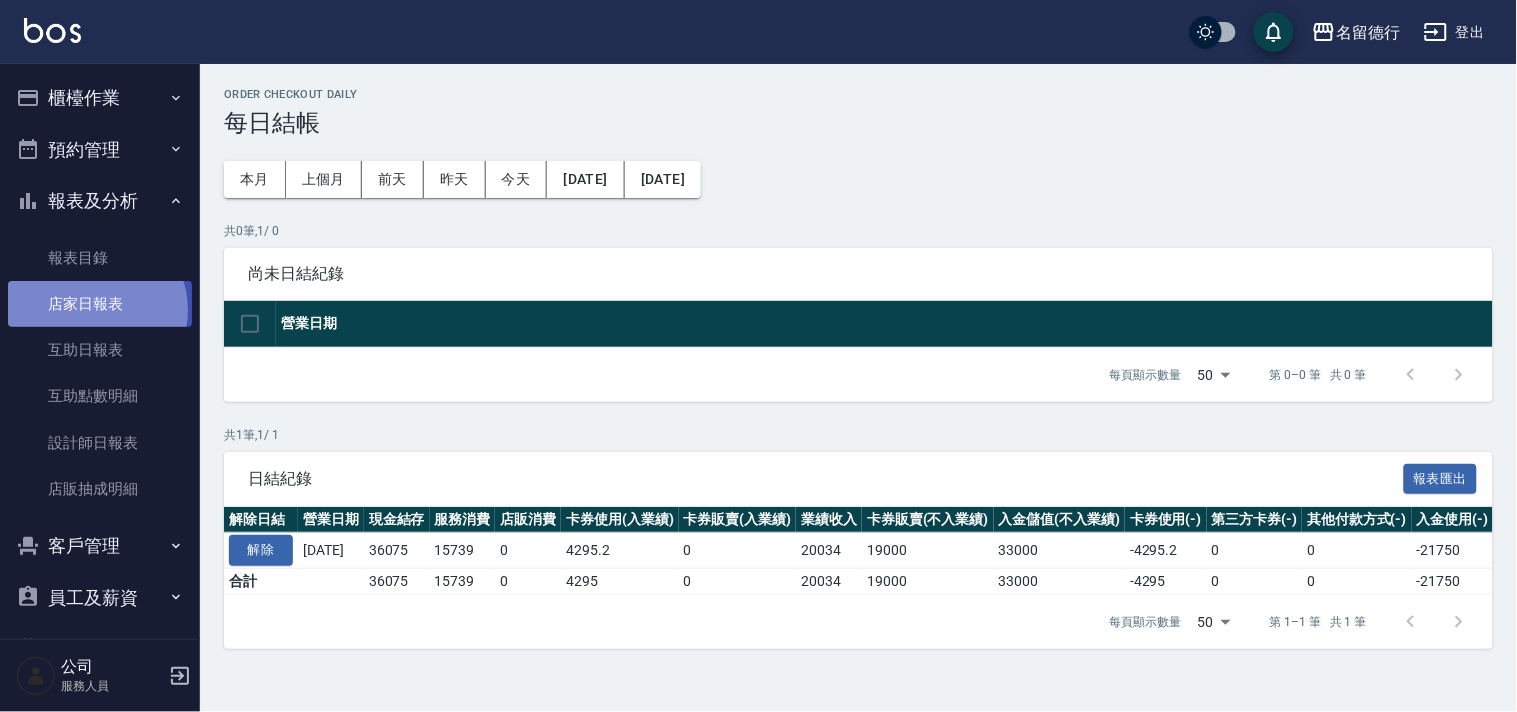 click on "店家日報表" at bounding box center (100, 304) 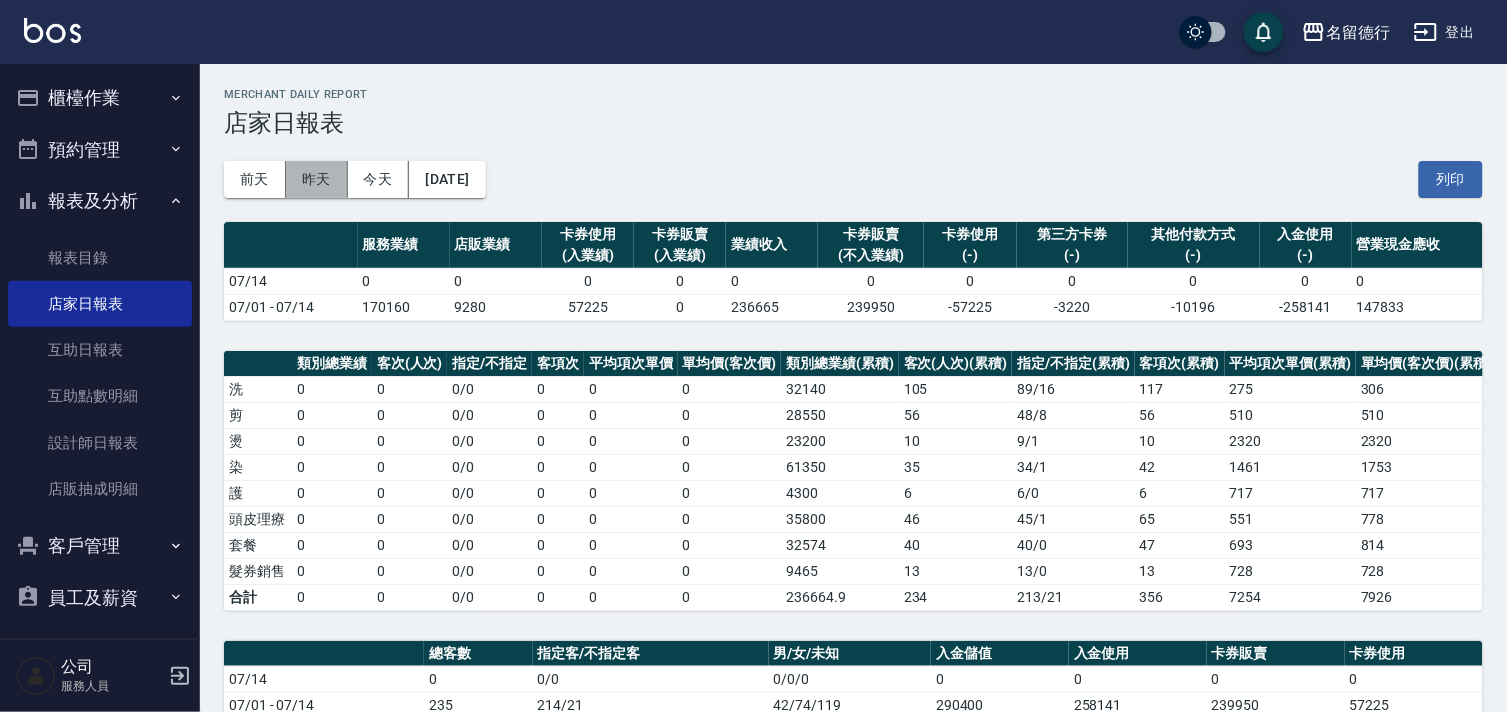 click on "昨天" at bounding box center (317, 179) 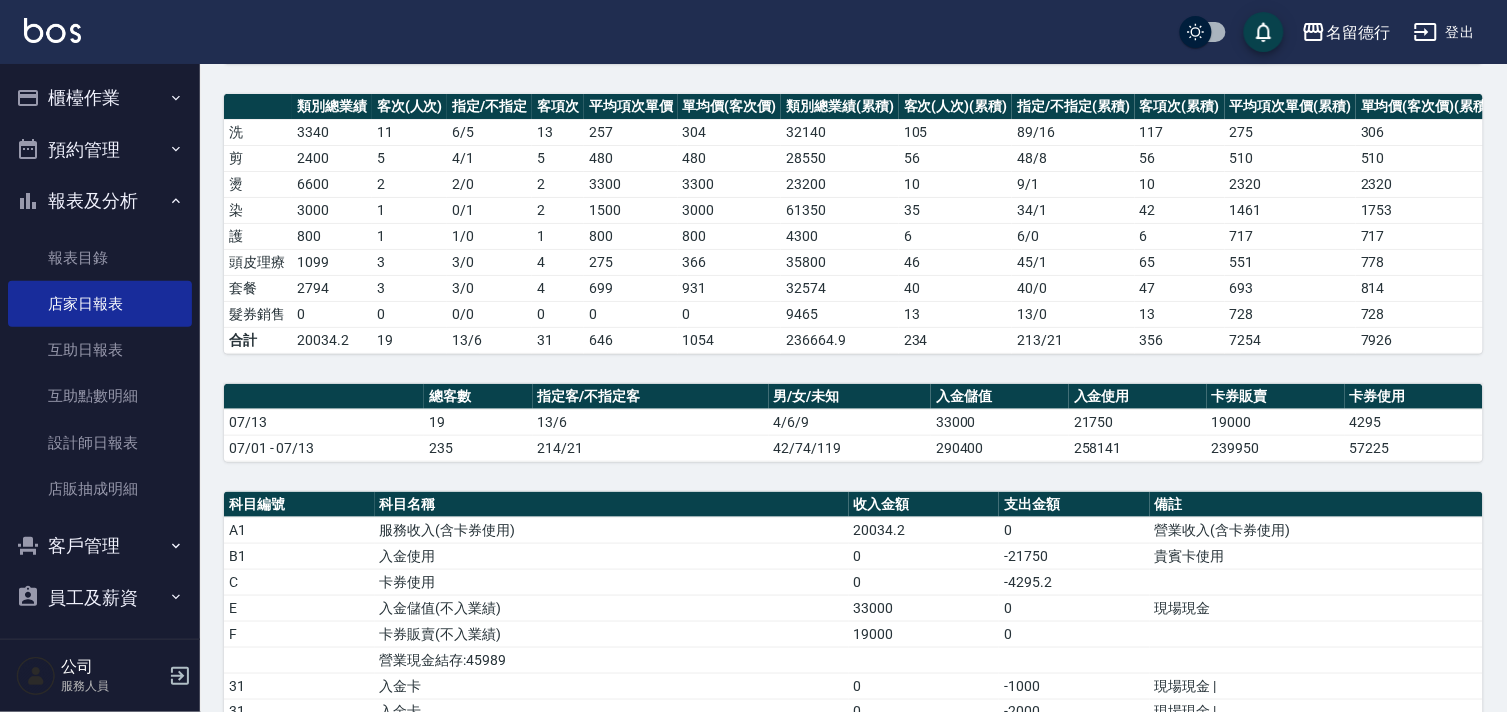 scroll, scrollTop: 666, scrollLeft: 0, axis: vertical 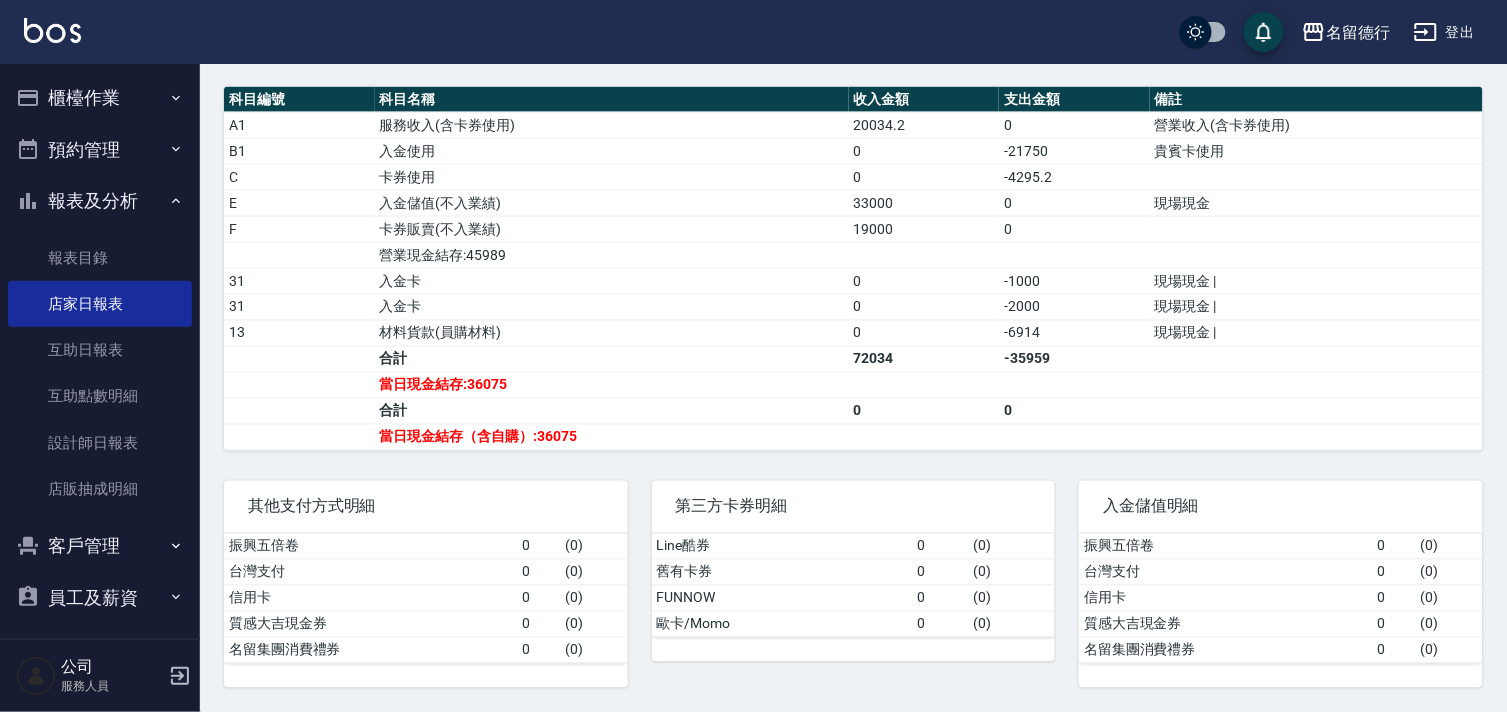click on "報表及分析" at bounding box center [100, 201] 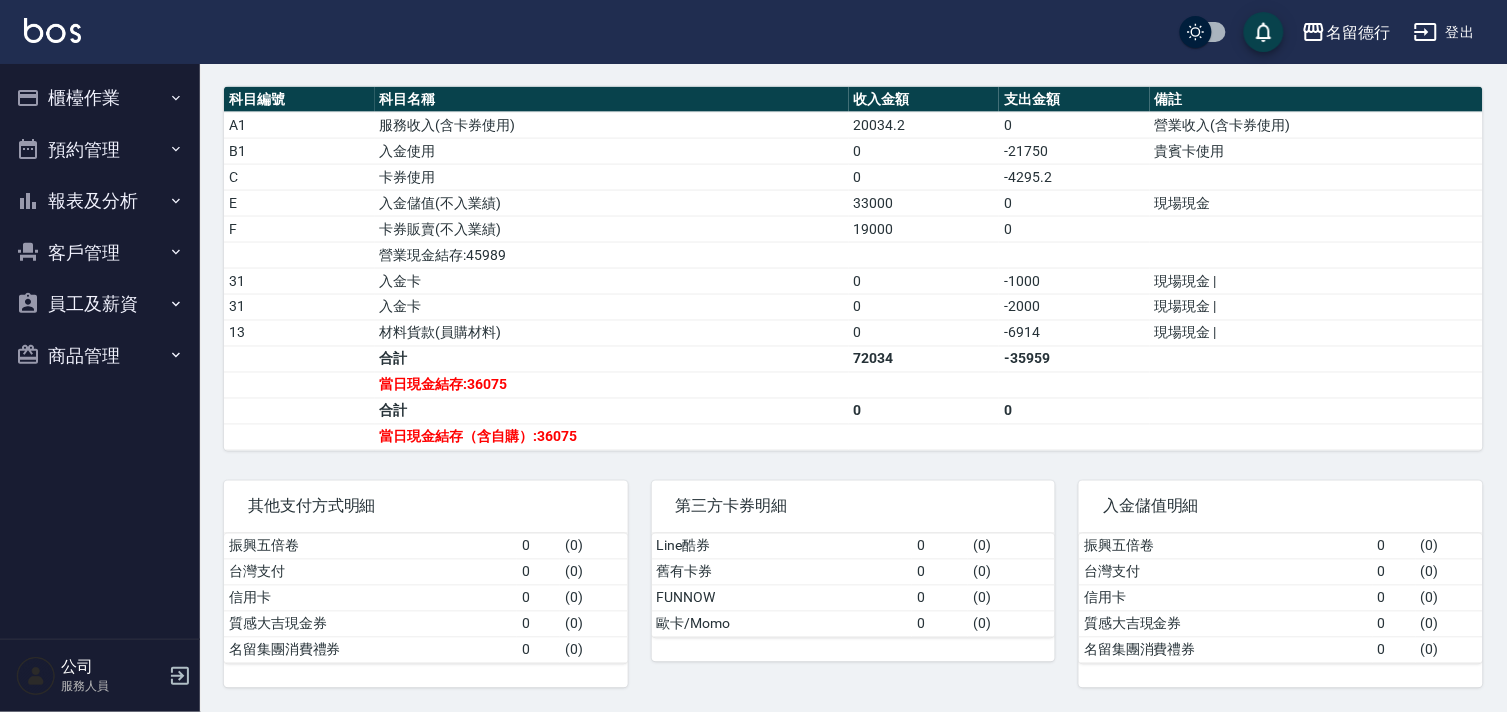 click on "櫃檯作業" at bounding box center [100, 98] 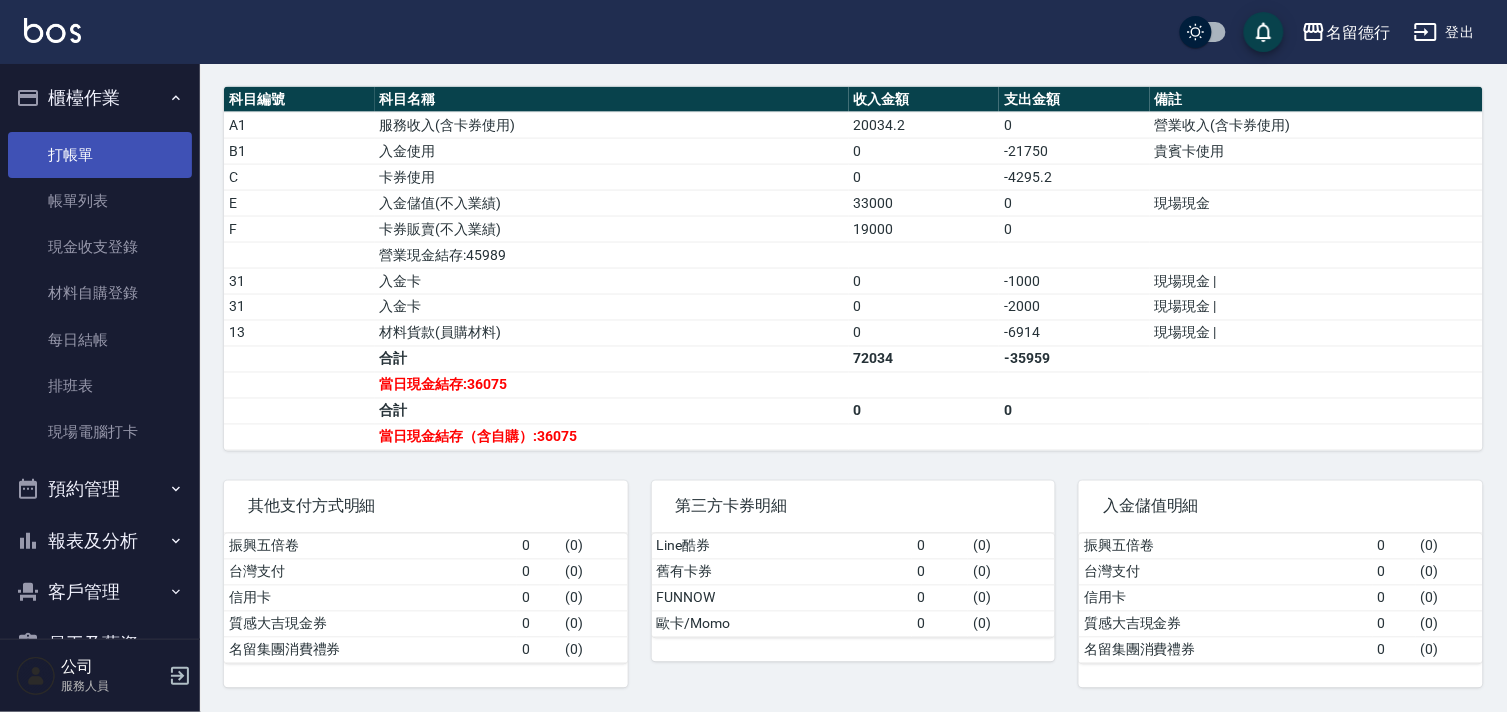 click on "打帳單" at bounding box center (100, 155) 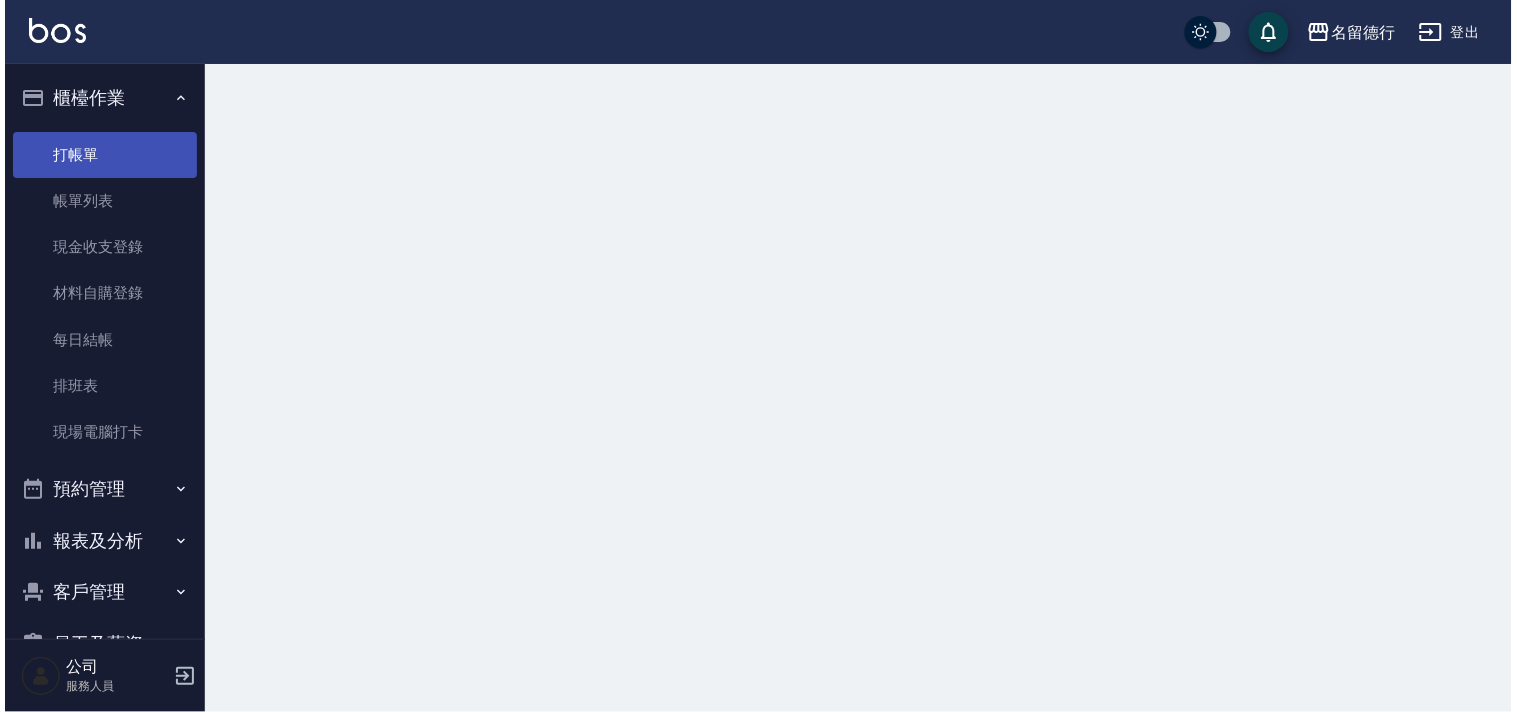 scroll, scrollTop: 0, scrollLeft: 0, axis: both 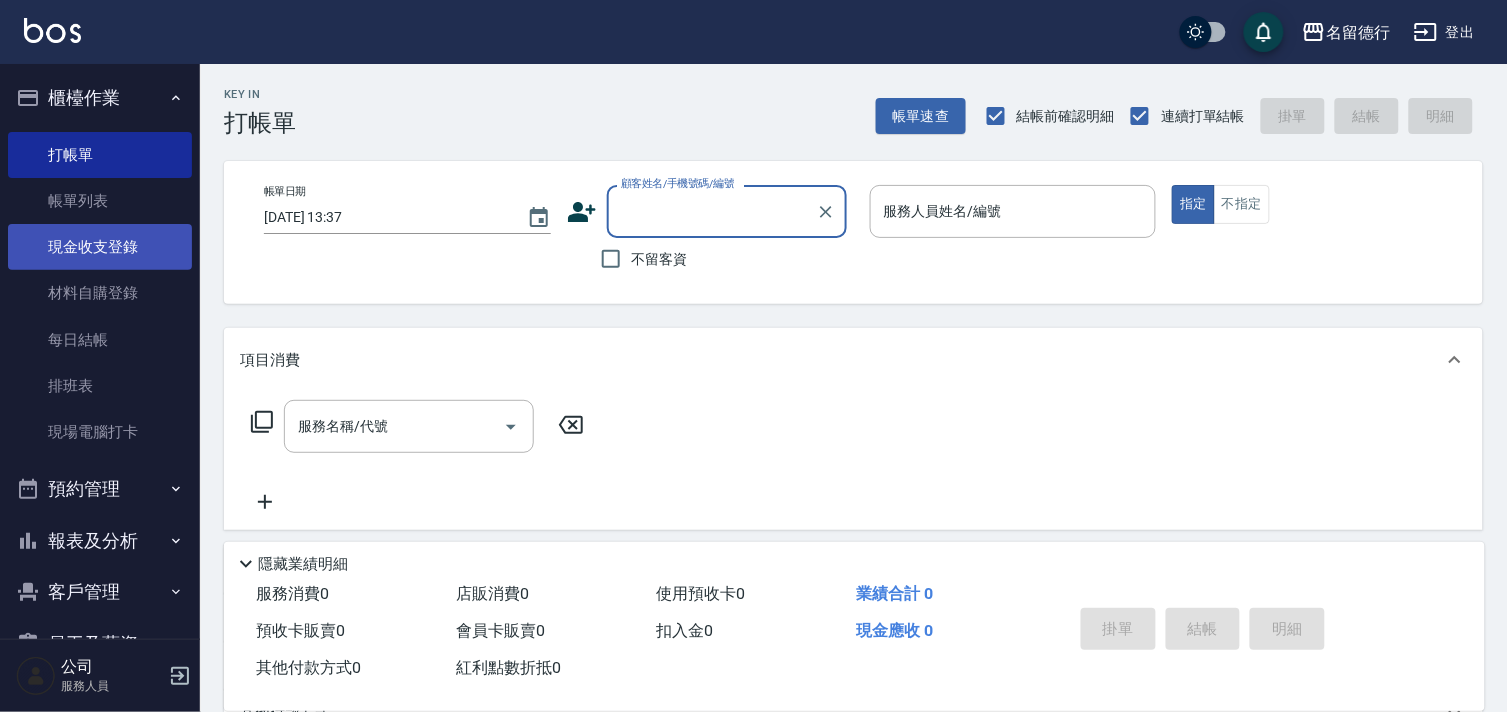 click on "現金收支登錄" at bounding box center (100, 247) 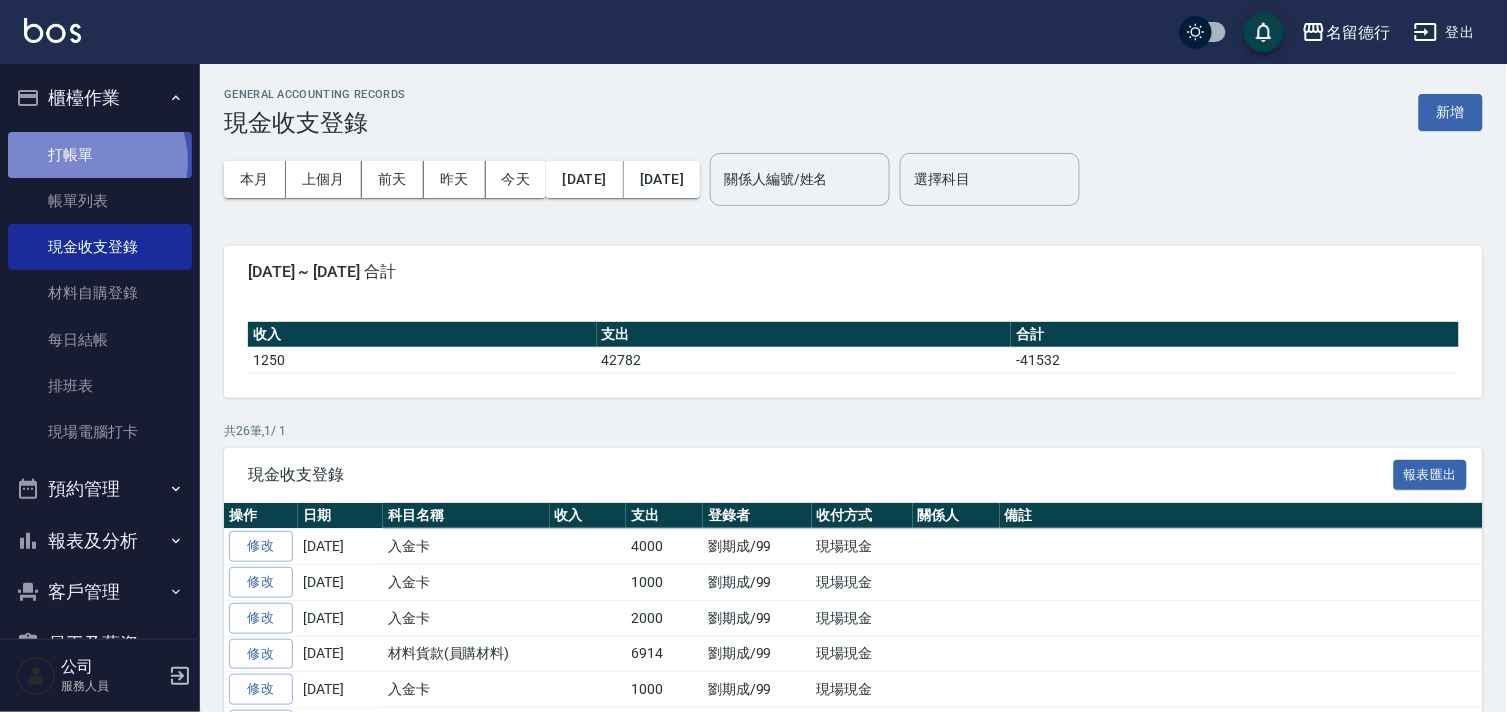 click on "打帳單" at bounding box center [100, 155] 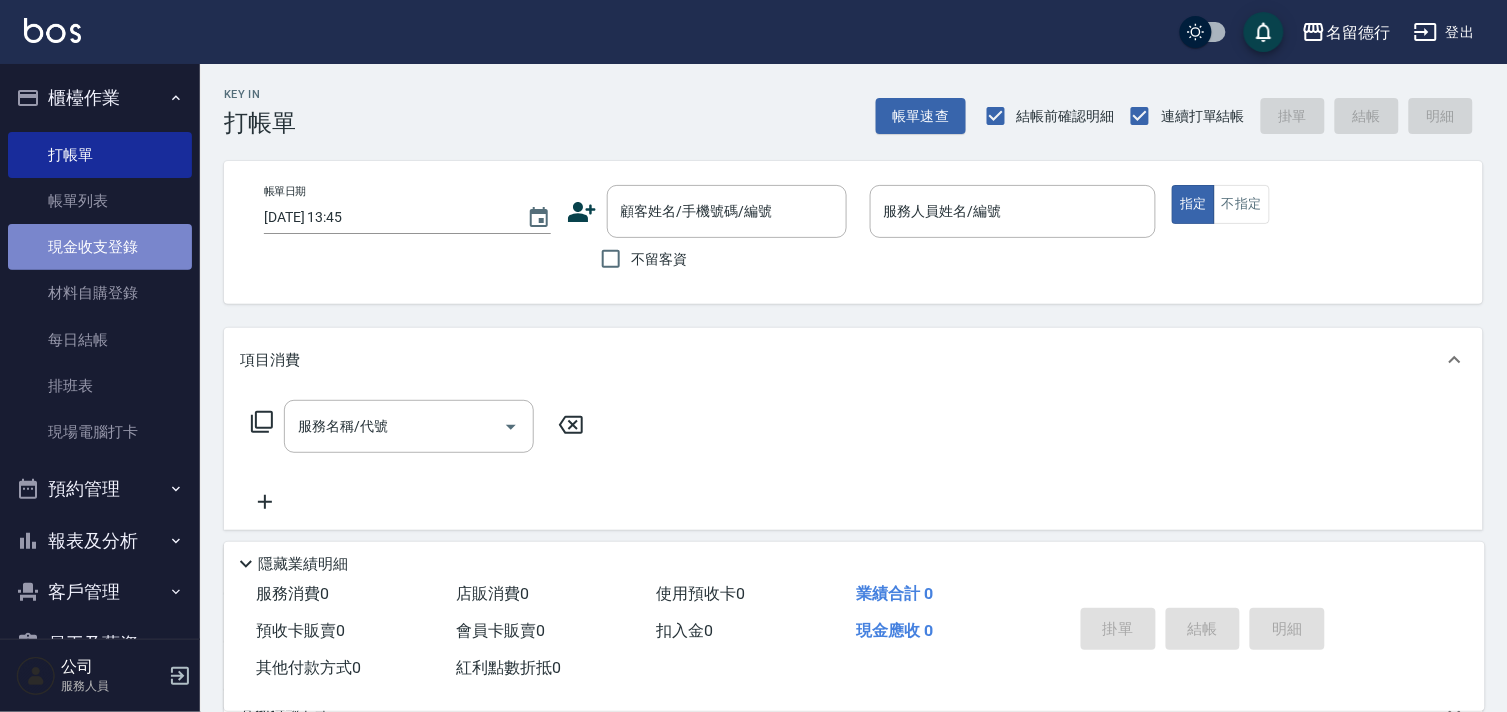 click on "現金收支登錄" at bounding box center [100, 247] 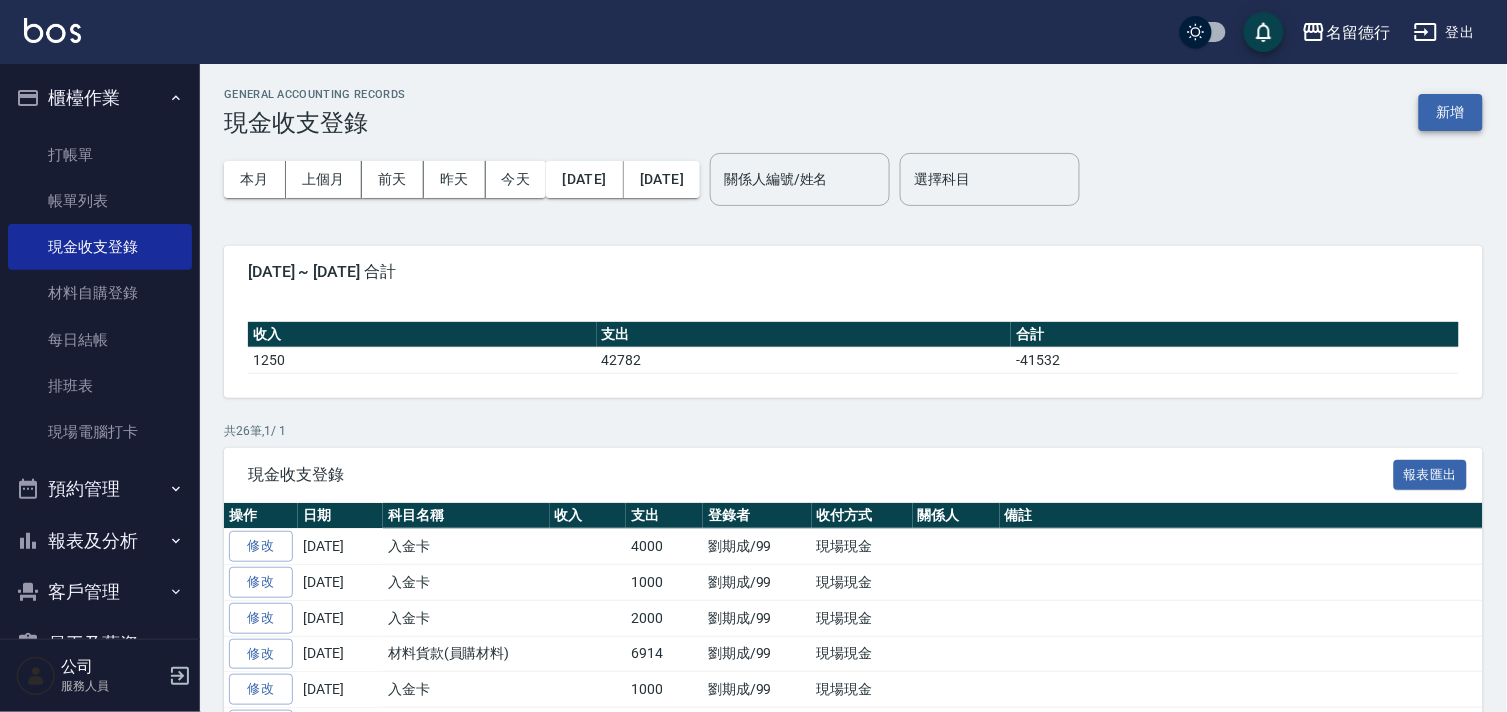 click on "新增" at bounding box center (1451, 112) 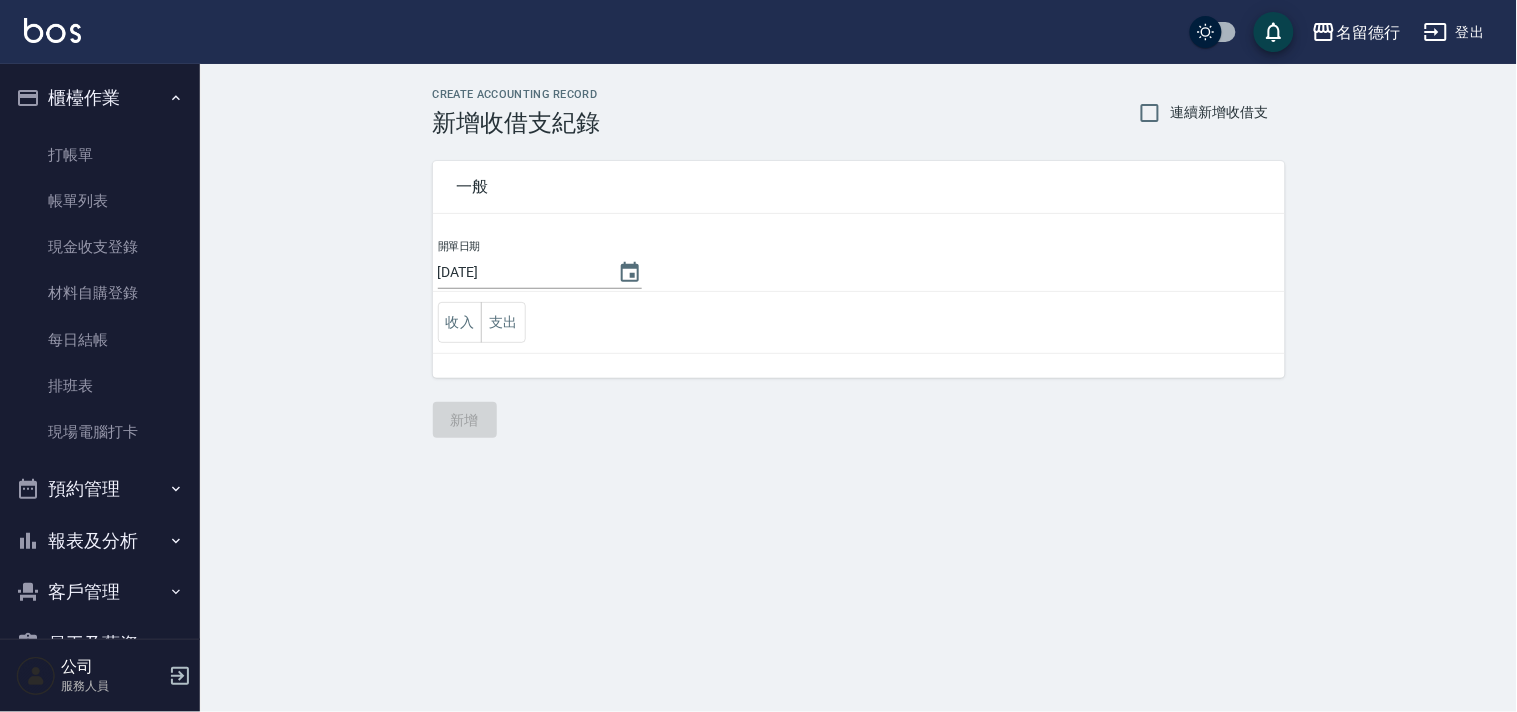 click on "收入 支出" at bounding box center (859, 323) 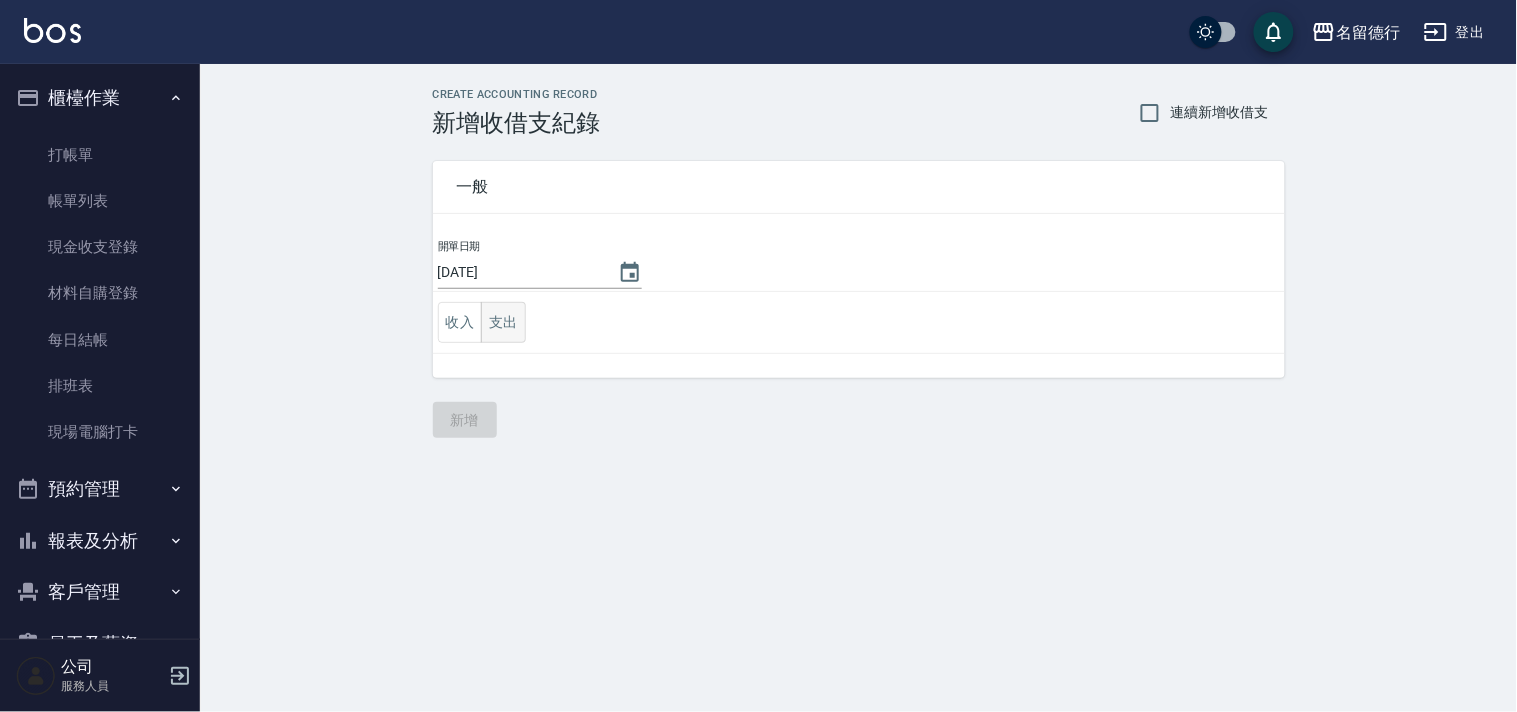 click on "支出" at bounding box center (503, 322) 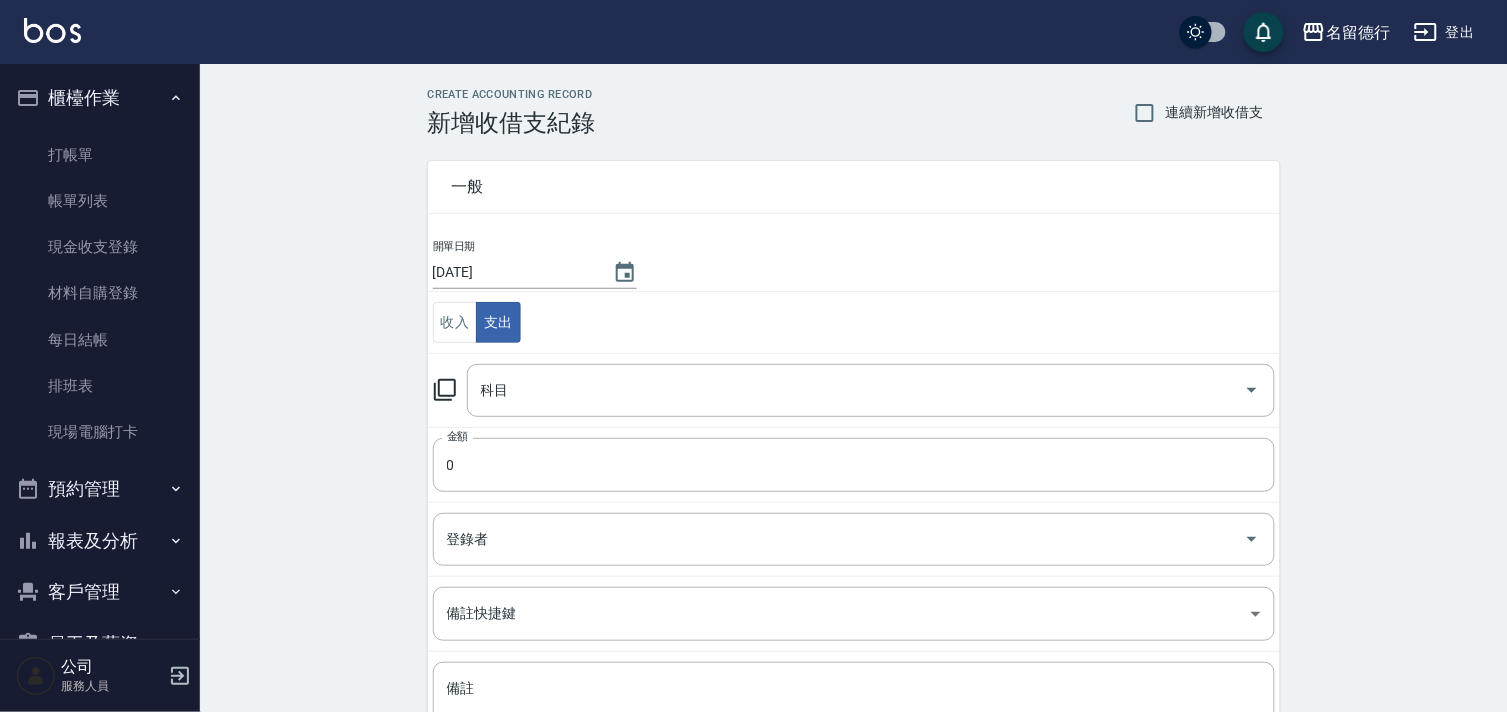 click on "科目 科目" at bounding box center [854, 390] 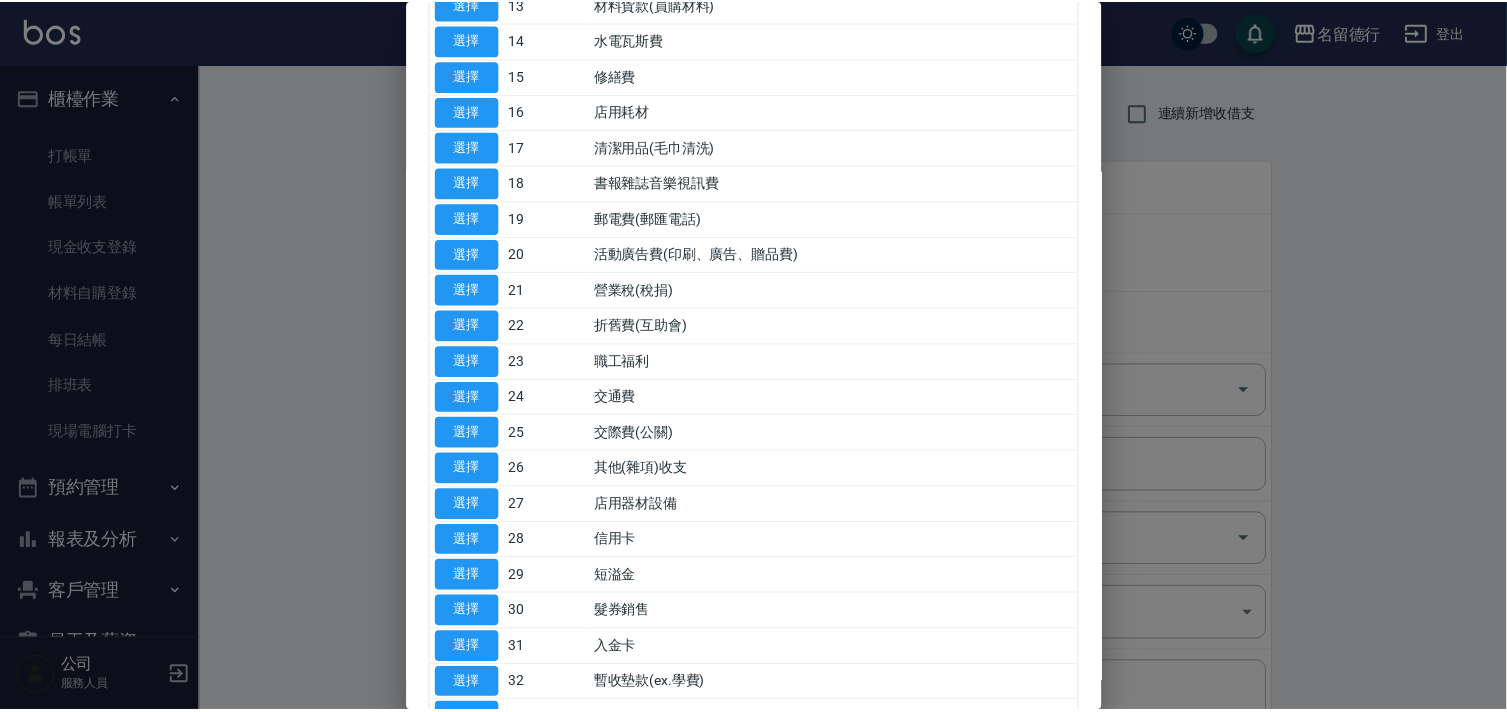 scroll, scrollTop: 777, scrollLeft: 0, axis: vertical 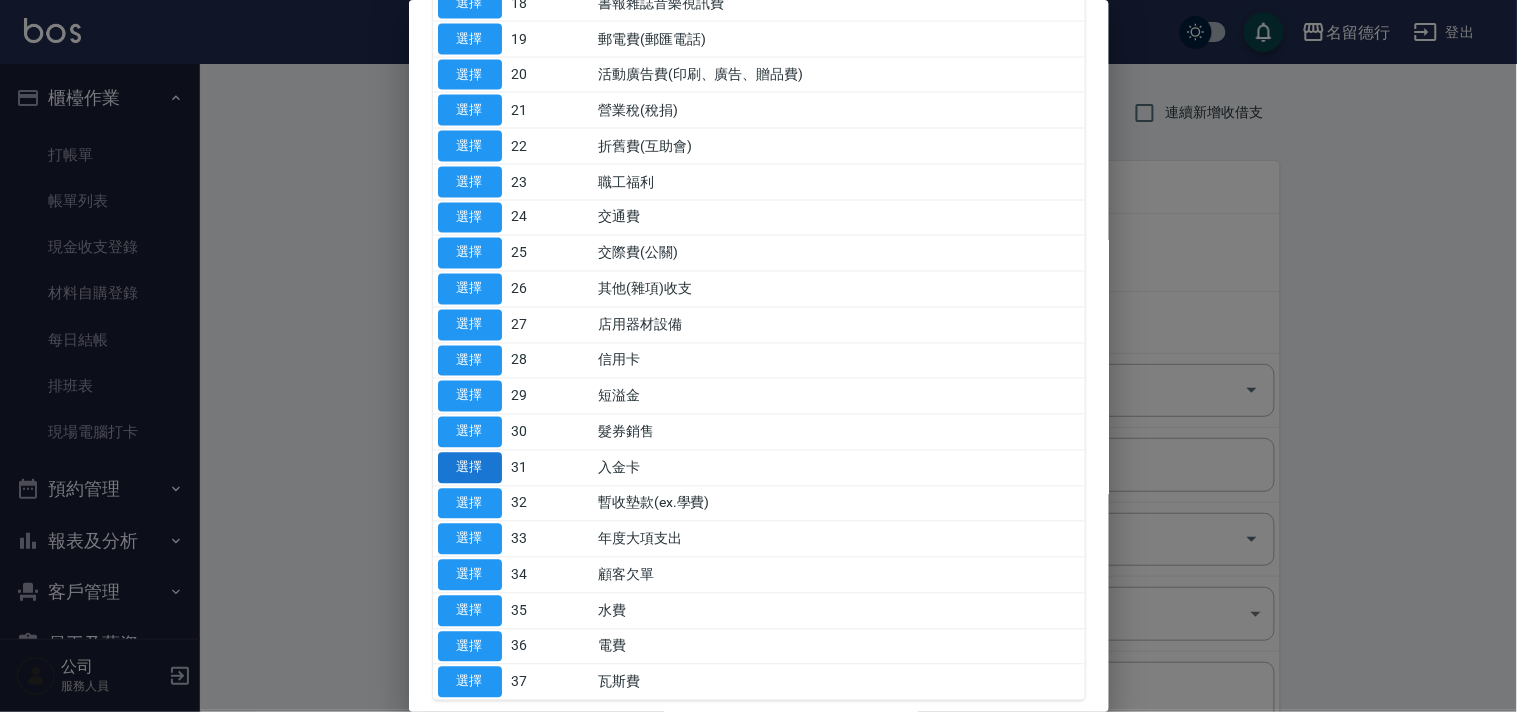 click on "選擇" at bounding box center (470, 468) 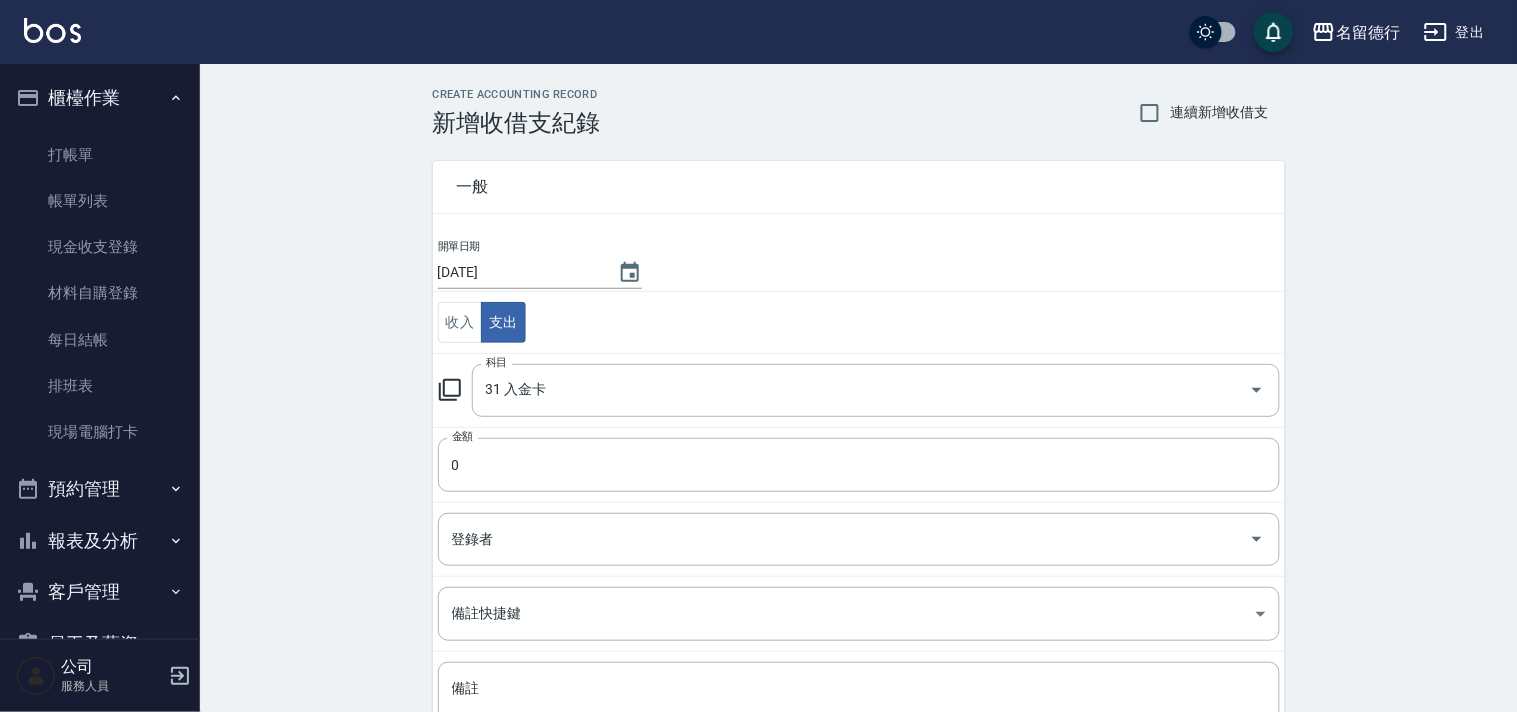 type on "31 入金卡" 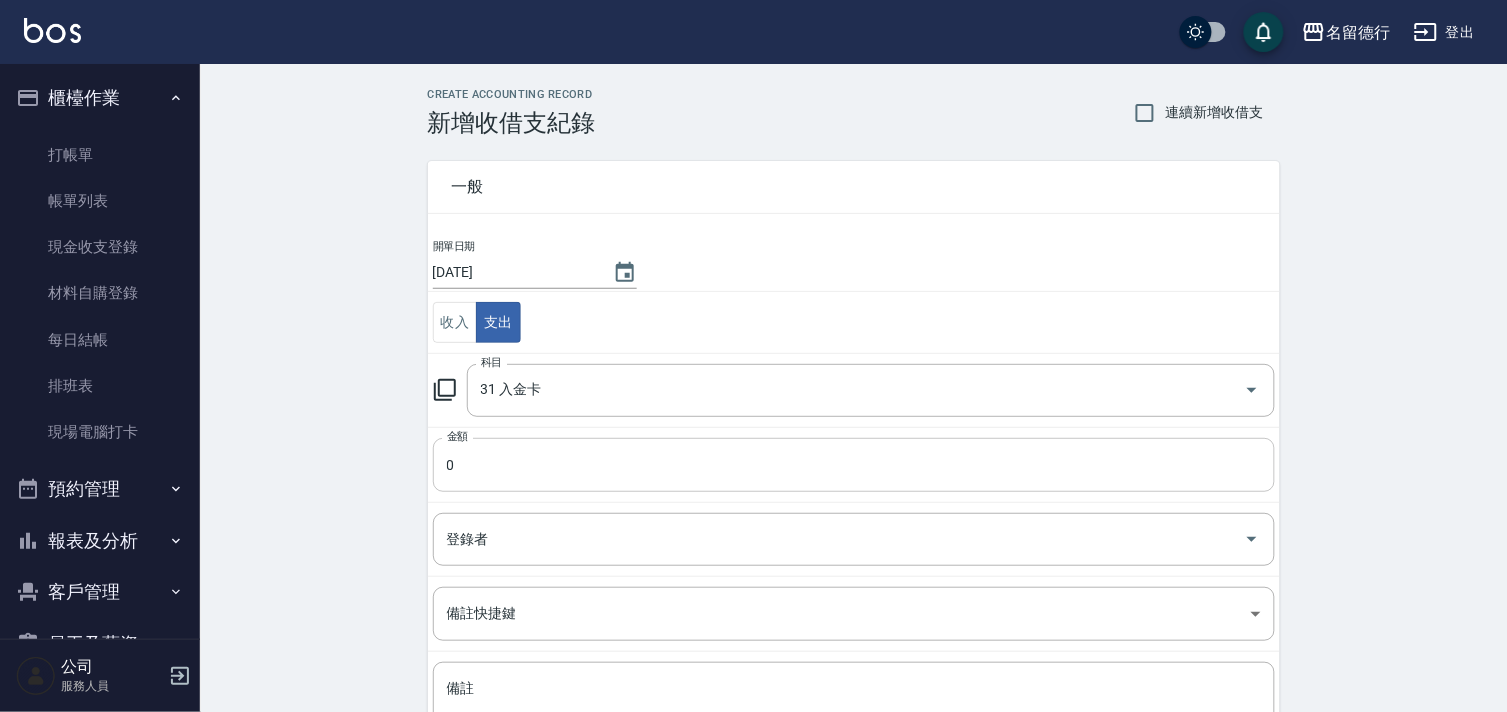 click on "0" at bounding box center (854, 465) 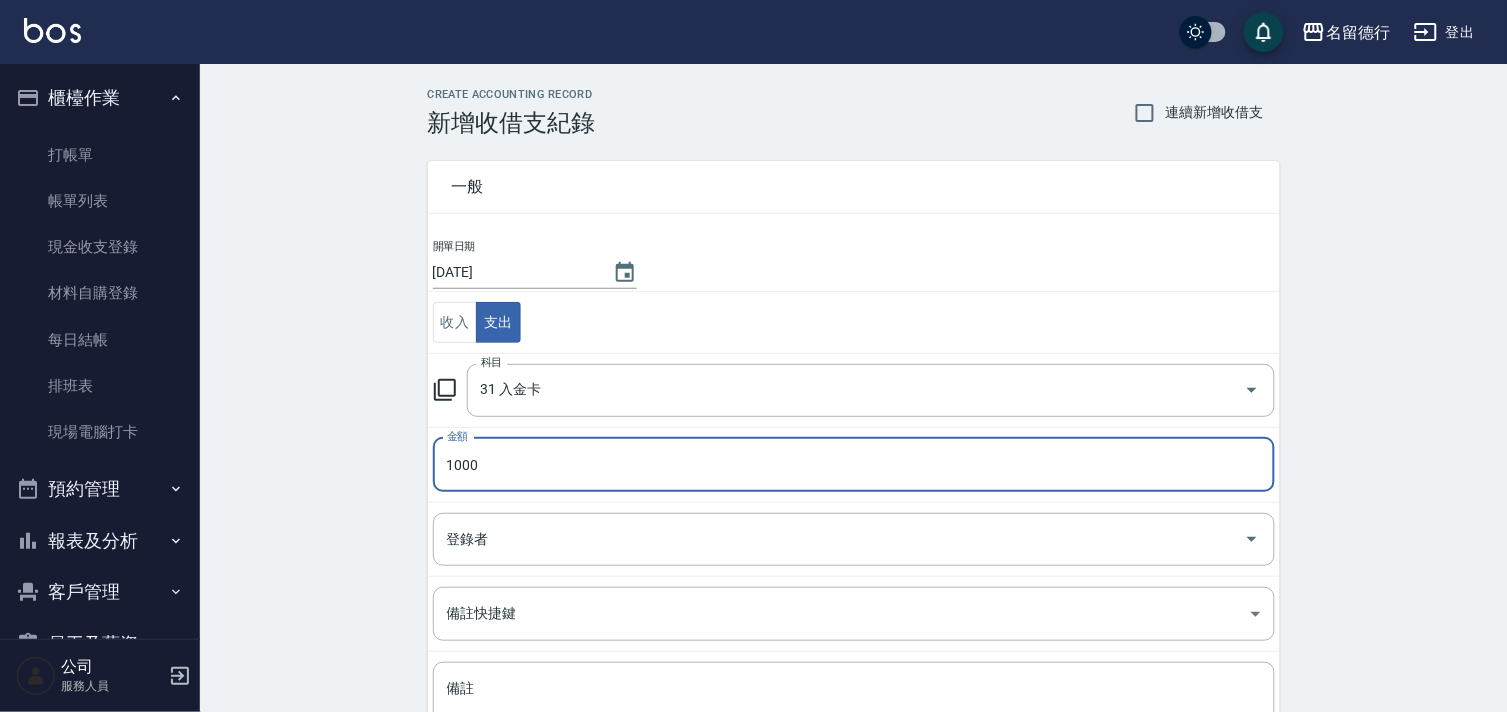 type on "1000" 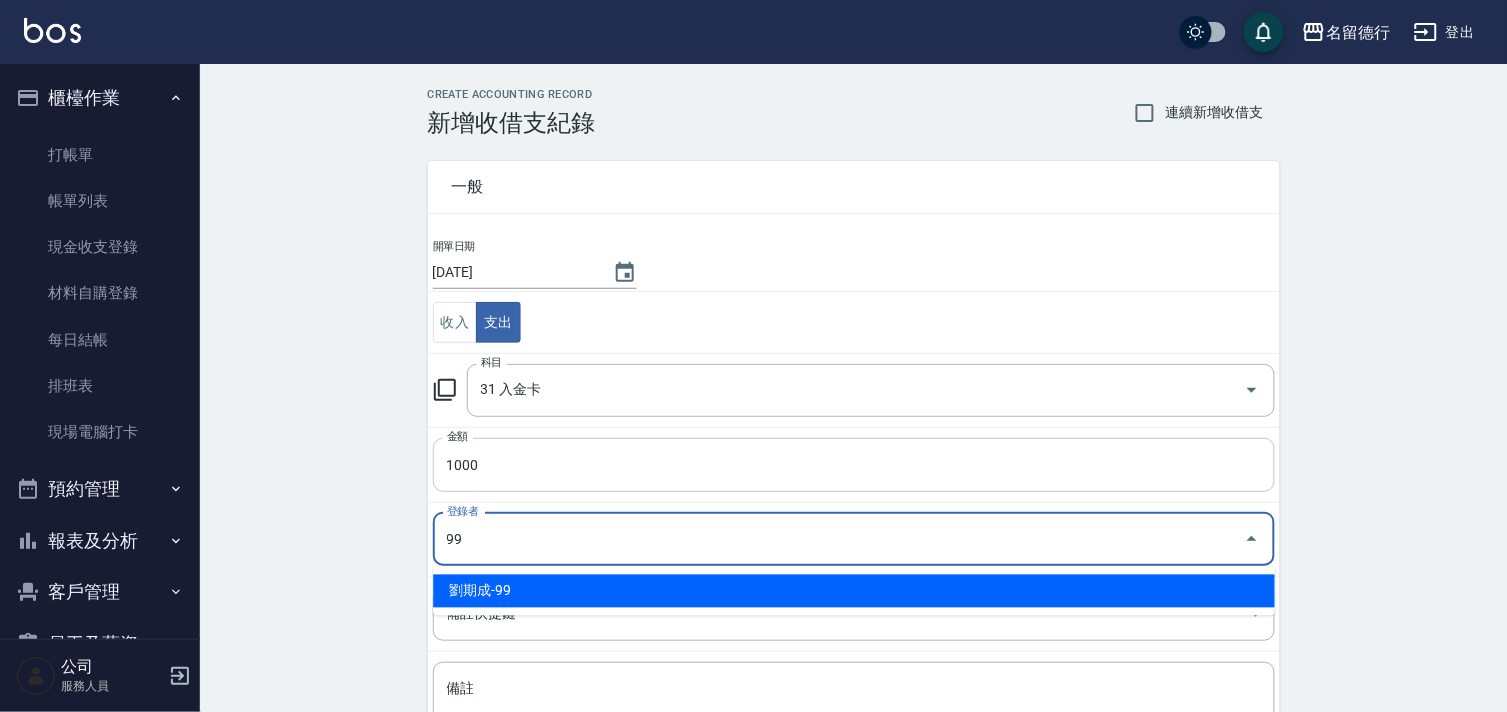 type on "劉期成-99" 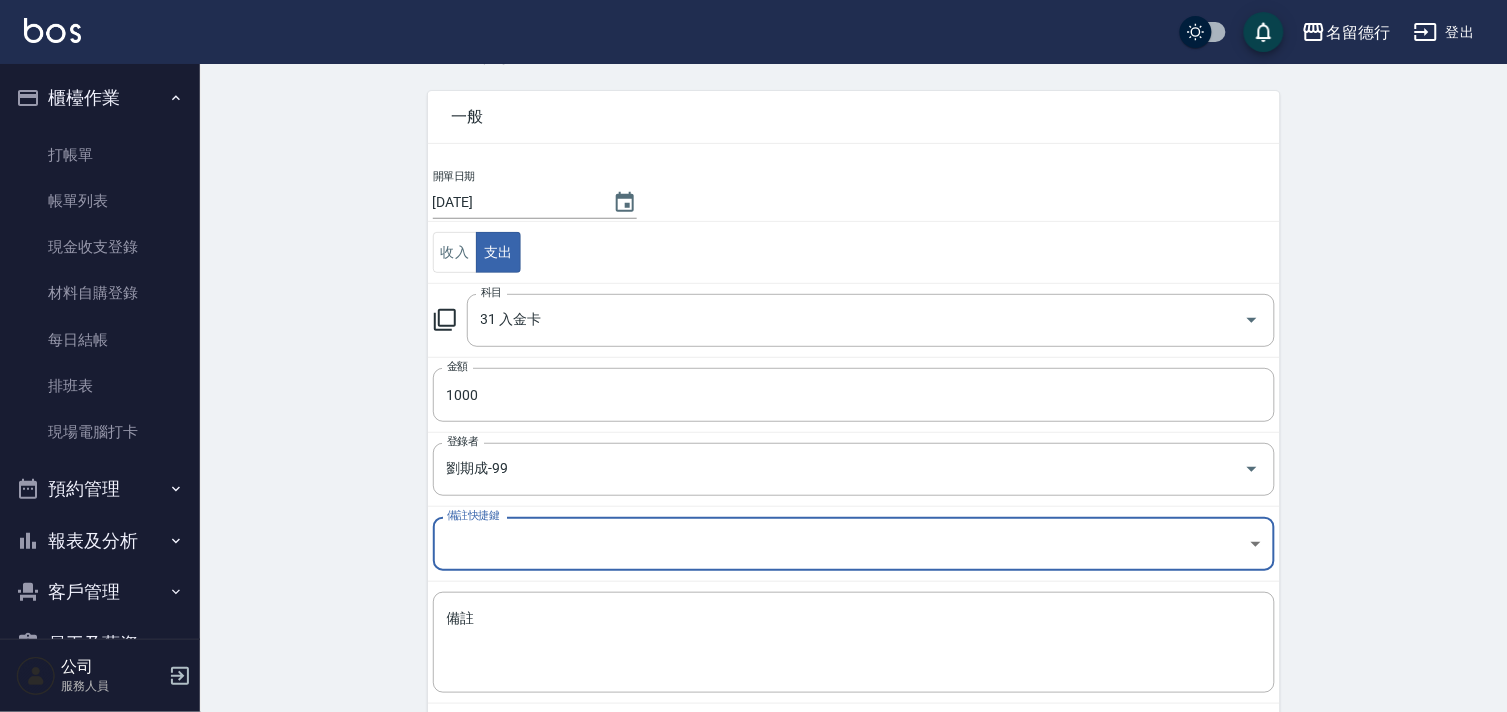 scroll, scrollTop: 171, scrollLeft: 0, axis: vertical 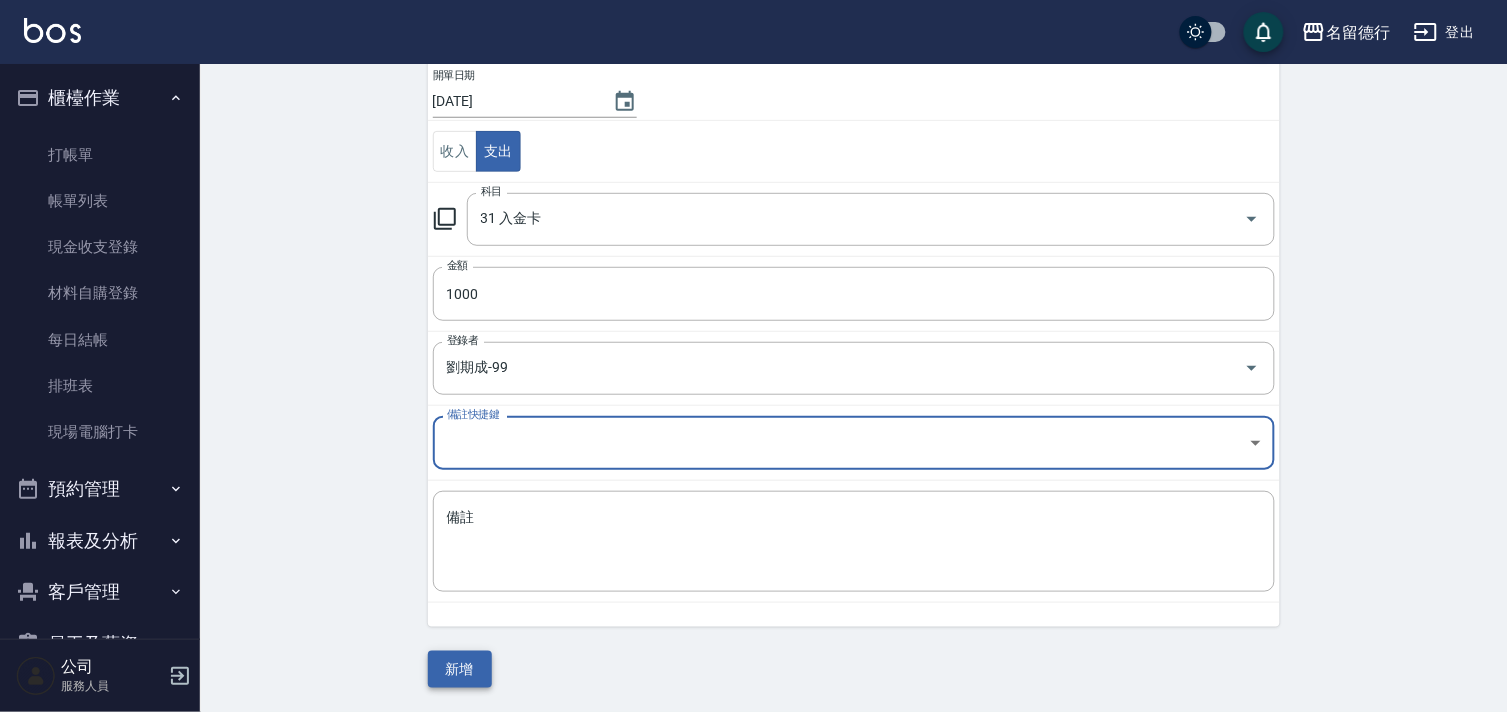 click on "新增" at bounding box center [460, 669] 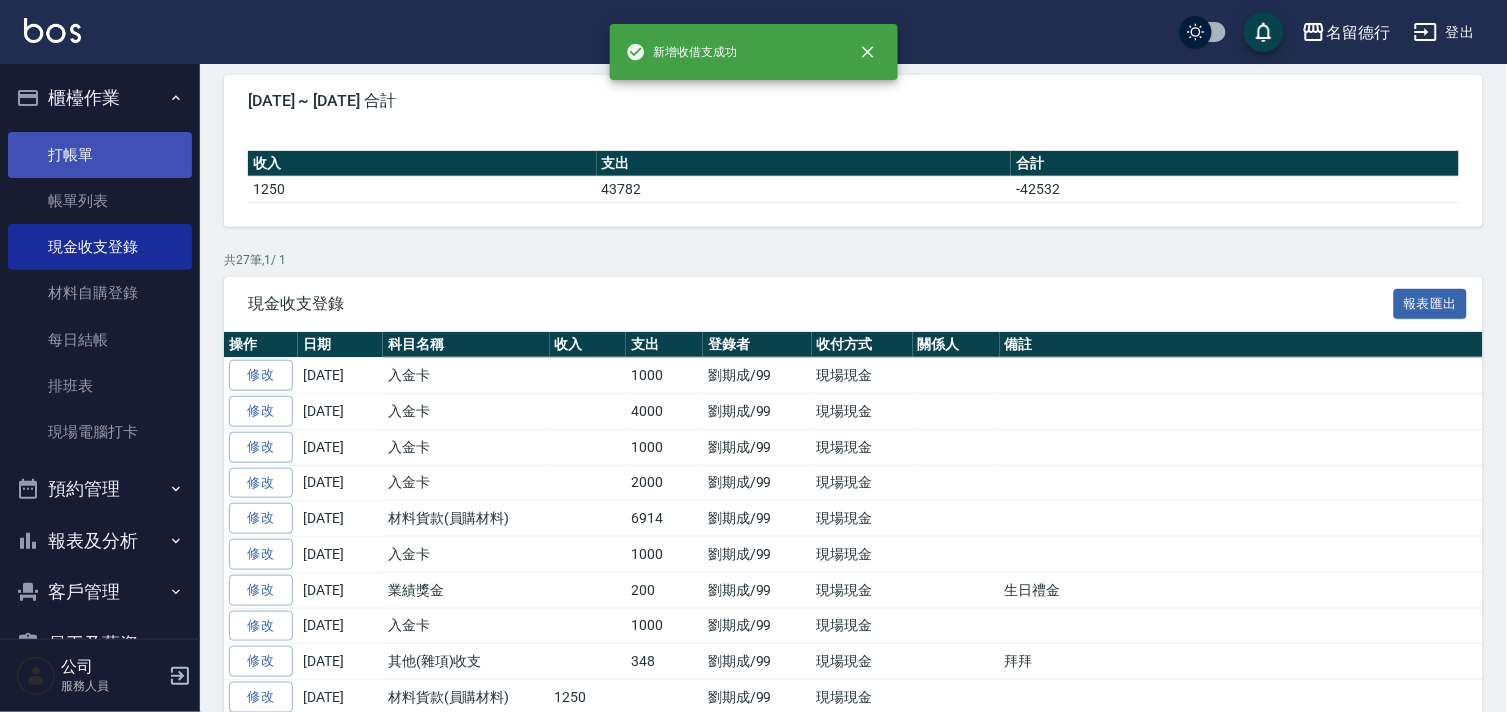 scroll, scrollTop: 0, scrollLeft: 0, axis: both 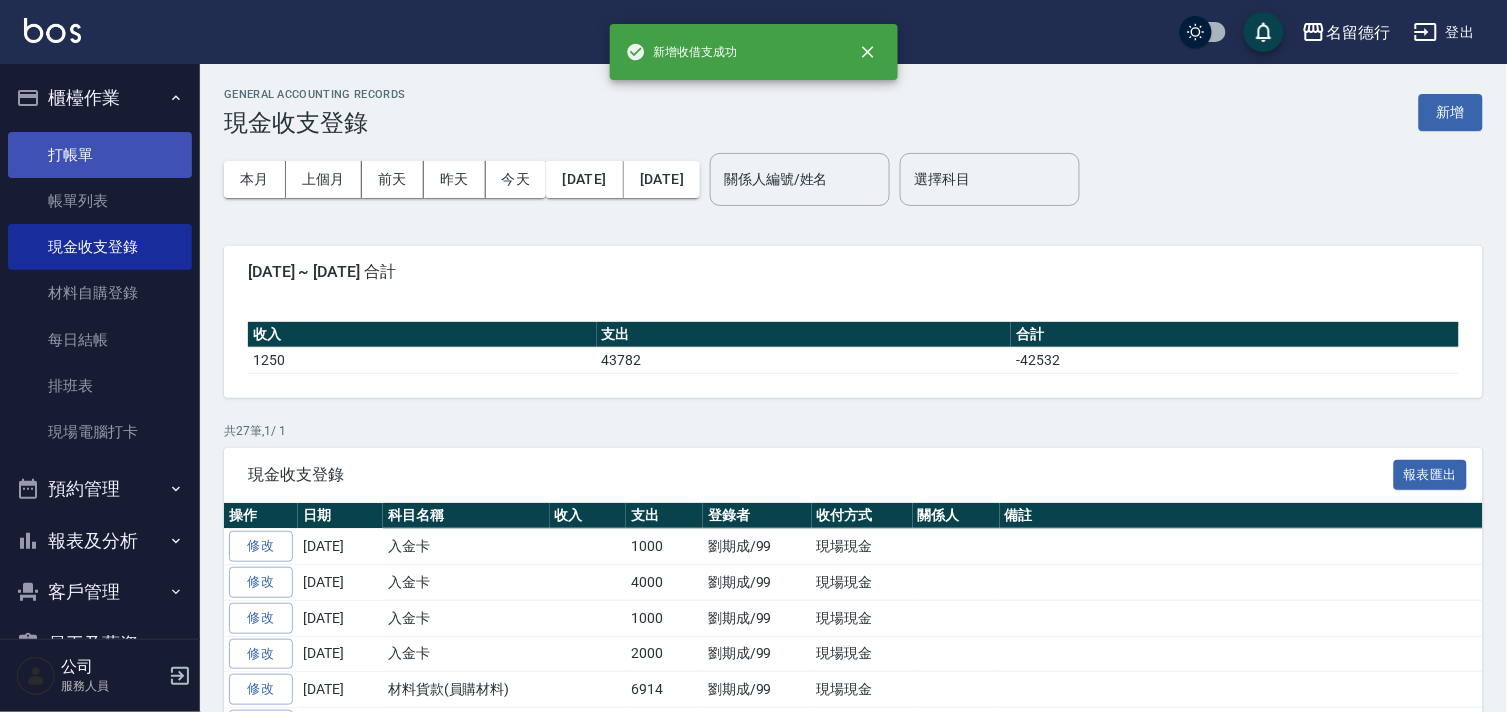 click on "打帳單" at bounding box center [100, 155] 